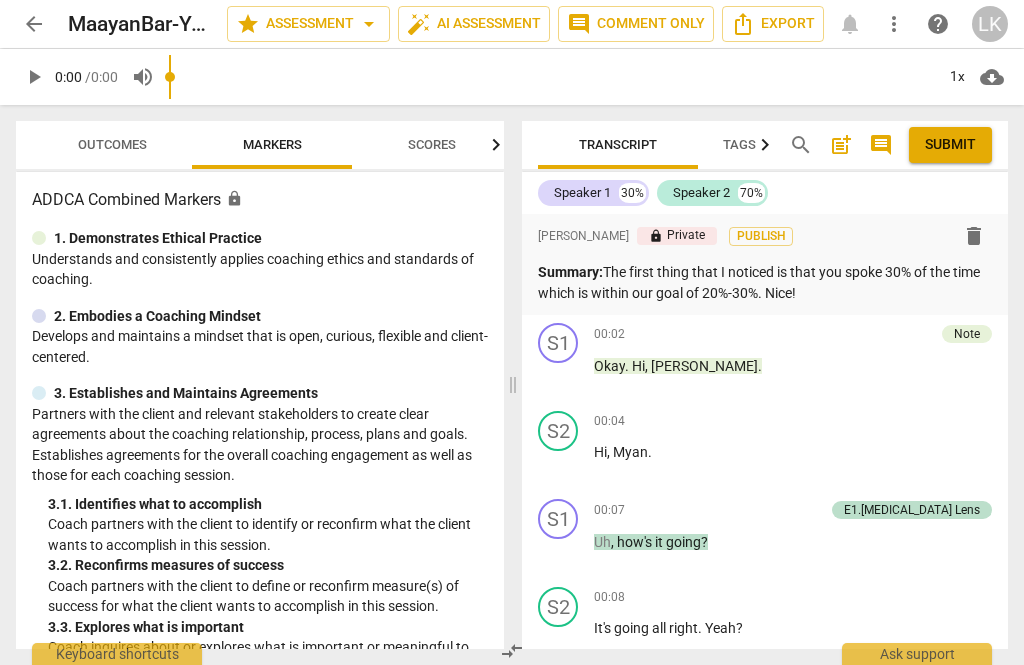 scroll, scrollTop: 0, scrollLeft: 0, axis: both 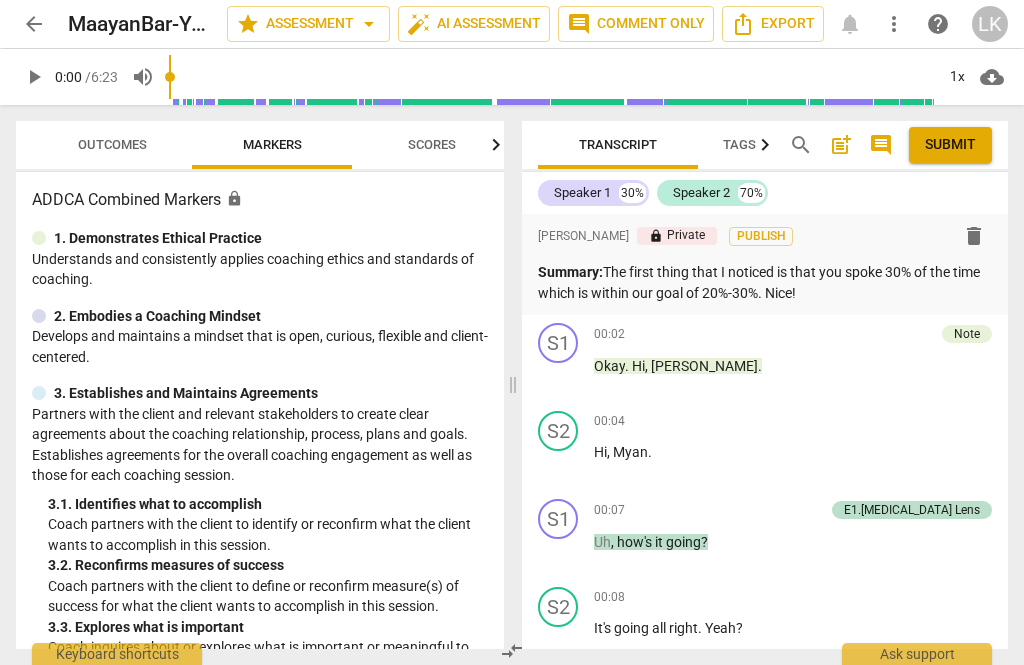 click on "Outcomes" at bounding box center (112, 144) 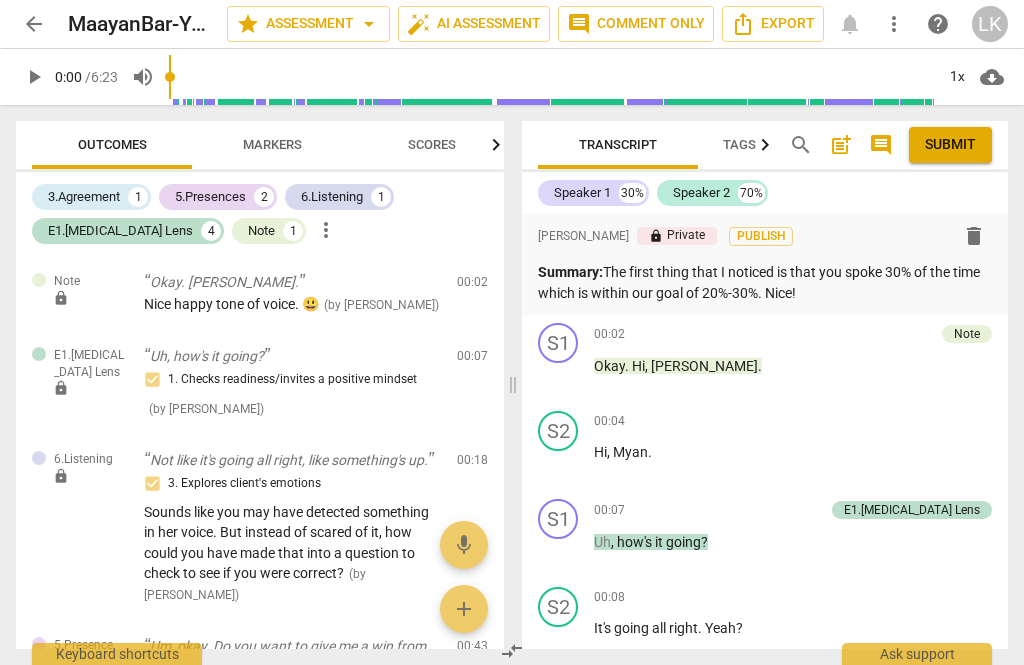 click on "post_add" at bounding box center [841, 145] 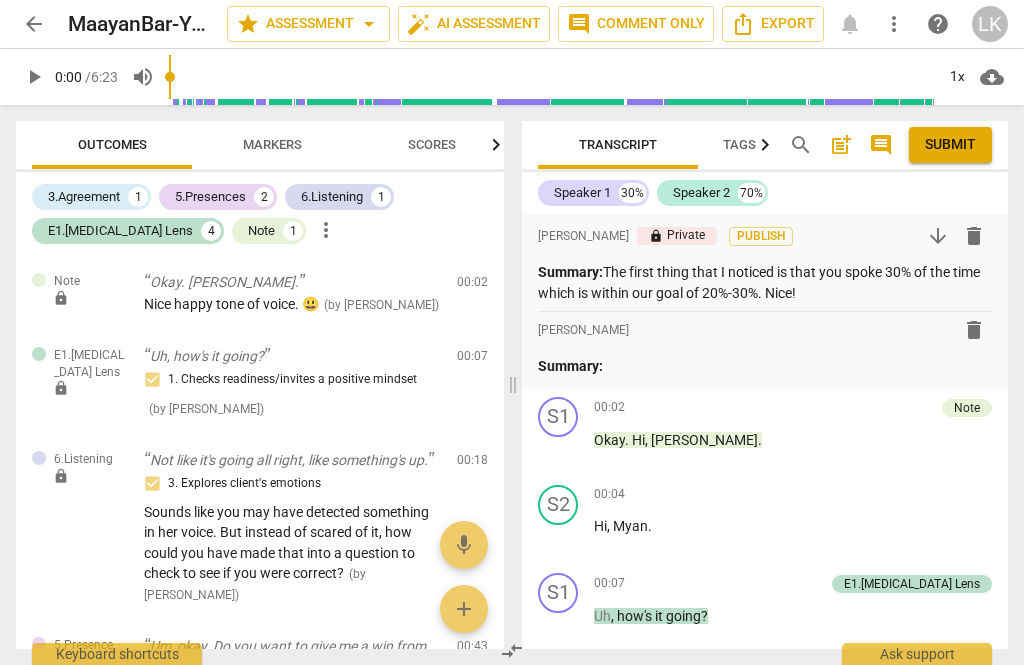 click on "Summary:" at bounding box center [765, 366] 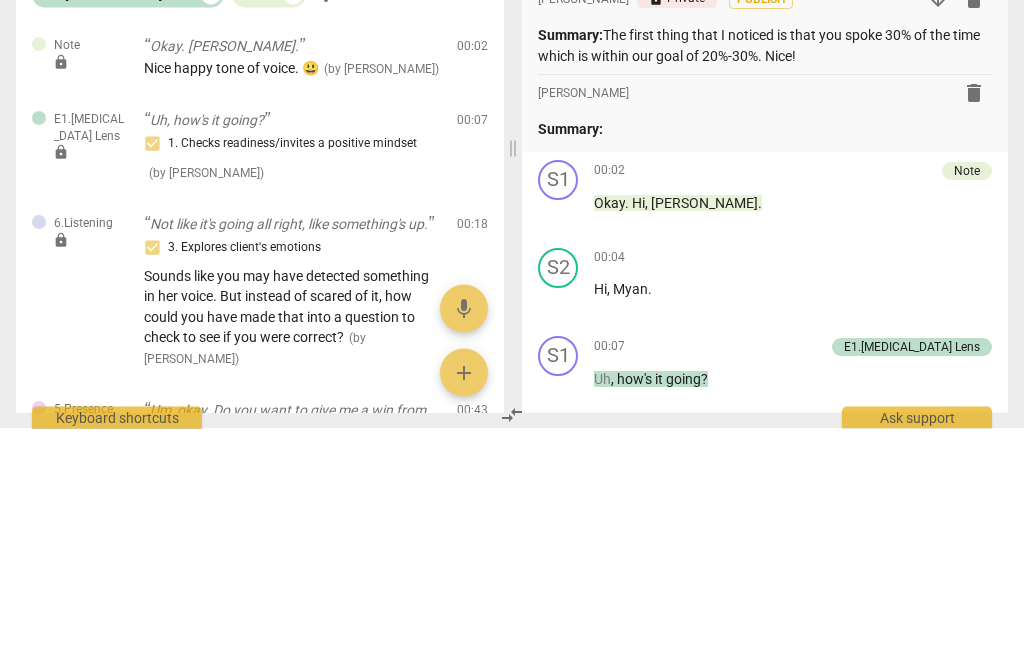 type 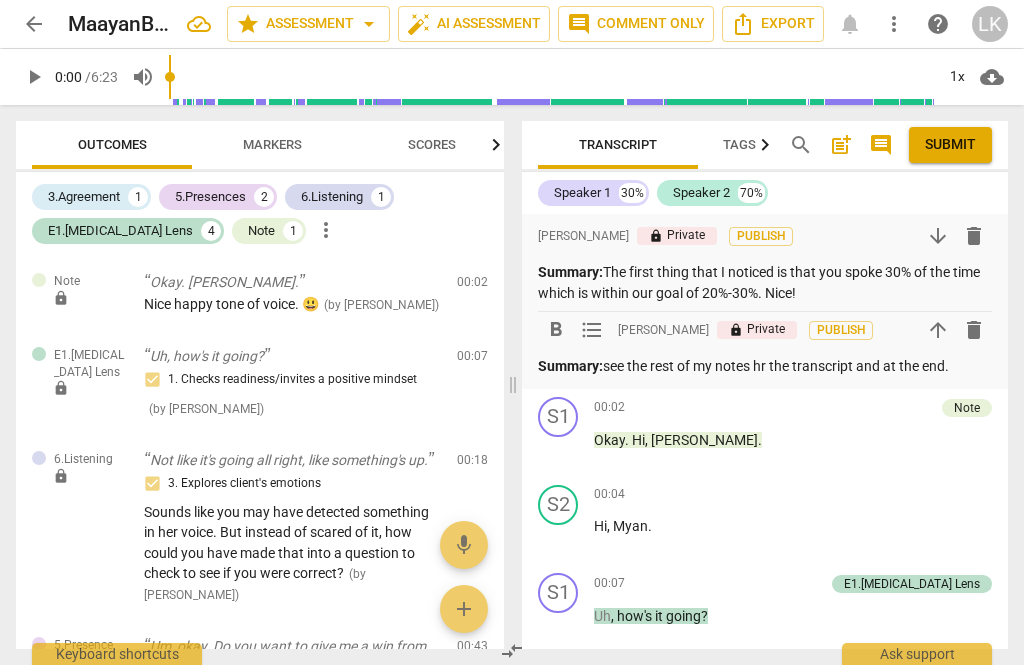 click on "play_arrow" at bounding box center (559, 450) 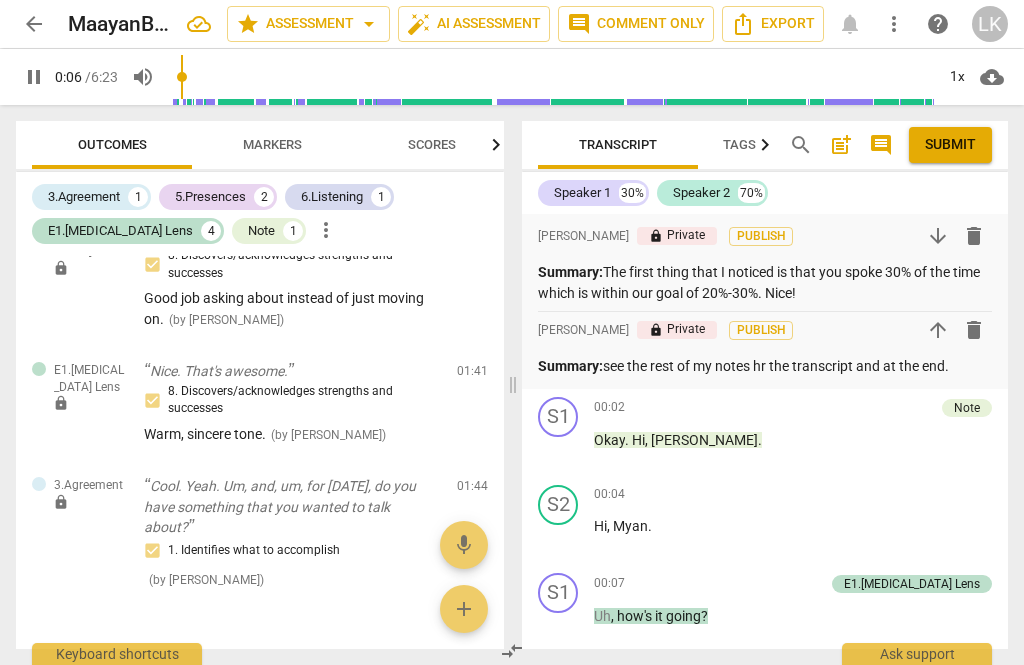 scroll, scrollTop: 834, scrollLeft: 0, axis: vertical 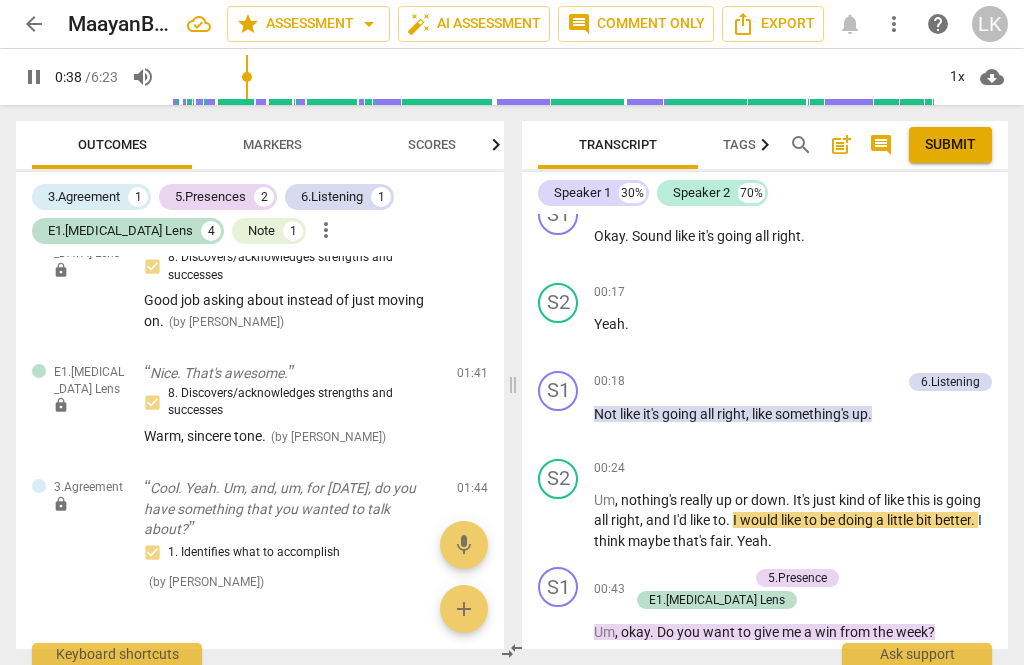 click on "pause" at bounding box center (559, 522) 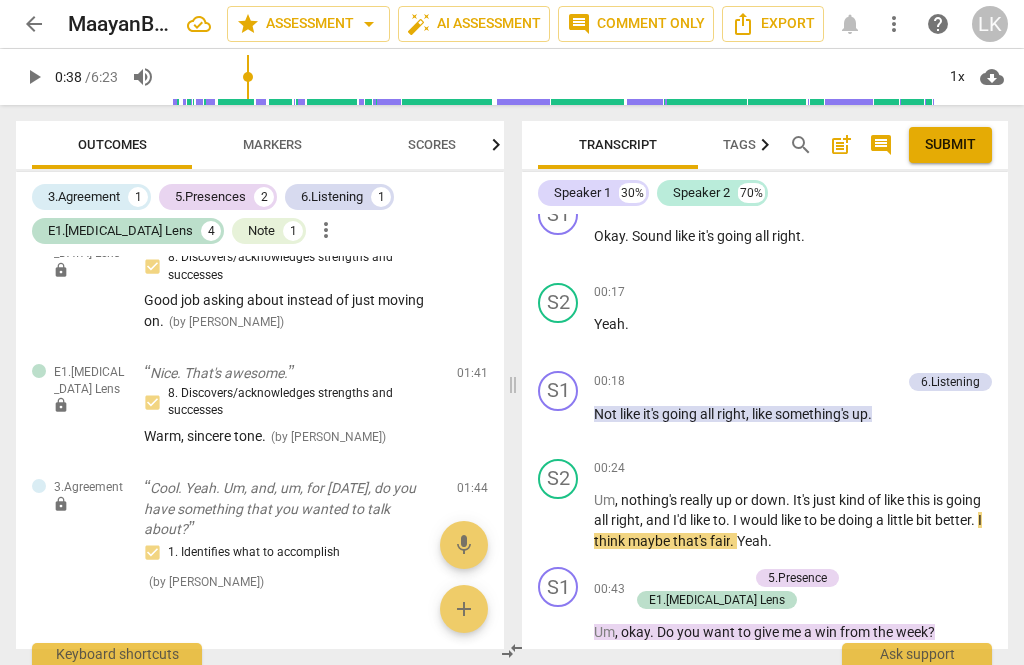 type on "39" 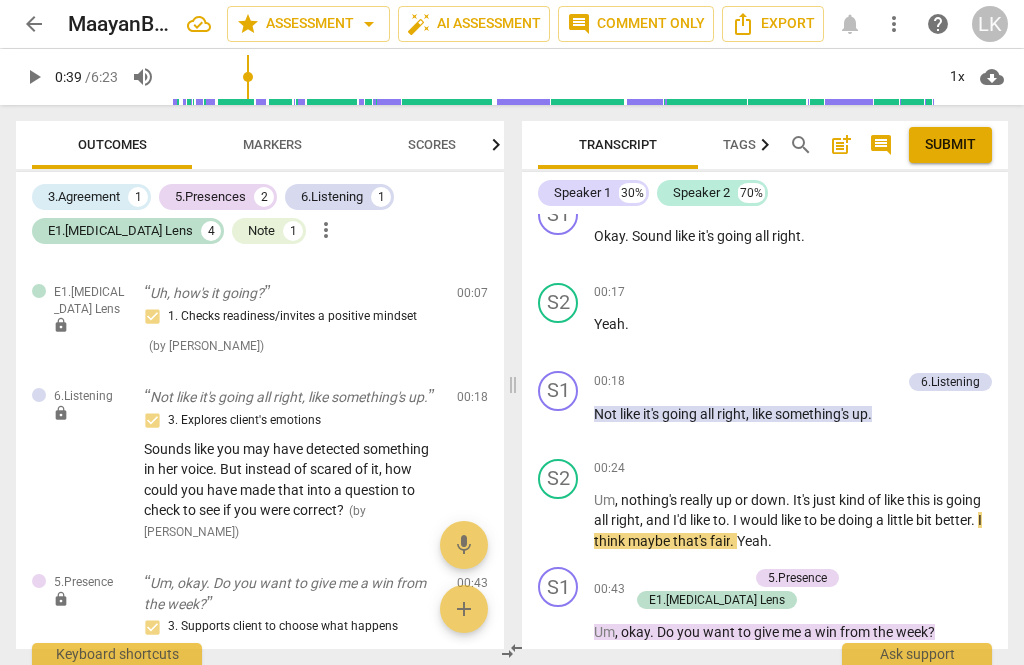 scroll, scrollTop: 61, scrollLeft: 0, axis: vertical 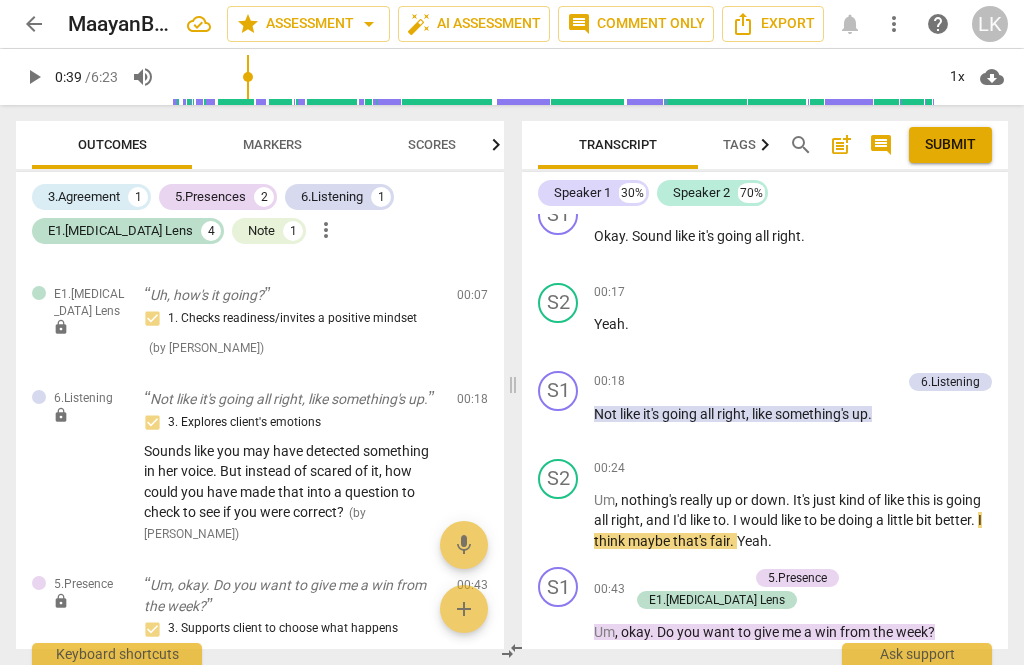 click on "+" at bounding box center (639, 578) 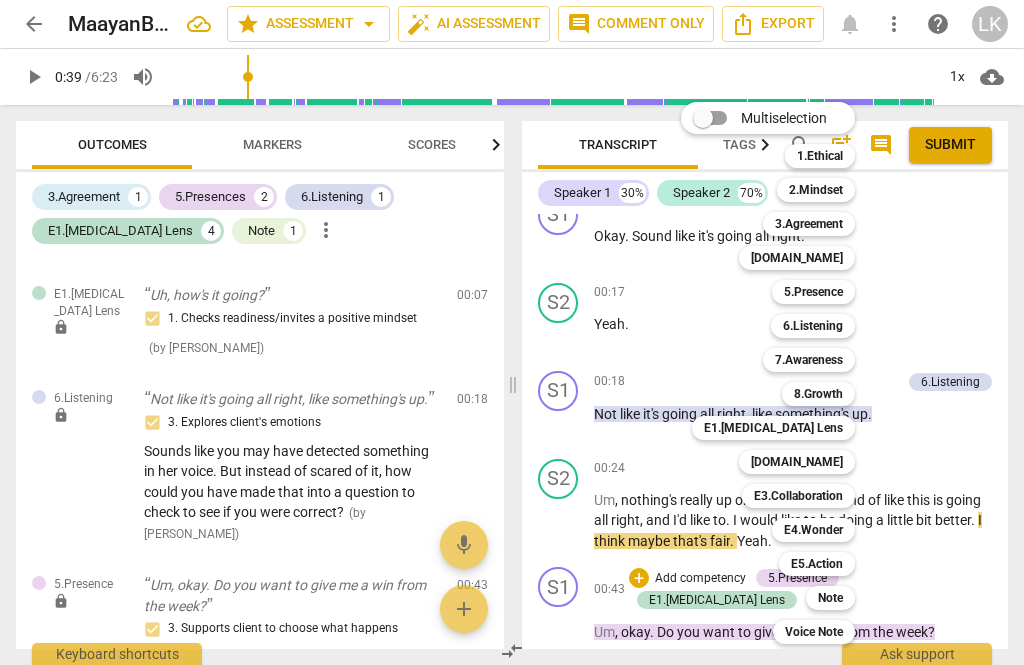 click at bounding box center [512, 332] 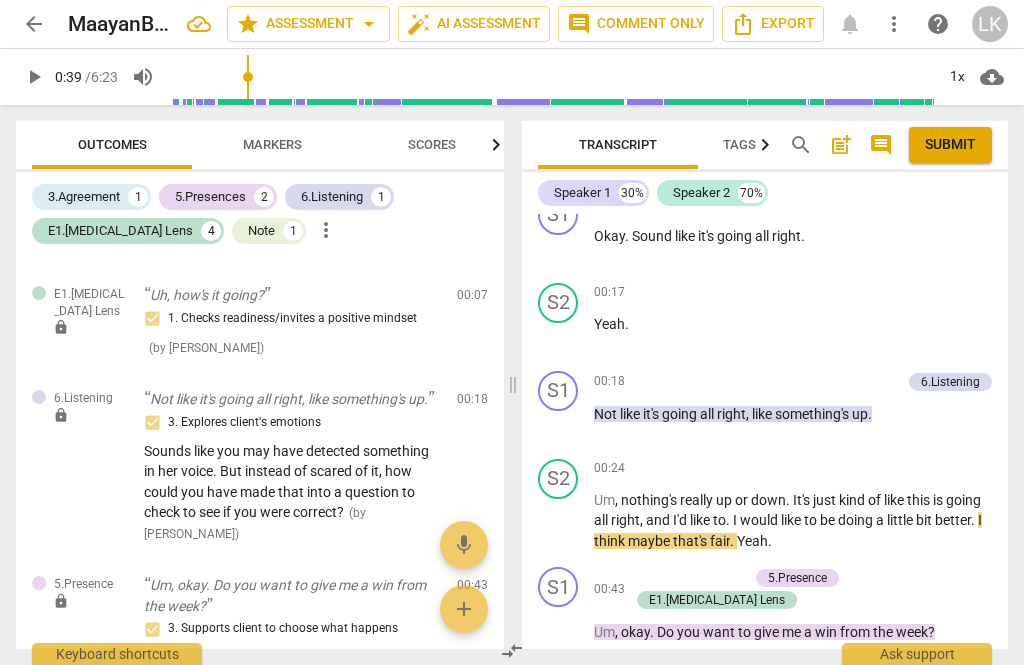 click on "00:24 + Add competency keyboard_arrow_right Um ,   nothing's   really   up   or   down .   It's   just   kind   of   like   this   is   going   all   right ,   and   I'd   like   to .   I   would   like   to   be   doing   a   little   bit   better .   I   think   maybe   that's   fair .   Yeah ." at bounding box center (793, 505) 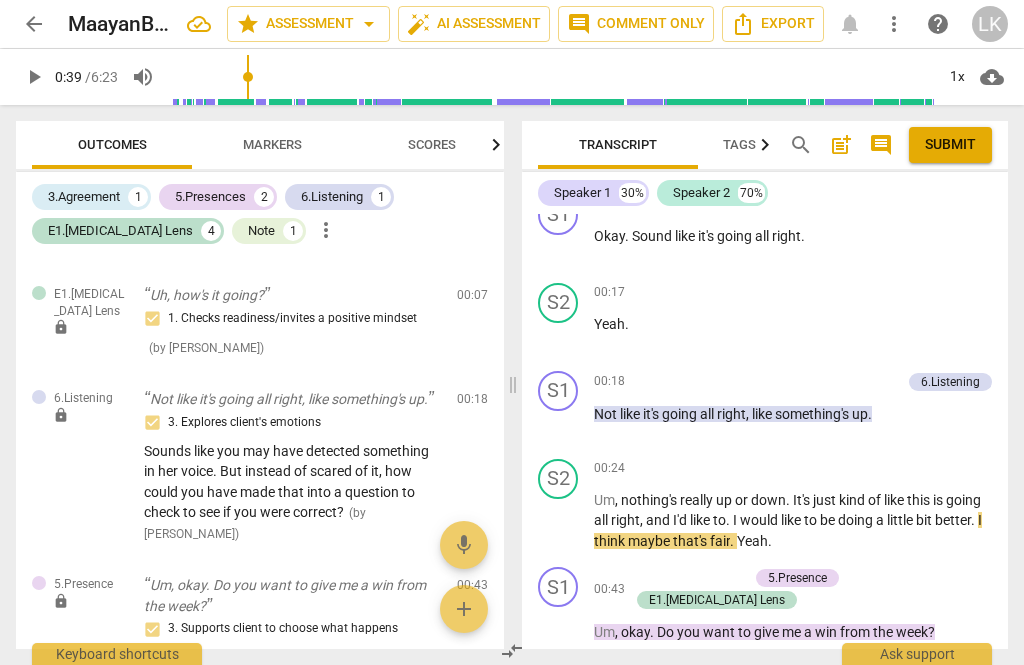 click on "+ Add competency" at bounding box center [932, 469] 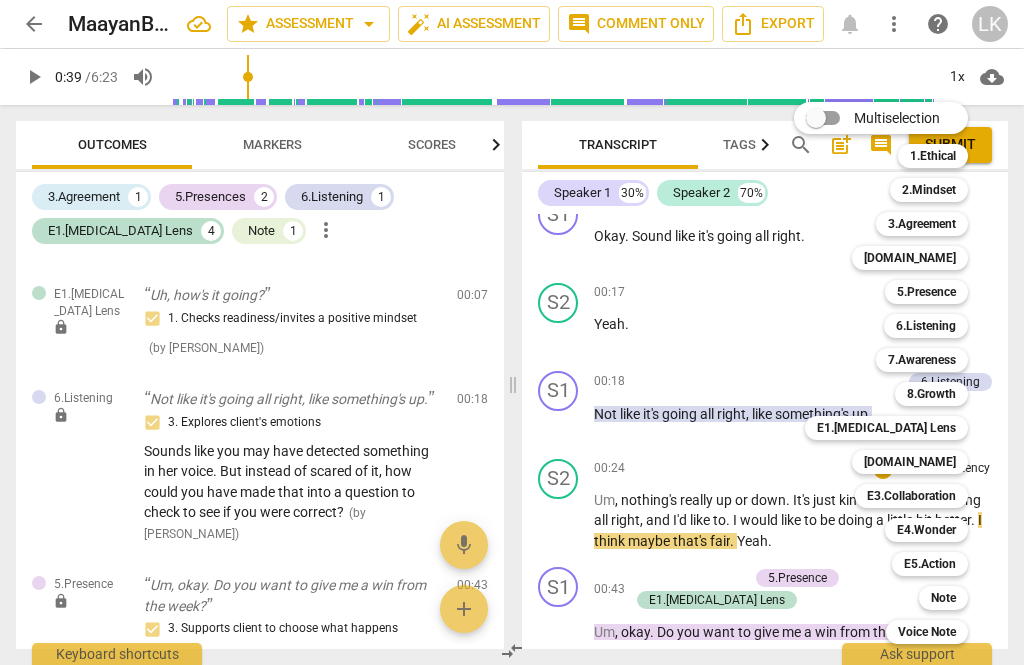 click on "Note" at bounding box center [943, 598] 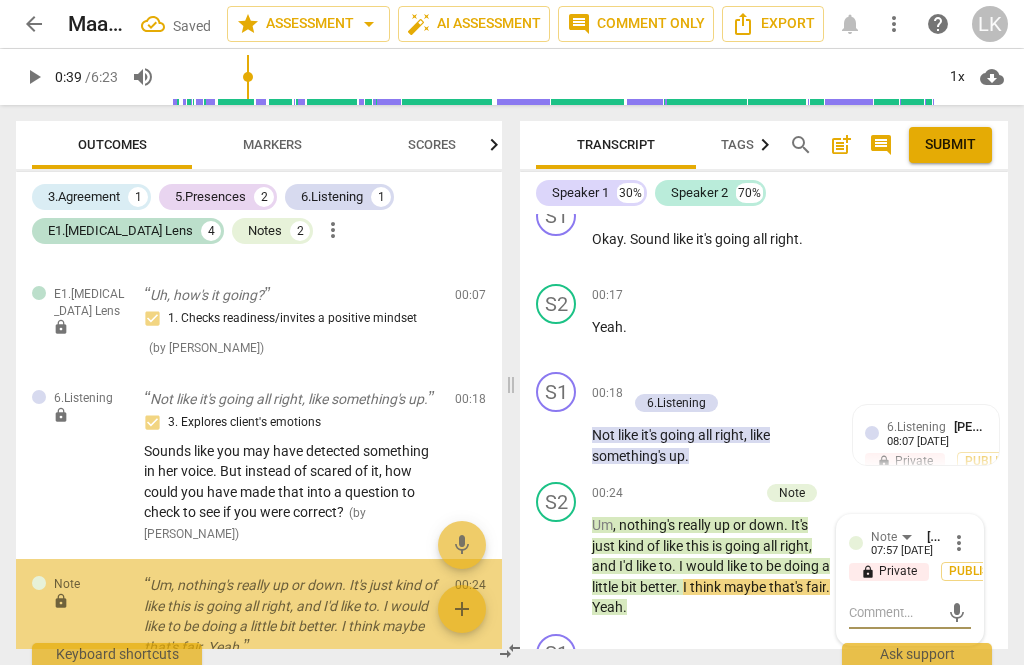 scroll, scrollTop: 229, scrollLeft: 0, axis: vertical 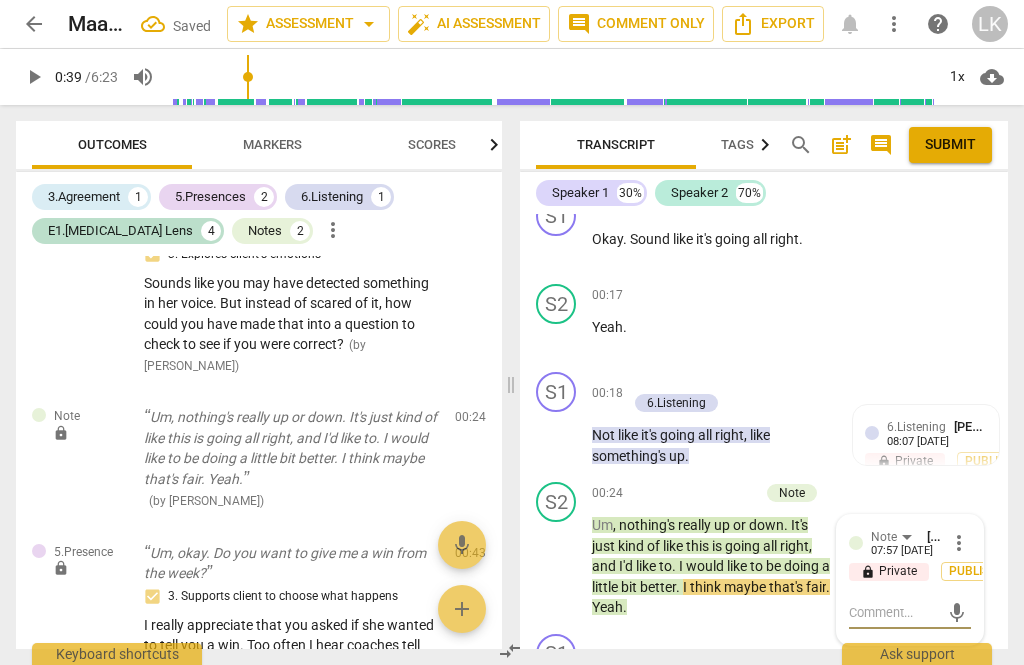 click at bounding box center (894, 612) 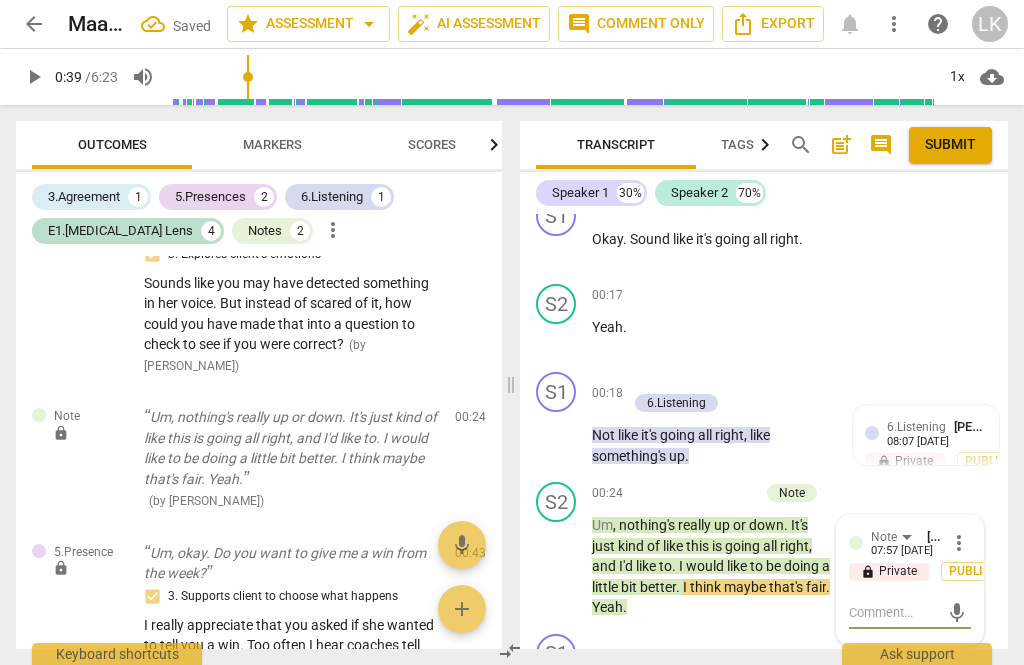 click at bounding box center [894, 612] 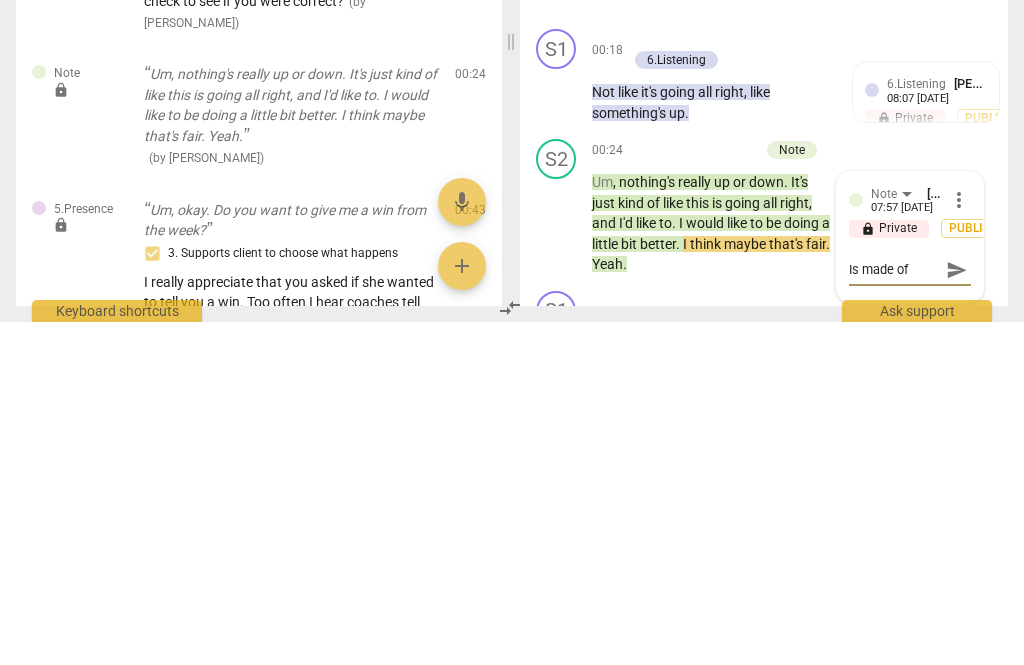 type on "Is made of" 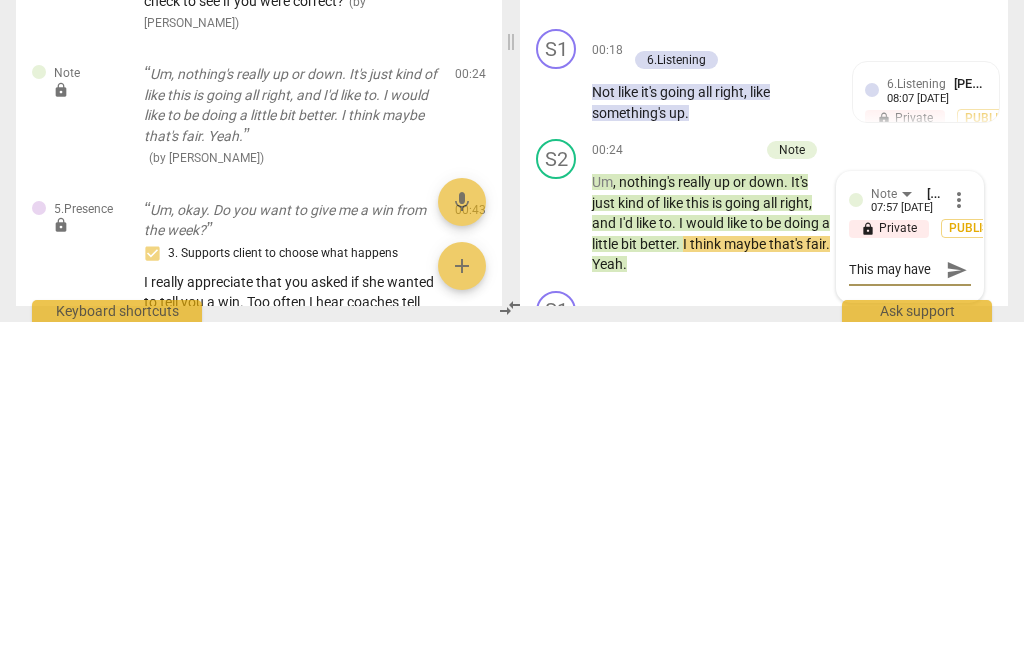 type on "This may have been a good time to" 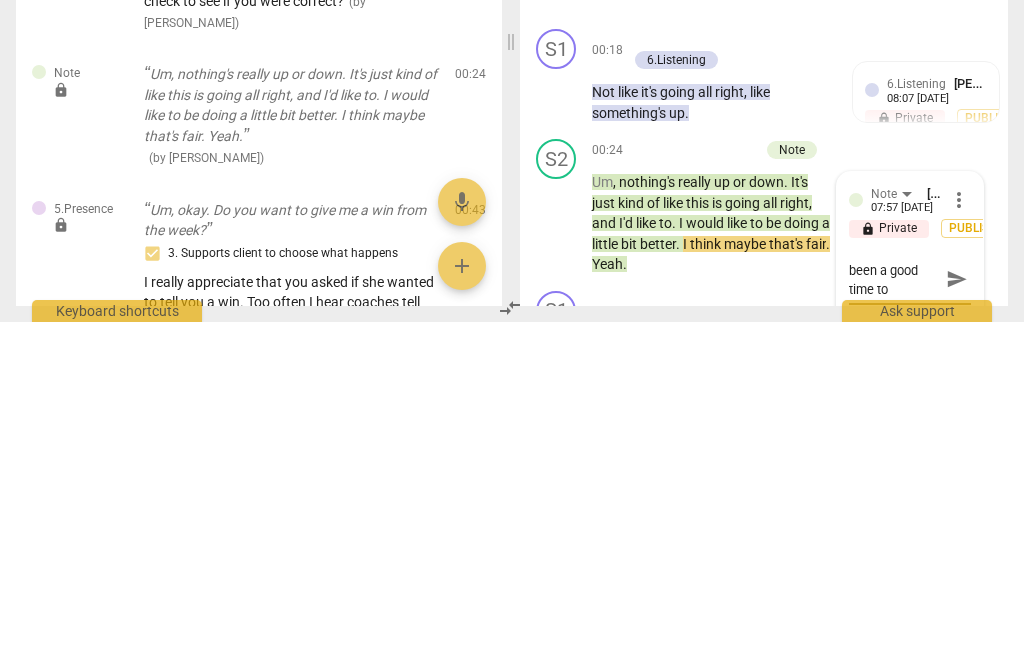type on "This might’ve been a good time to ask" 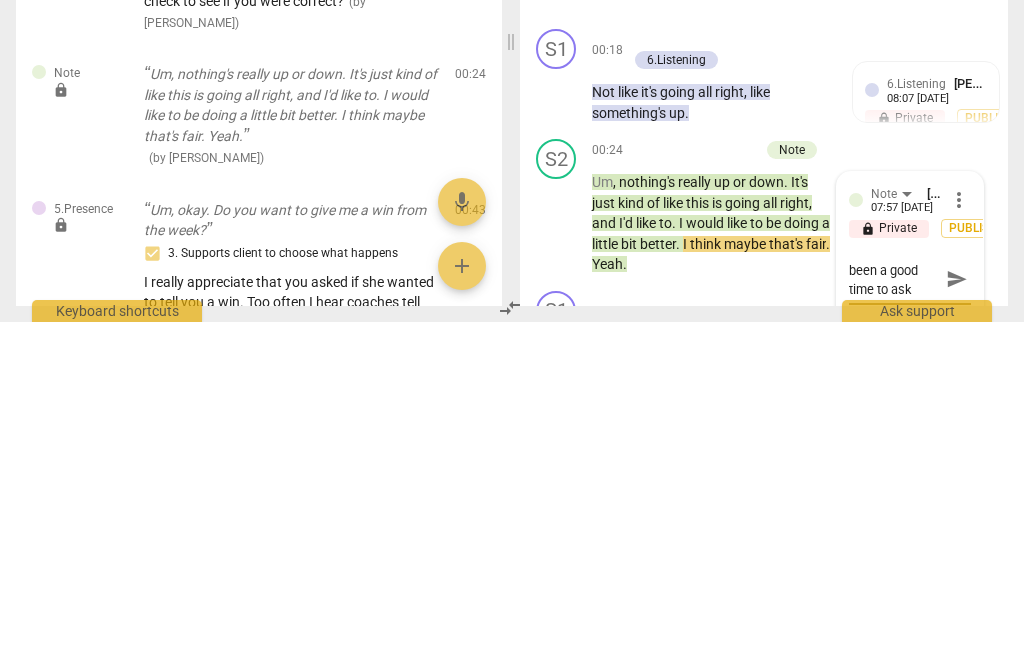 scroll, scrollTop: 18, scrollLeft: 0, axis: vertical 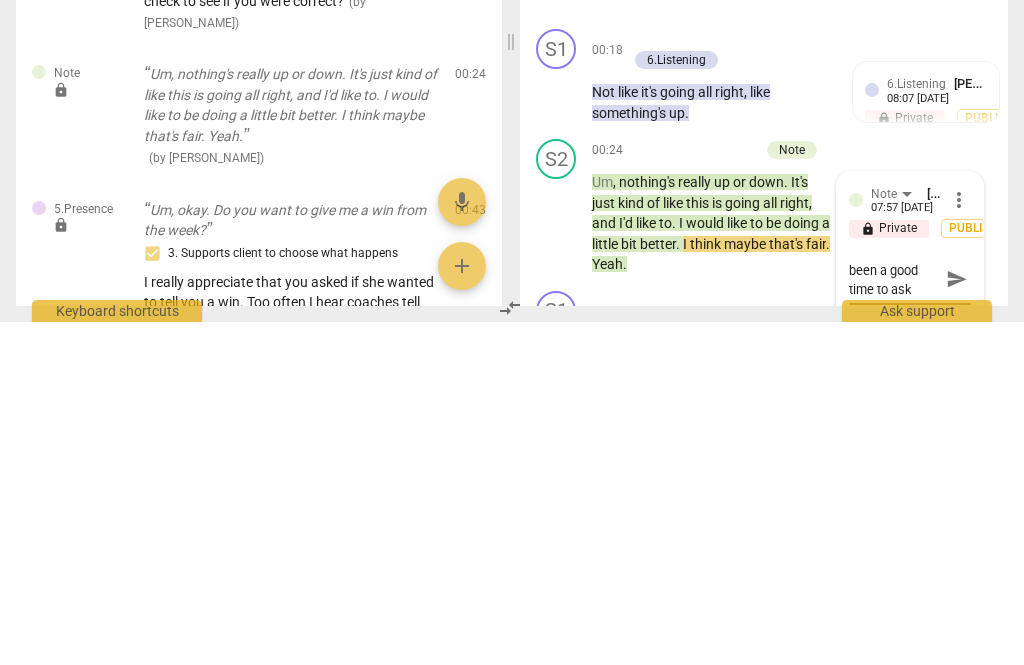 type on "This may have been a good time to ask if she" 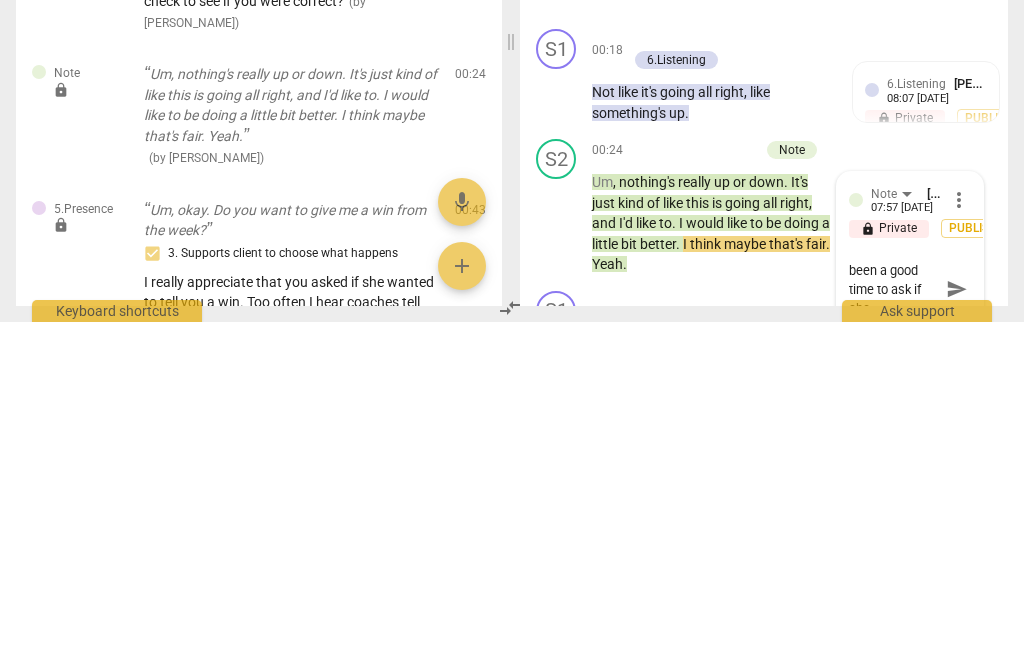 scroll, scrollTop: 18, scrollLeft: 0, axis: vertical 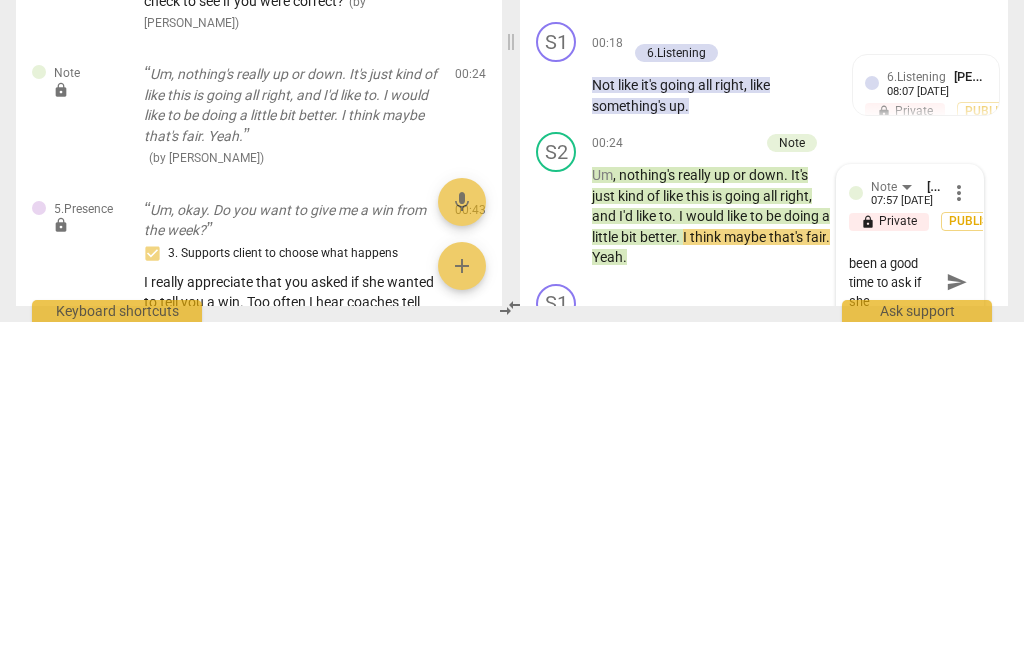 type on "This may have been a good time to ask if she was" 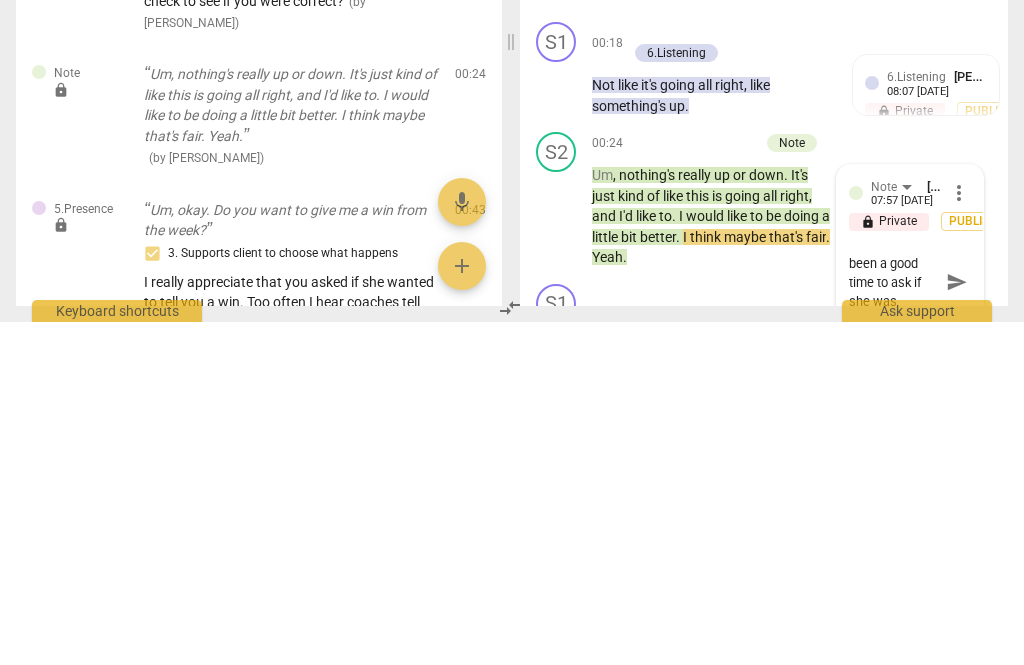 type on "This might’ve been a good time to ask if she was feelin" 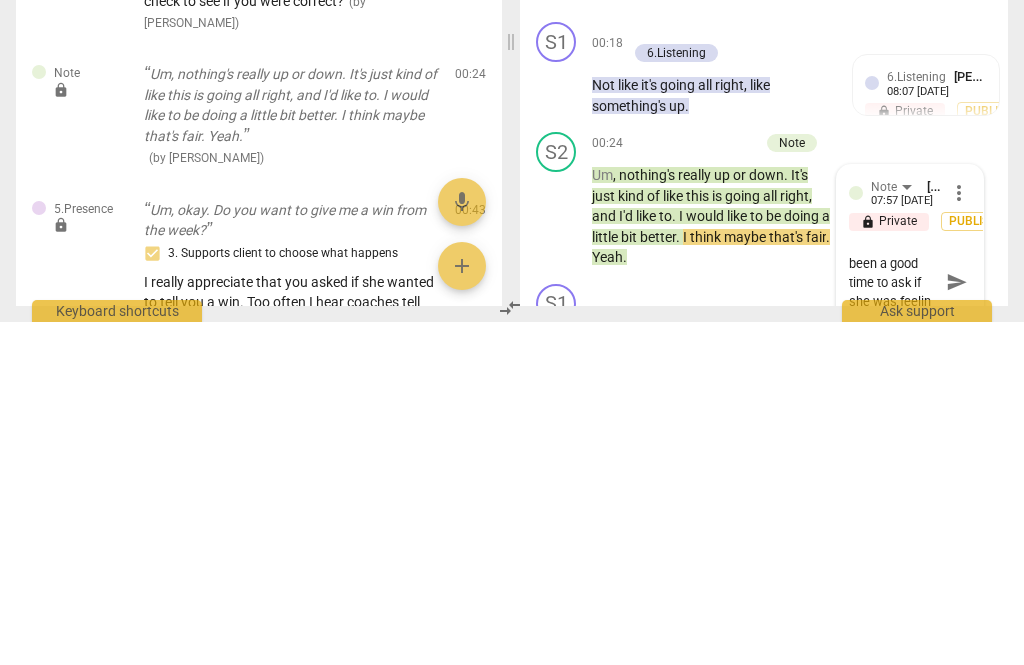 type on "This might’ve been a good time to ask if she was feeling" 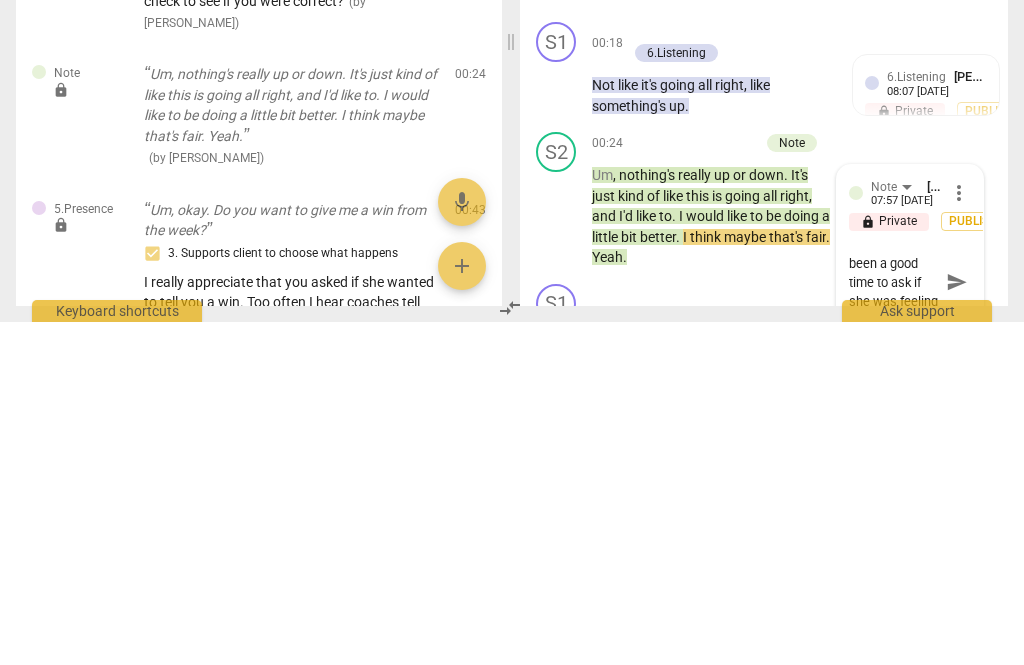 scroll, scrollTop: 38, scrollLeft: 0, axis: vertical 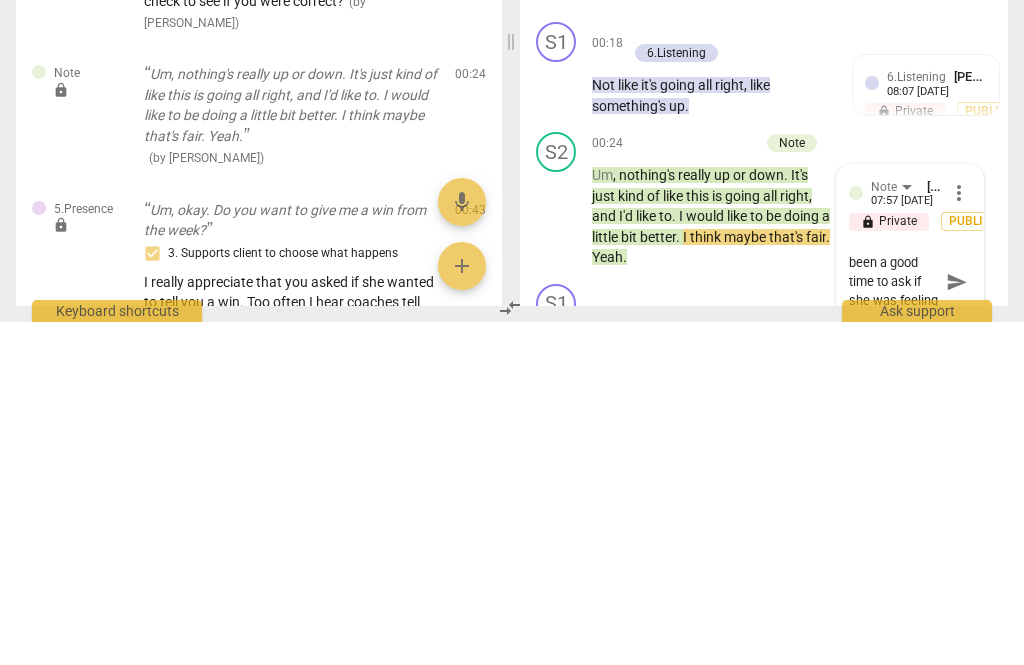 type on "This may have been a good time to ask if she was feeling coacha" 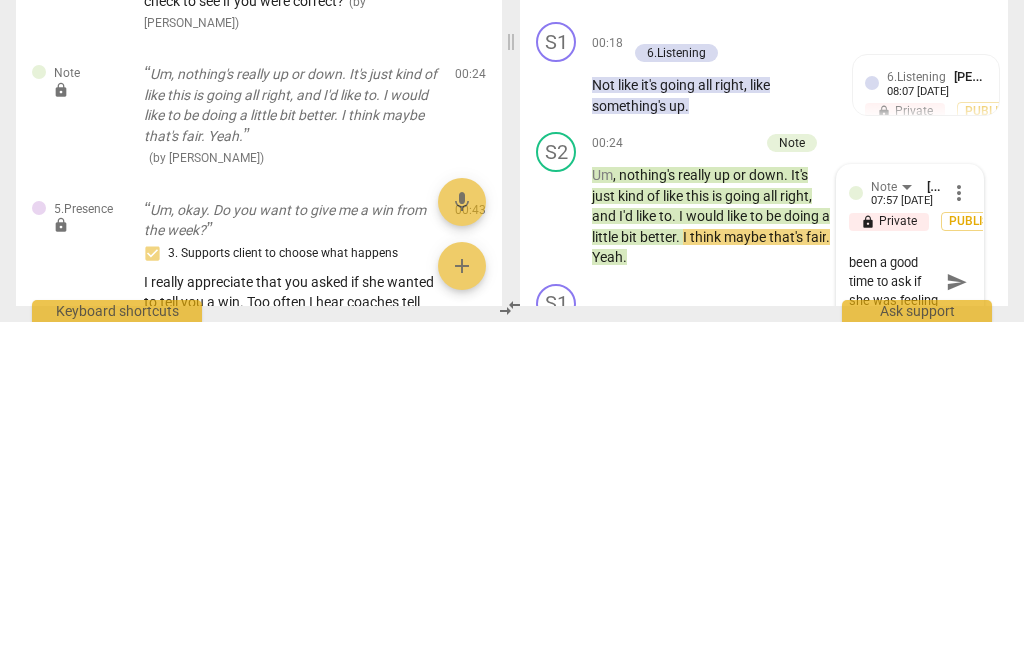 type on "This may have been a good time to ask if she was feeling coacha" 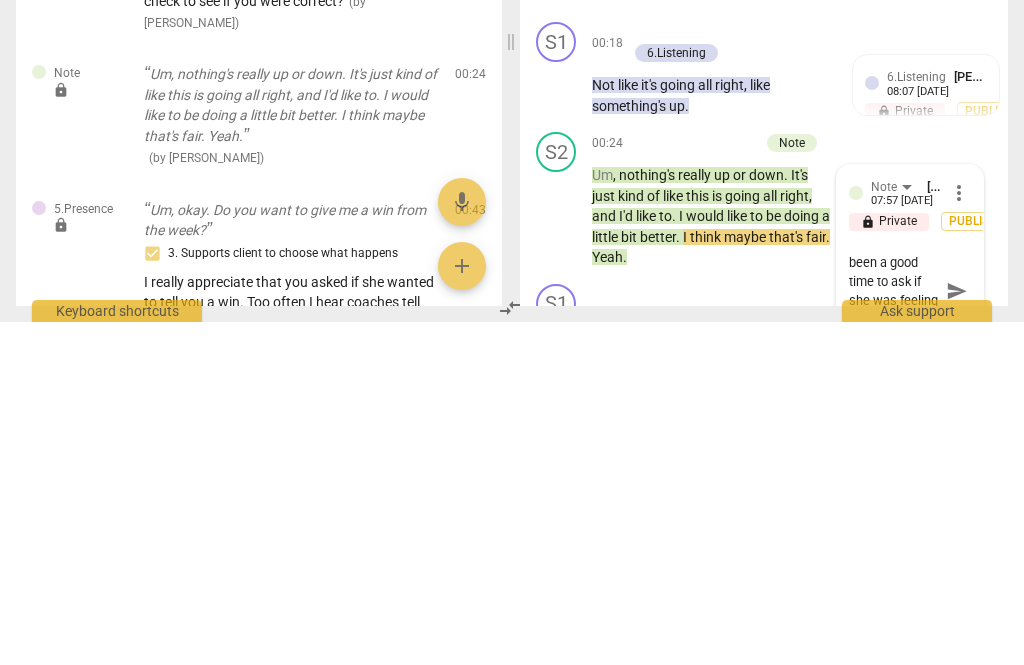 type on "This may have been a good time to ask if she was feeling coachable" 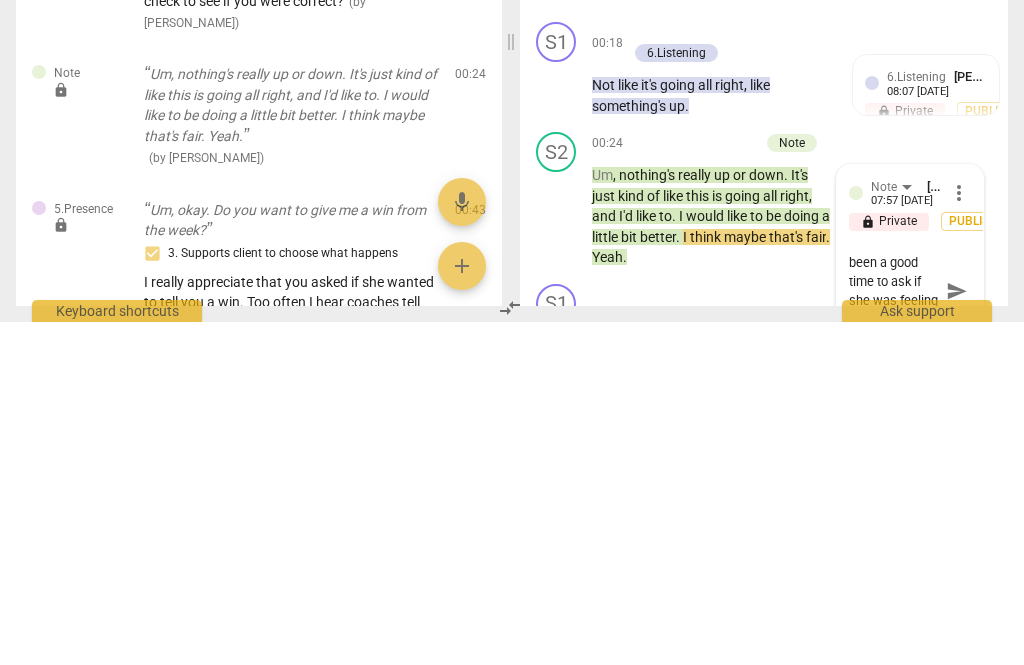 scroll, scrollTop: 964, scrollLeft: 0, axis: vertical 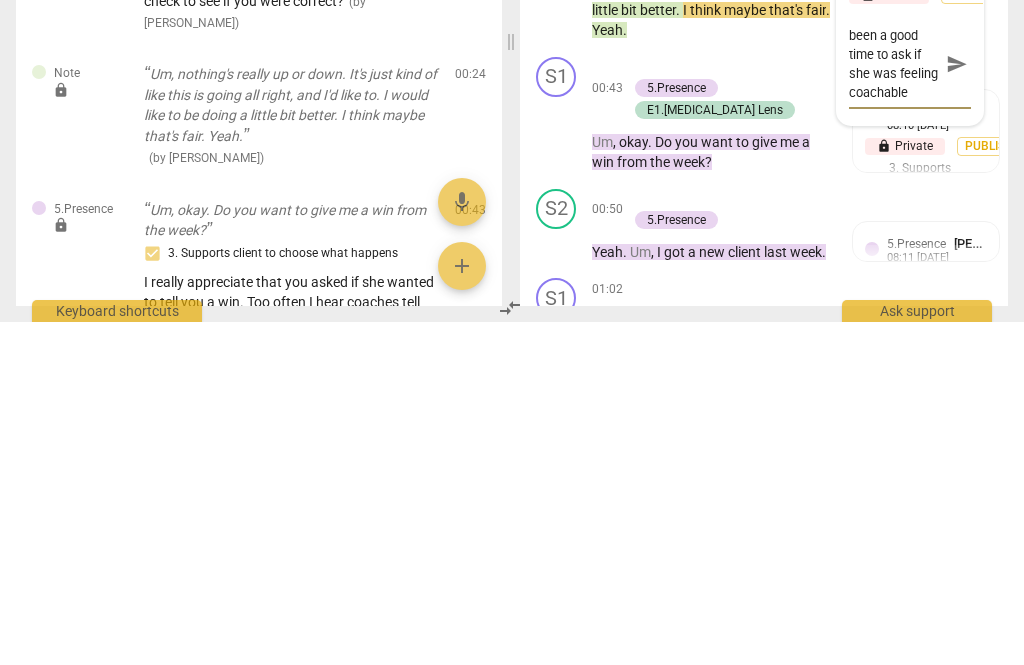 type on "This may have been a good time to ask if she was feeling coachable [DATE]" 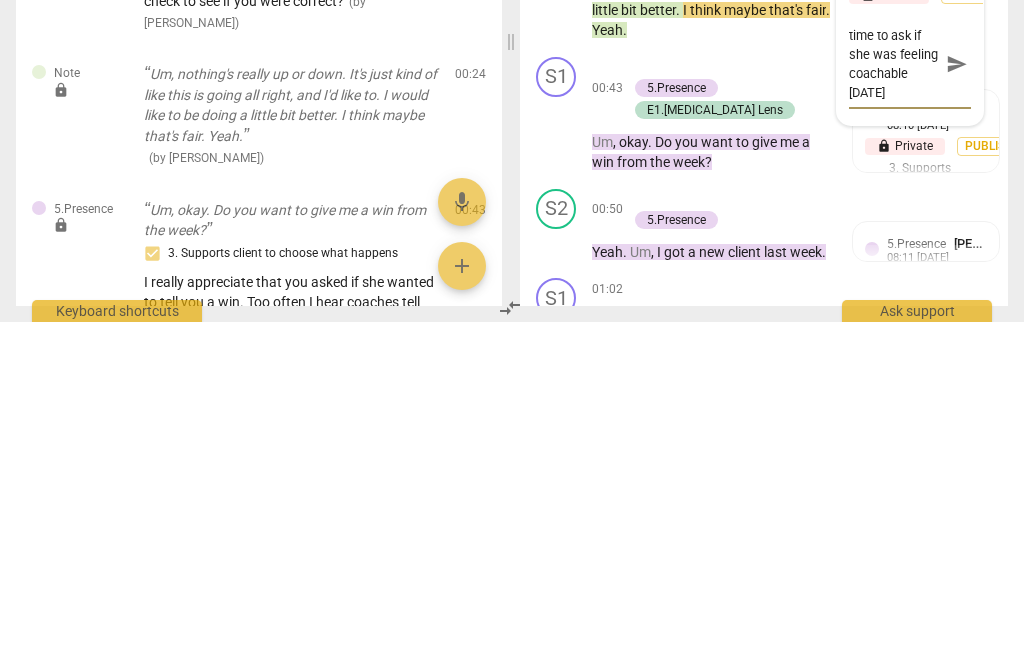 type on "This may have been a good time to ask if she was feeling coachable [DATE]." 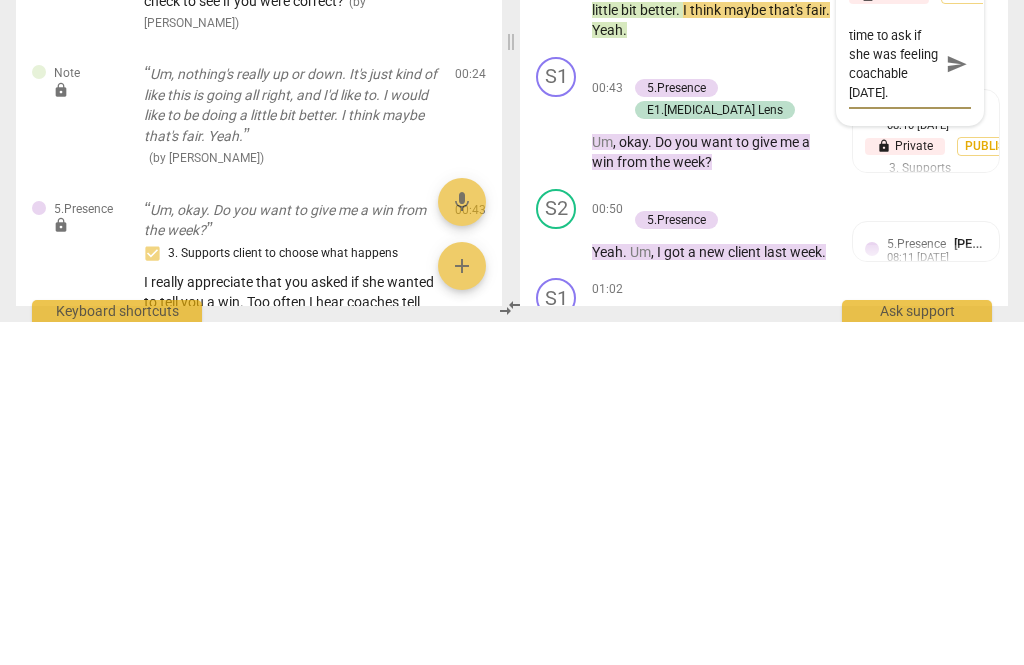 type on "This might’ve been a good time to ask if she was feeling coachable [DATE]." 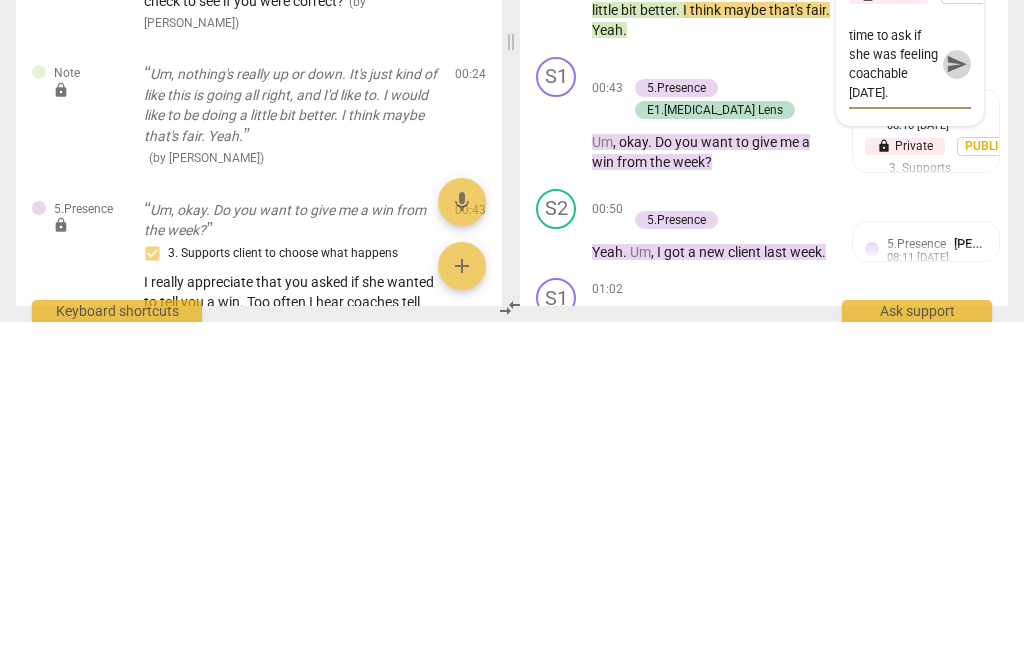 type on "This might’ve been a good time to ask if she was feeling coachable [DATE]." 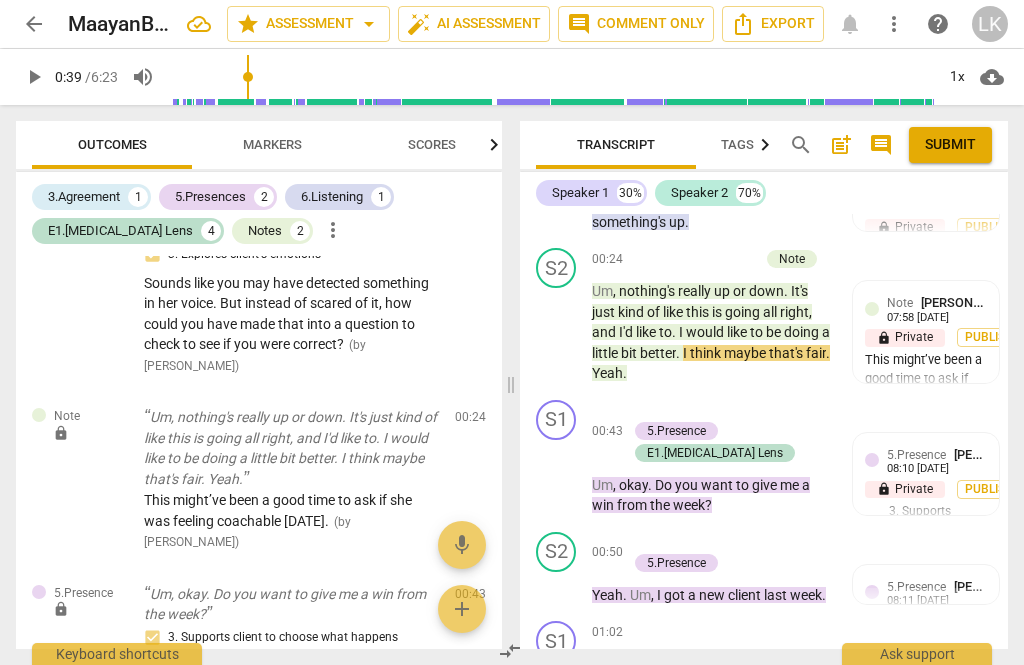 click on "play_arrow" at bounding box center [557, 475] 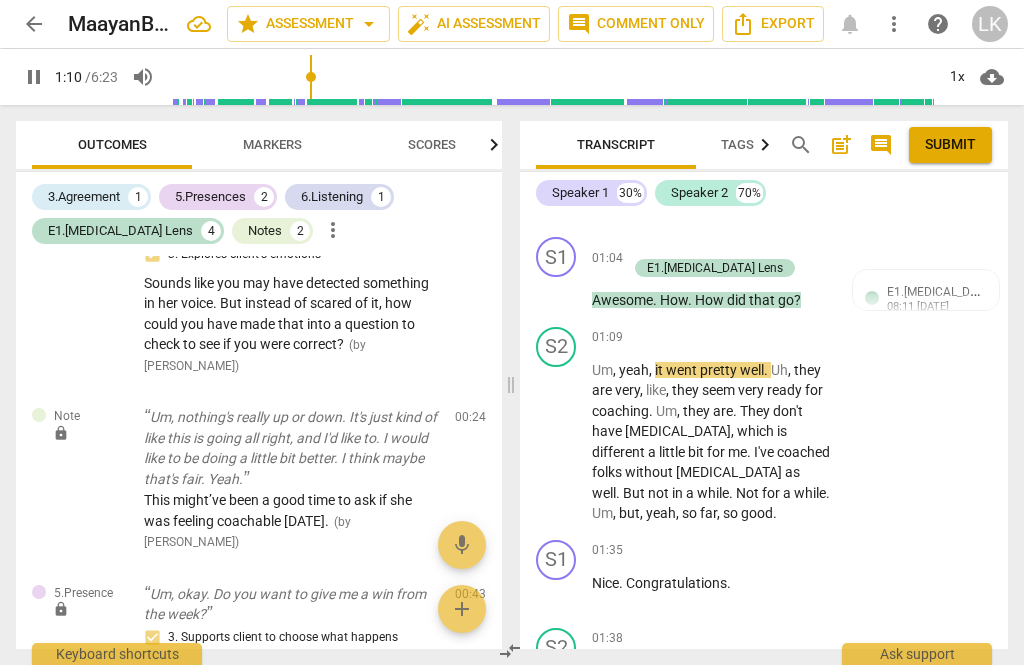 scroll, scrollTop: 1538, scrollLeft: 0, axis: vertical 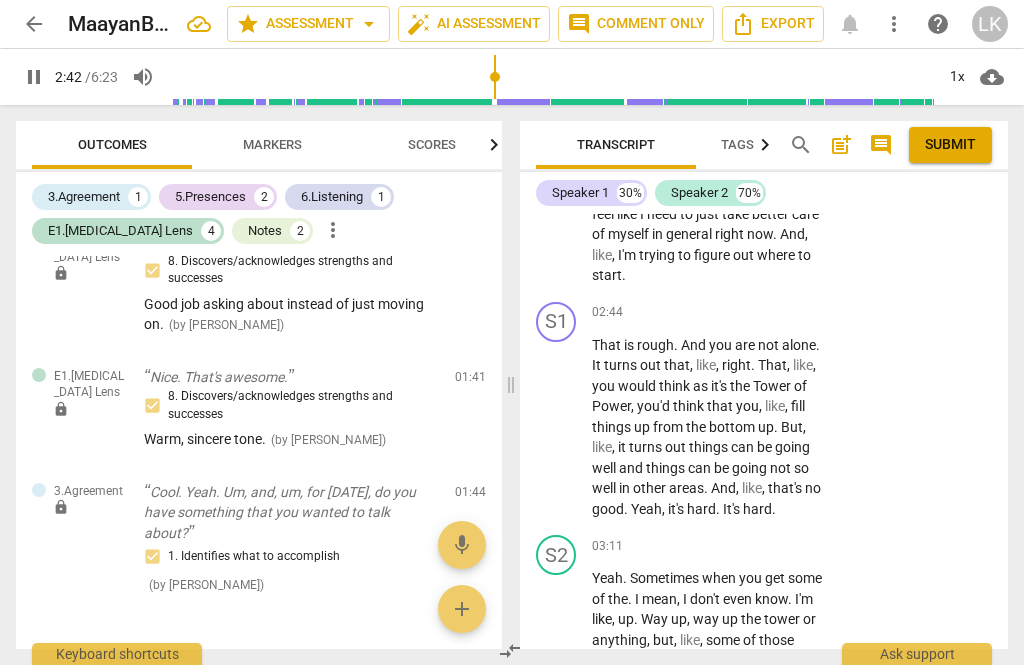 click on "pause" at bounding box center (557, 427) 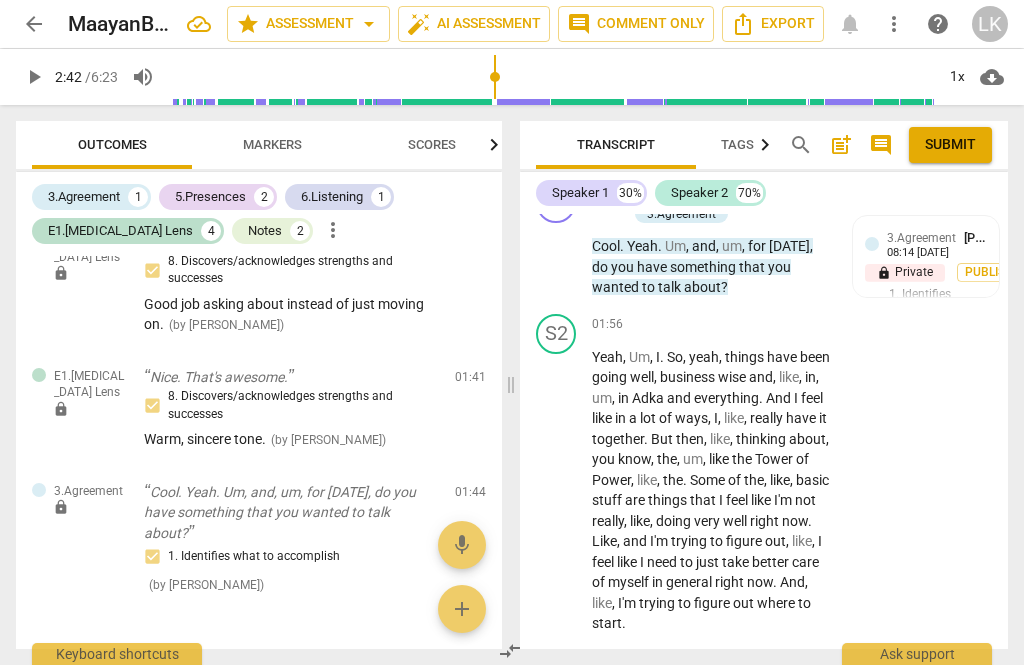 scroll, scrollTop: 2235, scrollLeft: 0, axis: vertical 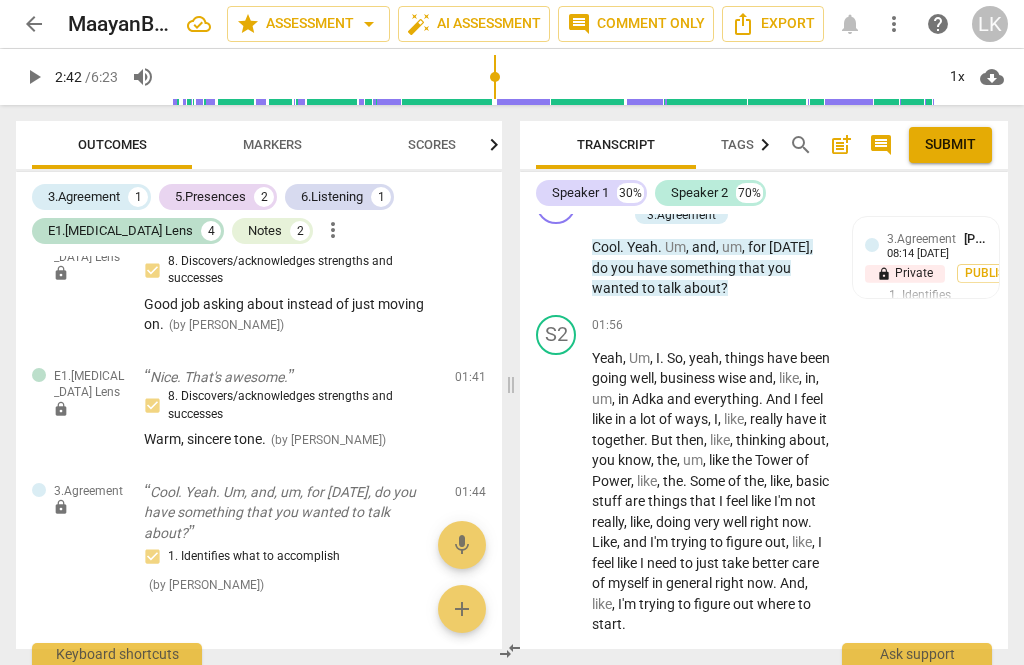 click on "+" at bounding box center (708, 326) 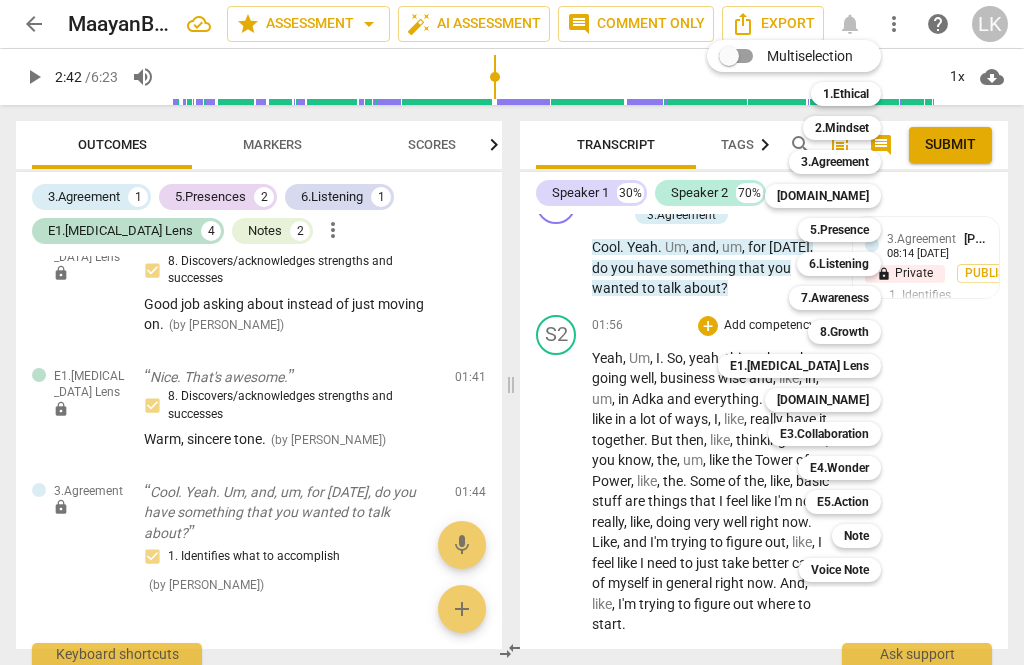 click on "6.Listening" at bounding box center (839, 264) 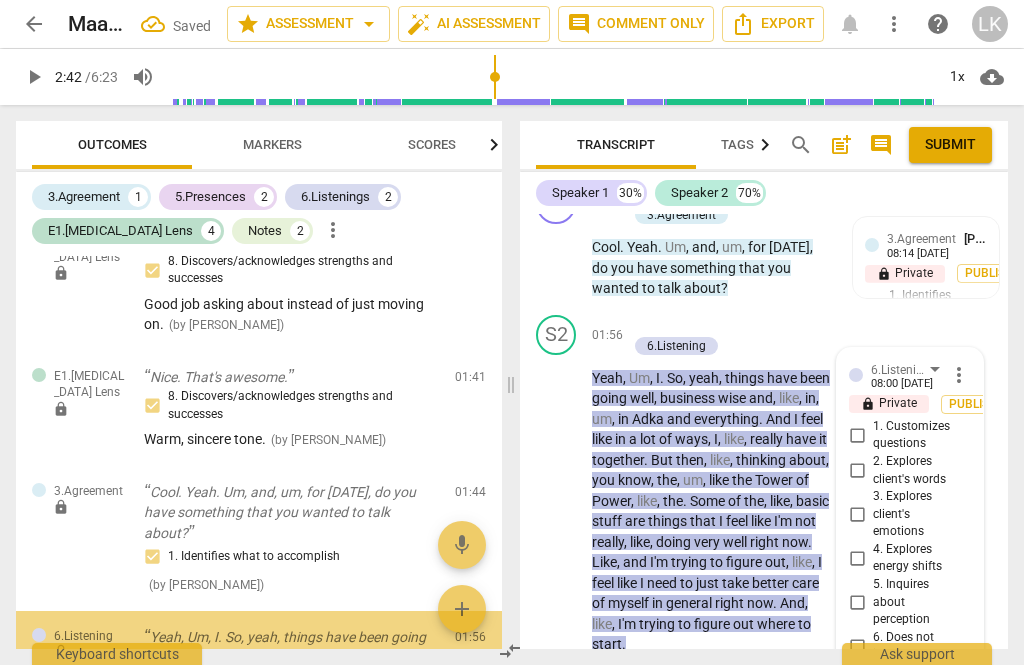 scroll, scrollTop: 1243, scrollLeft: 0, axis: vertical 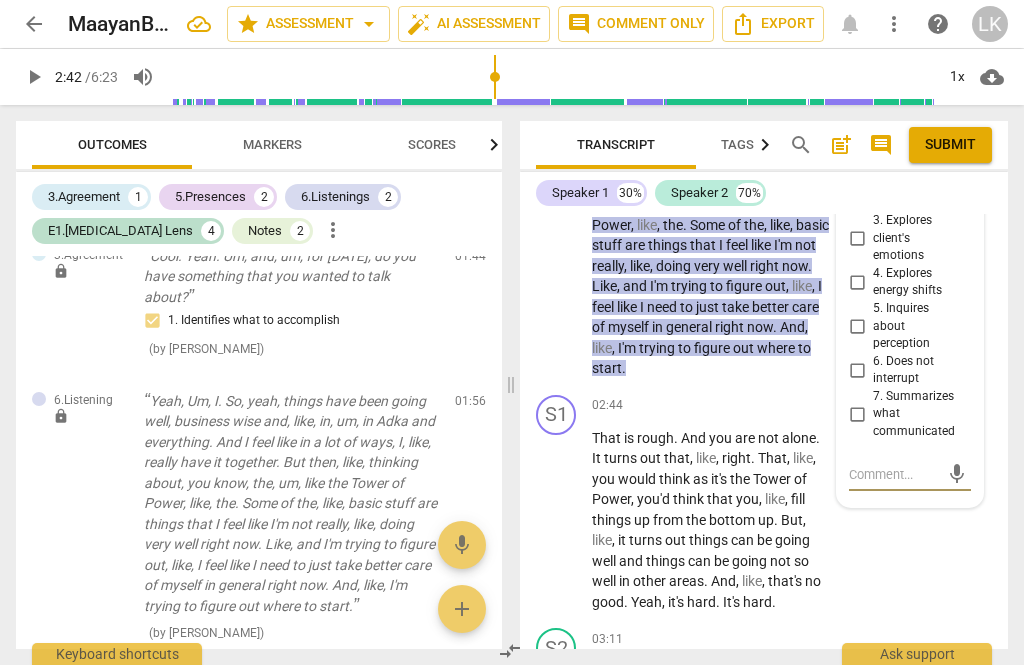 click on "6. Does not interrupt" at bounding box center [857, 370] 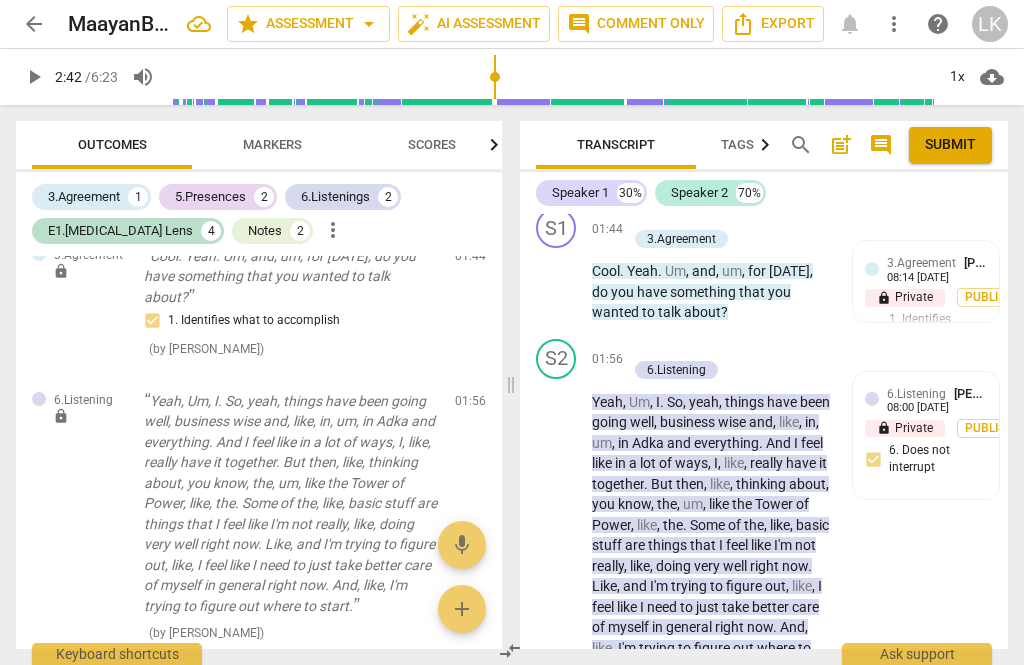 scroll, scrollTop: 2186, scrollLeft: 0, axis: vertical 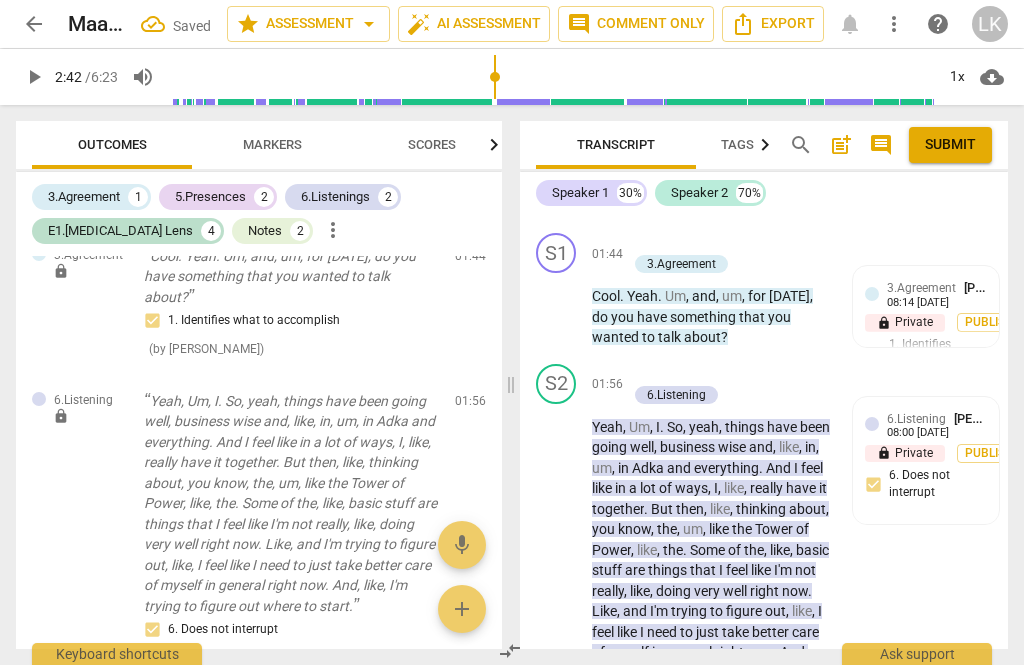 click on "Add competency" at bounding box center (698, 374) 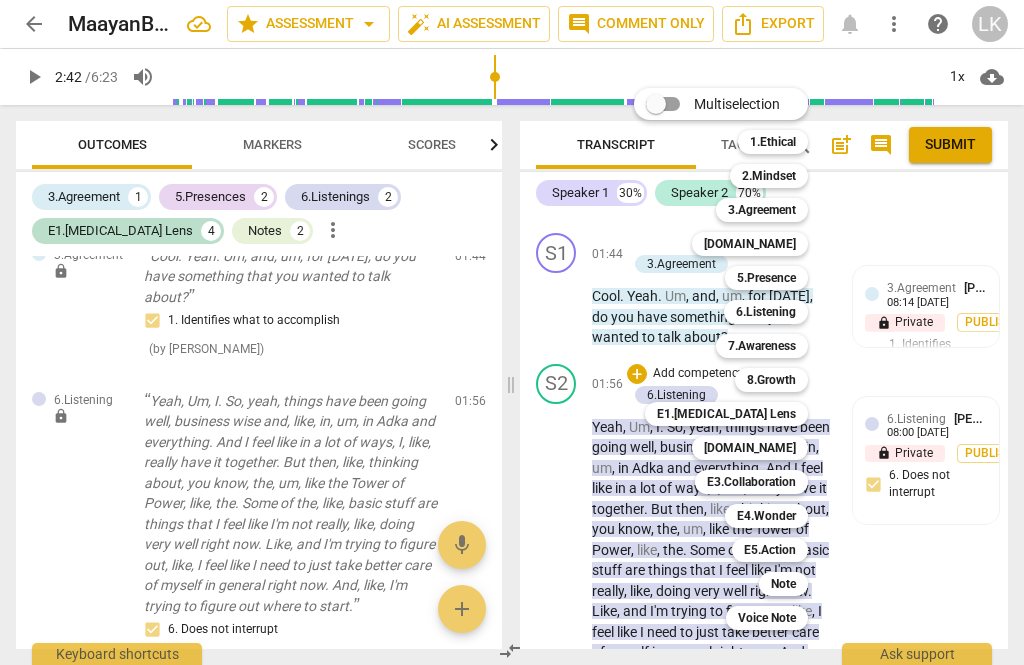 click on "[DOMAIN_NAME]" at bounding box center [750, 448] 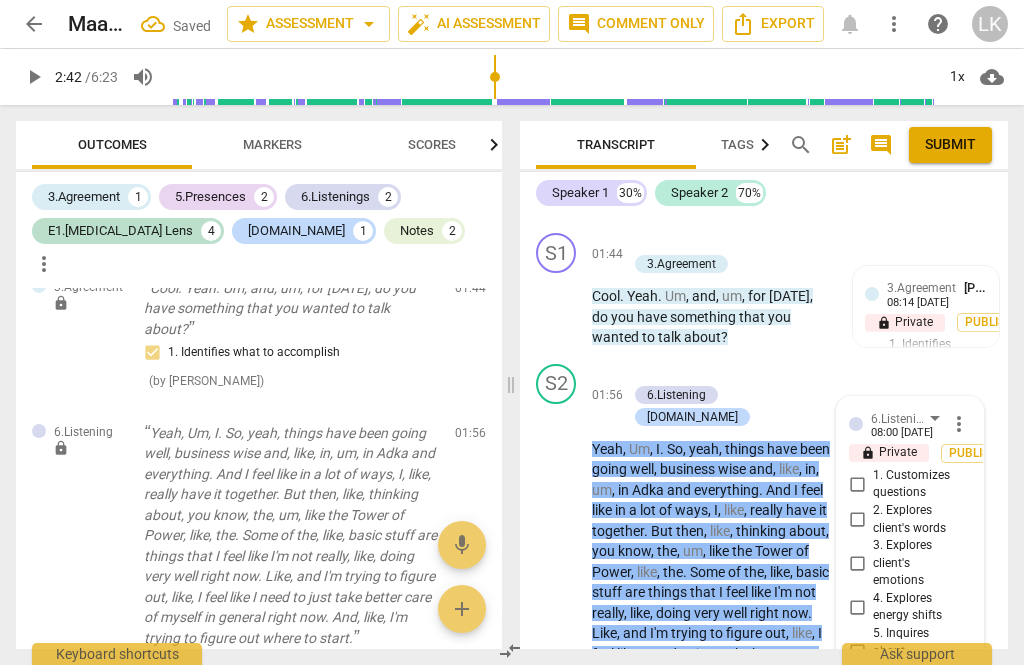 scroll, scrollTop: 1546, scrollLeft: 0, axis: vertical 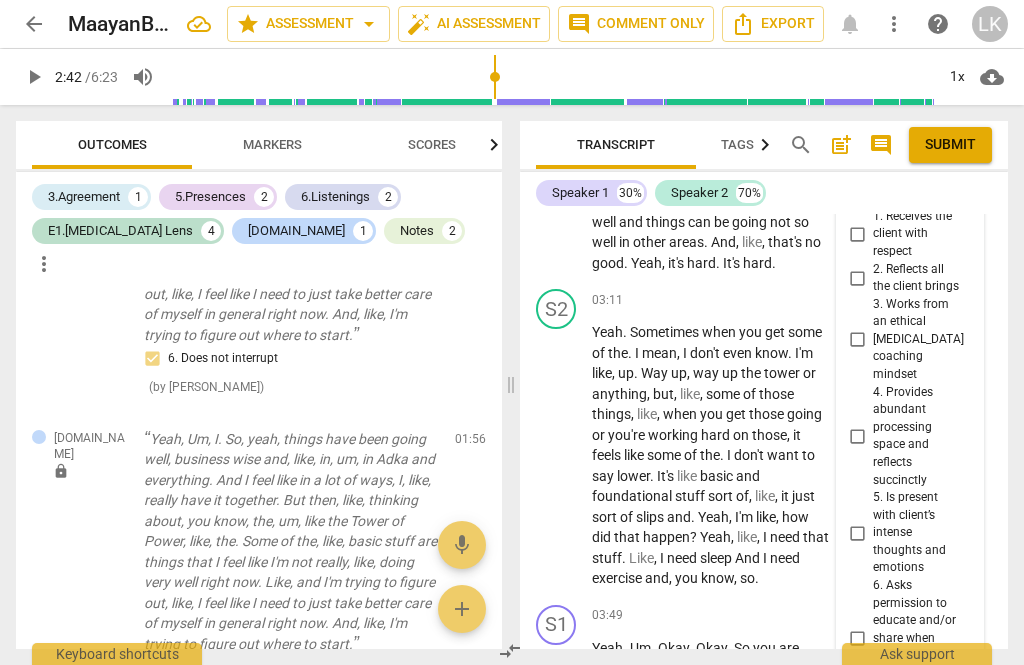 click on "4. Provides abundant processing space and reflects succinctly" at bounding box center (857, 436) 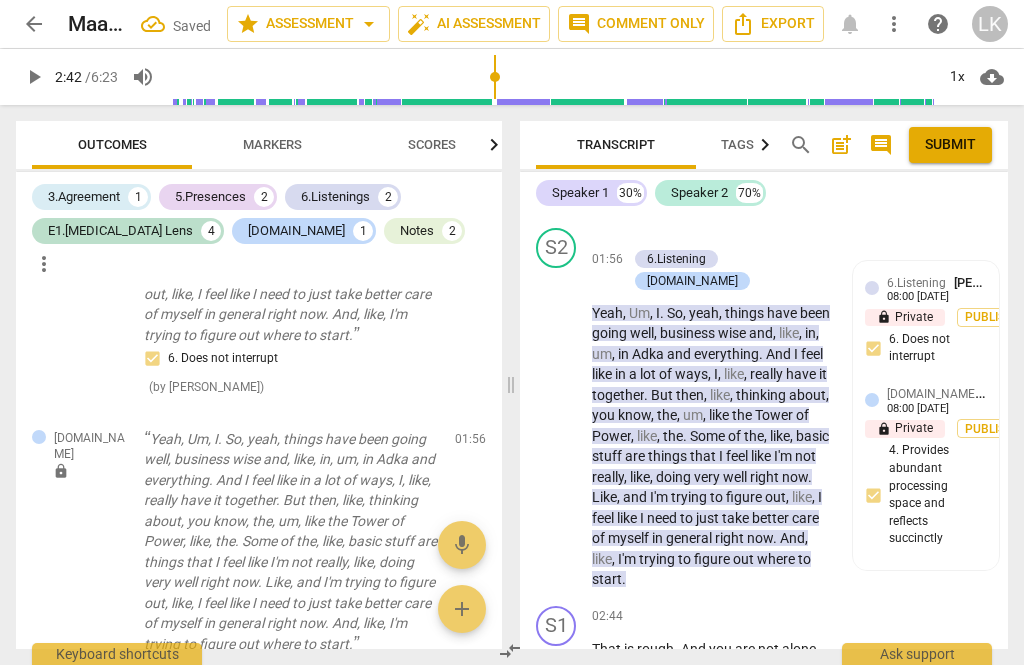 scroll, scrollTop: 2532, scrollLeft: 0, axis: vertical 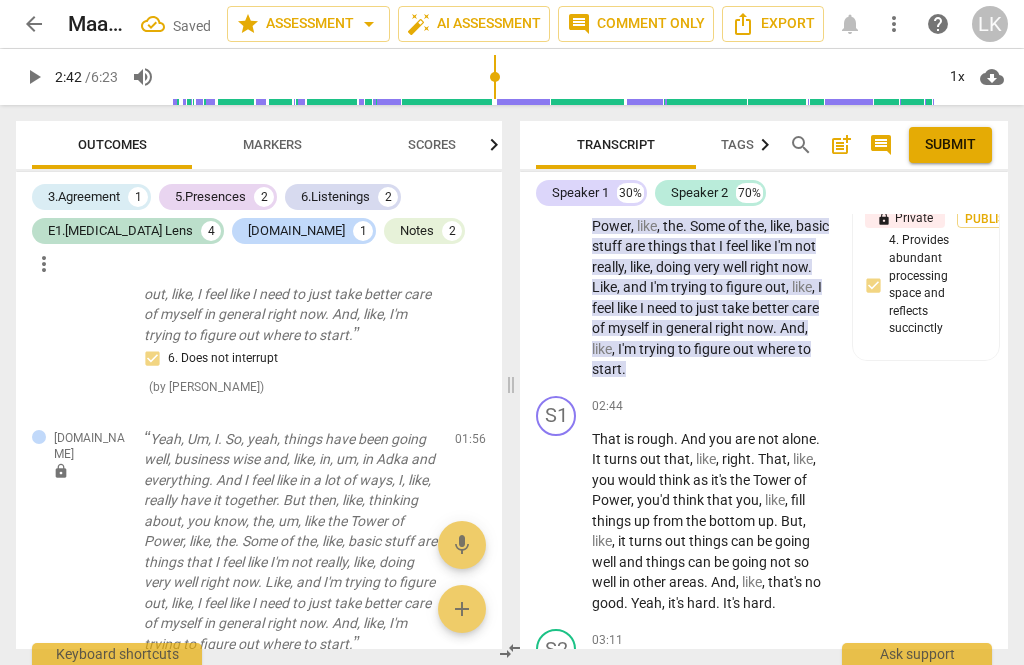 click on "play_arrow" at bounding box center (557, 521) 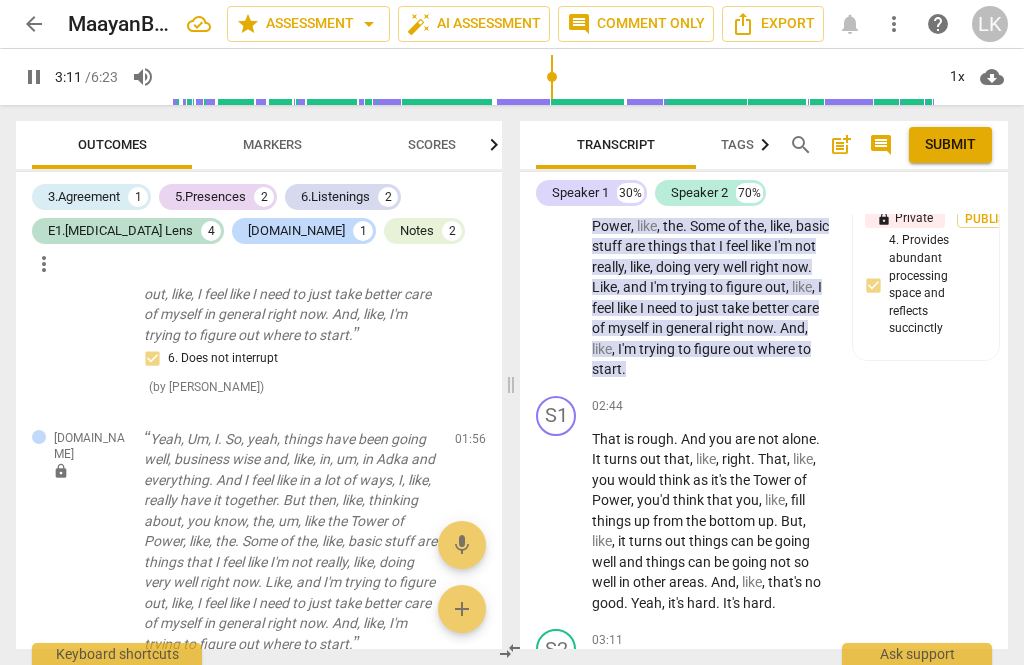 click on "pause" at bounding box center [557, 521] 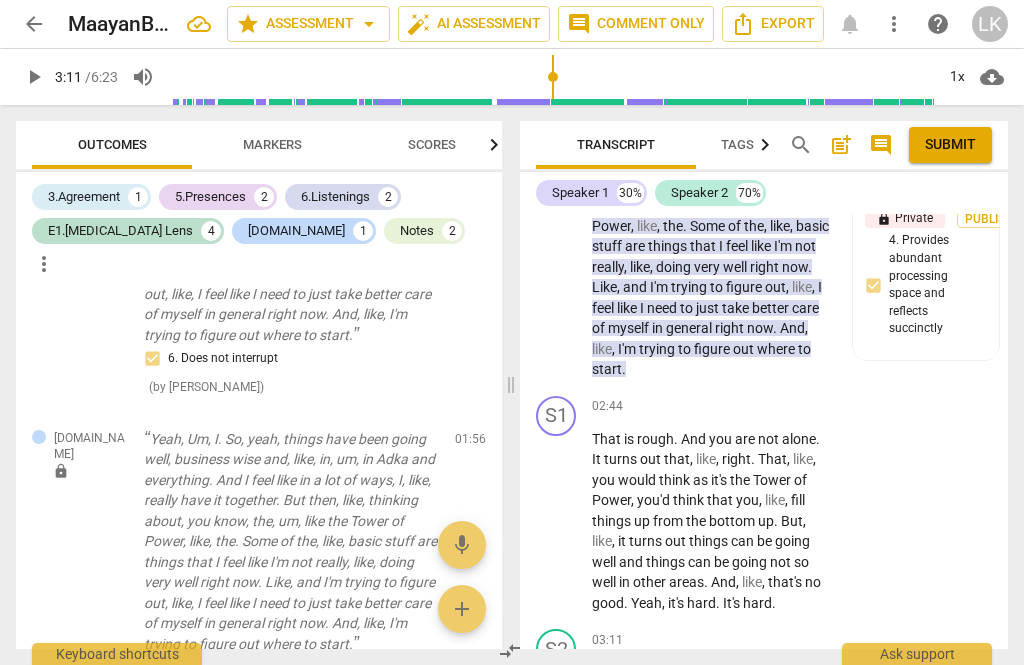 click on "Add competency" at bounding box center [769, 407] 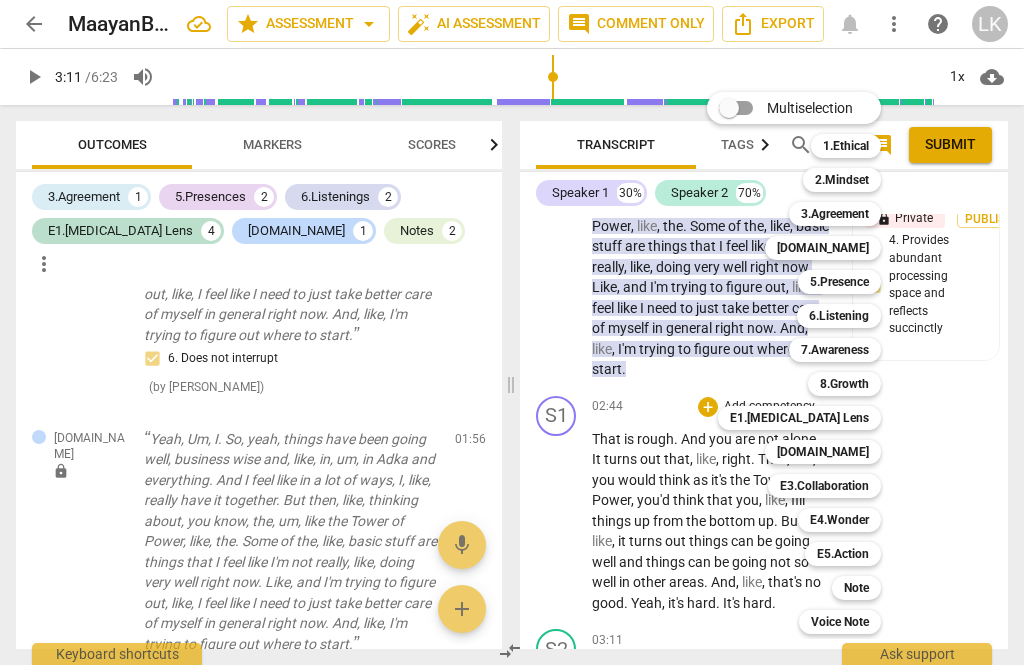 click on "[DOMAIN_NAME]" at bounding box center [823, 248] 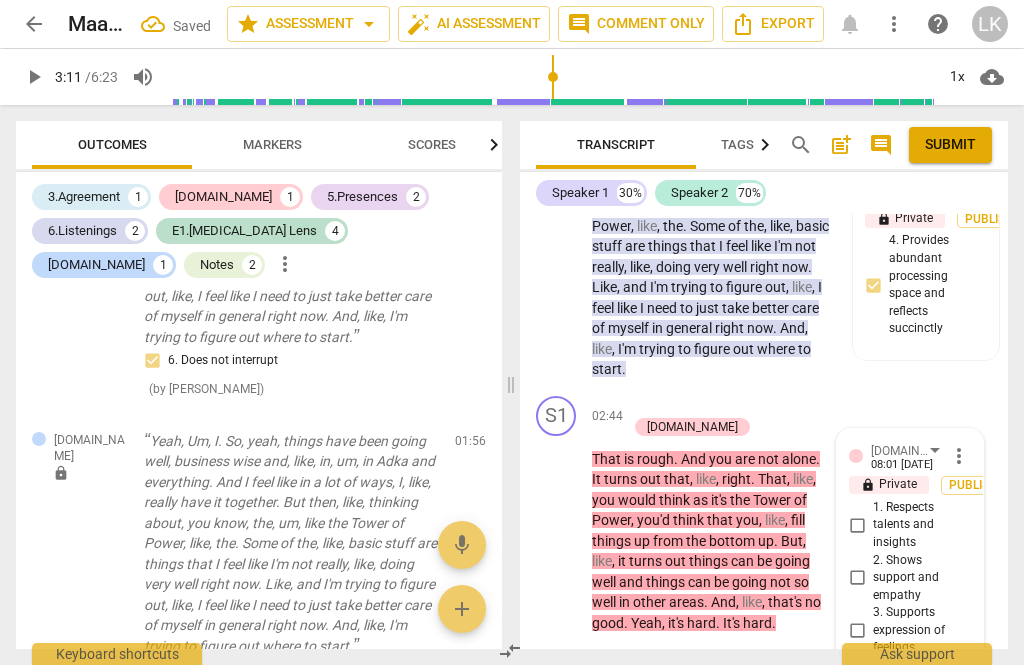 scroll, scrollTop: 1835, scrollLeft: 0, axis: vertical 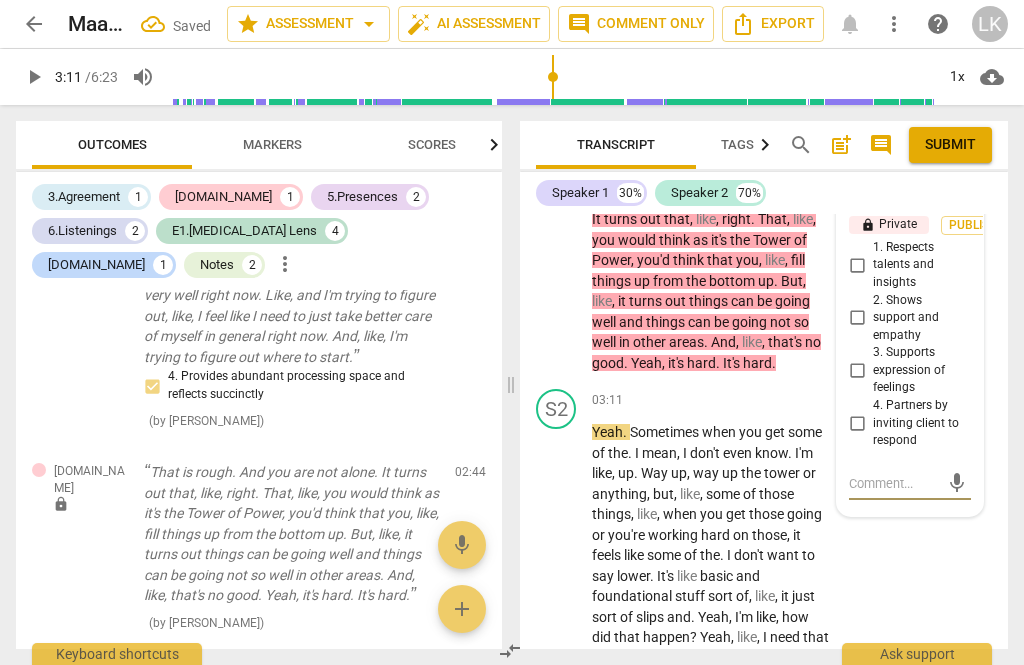 click on "2. Shows support and empathy" at bounding box center (857, 318) 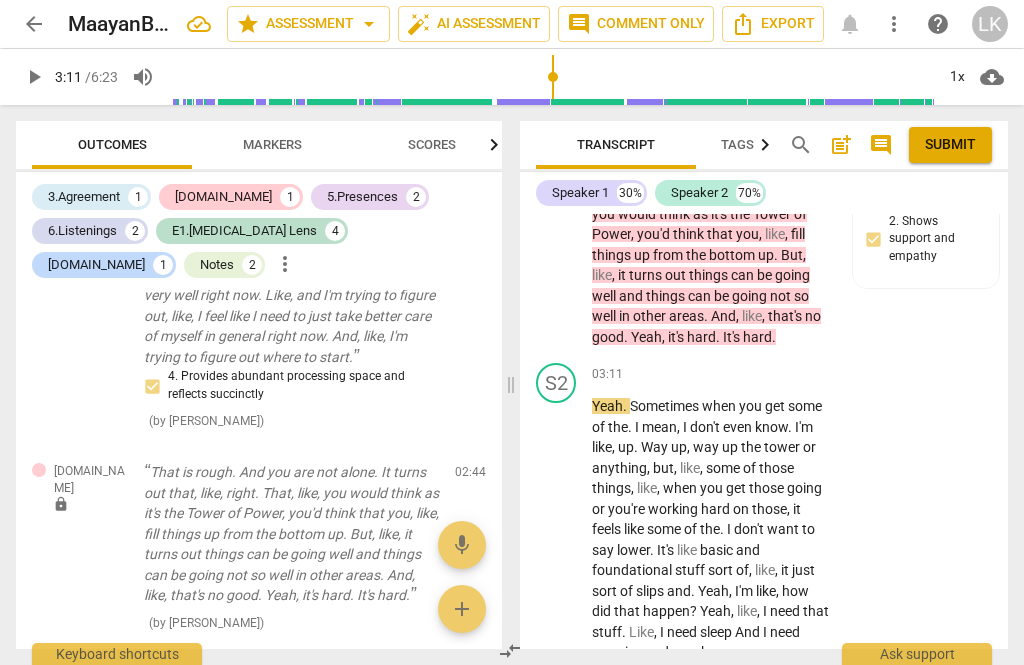 scroll, scrollTop: 2818, scrollLeft: 0, axis: vertical 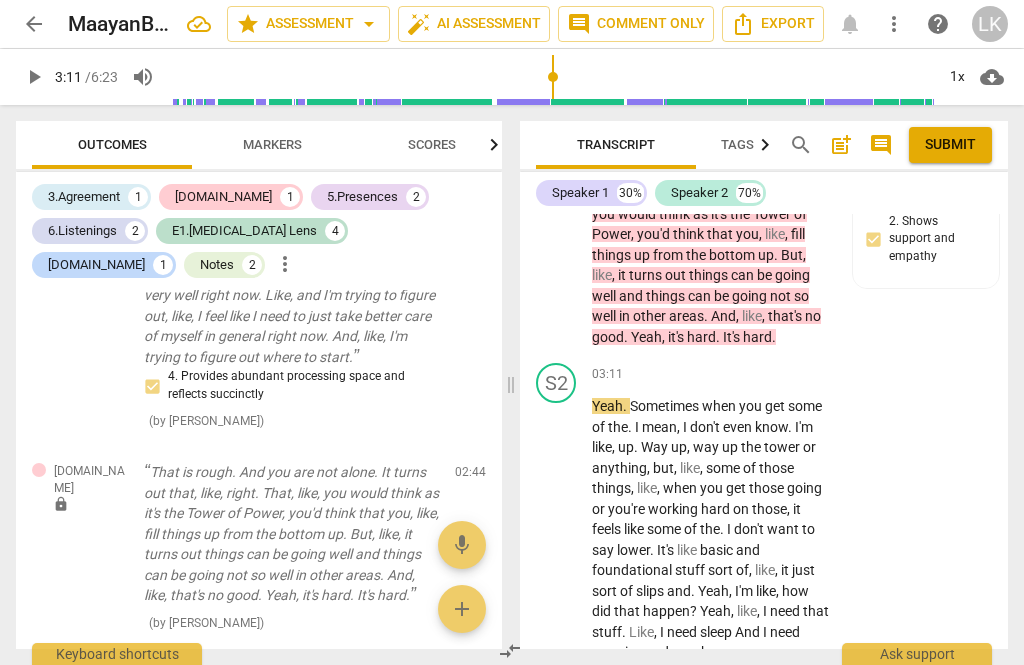 click on "play_arrow" at bounding box center [557, 530] 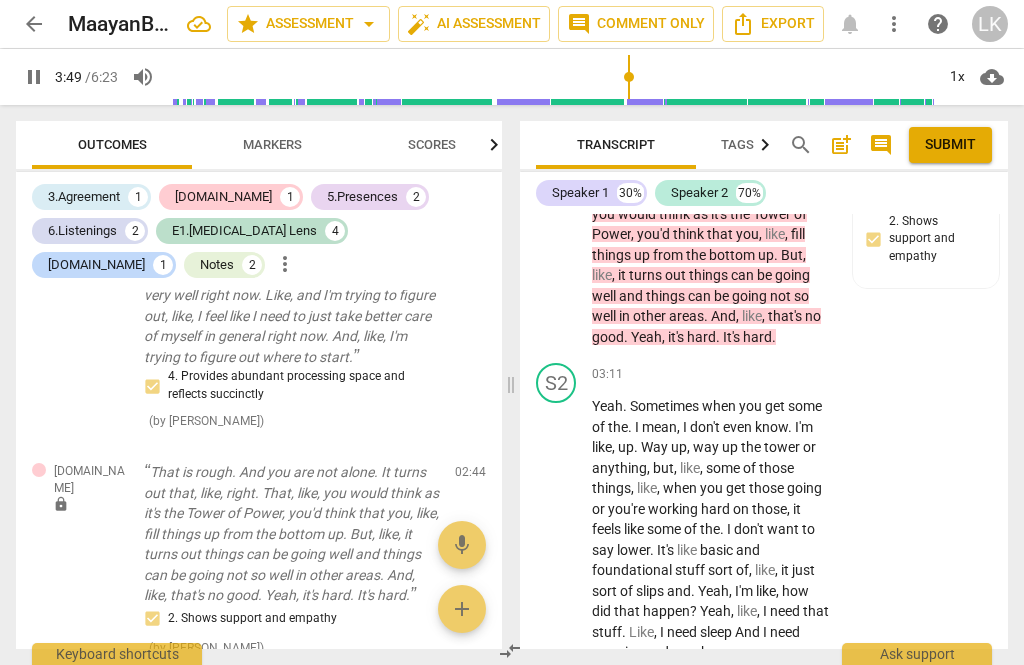 click on "pause" at bounding box center (557, 530) 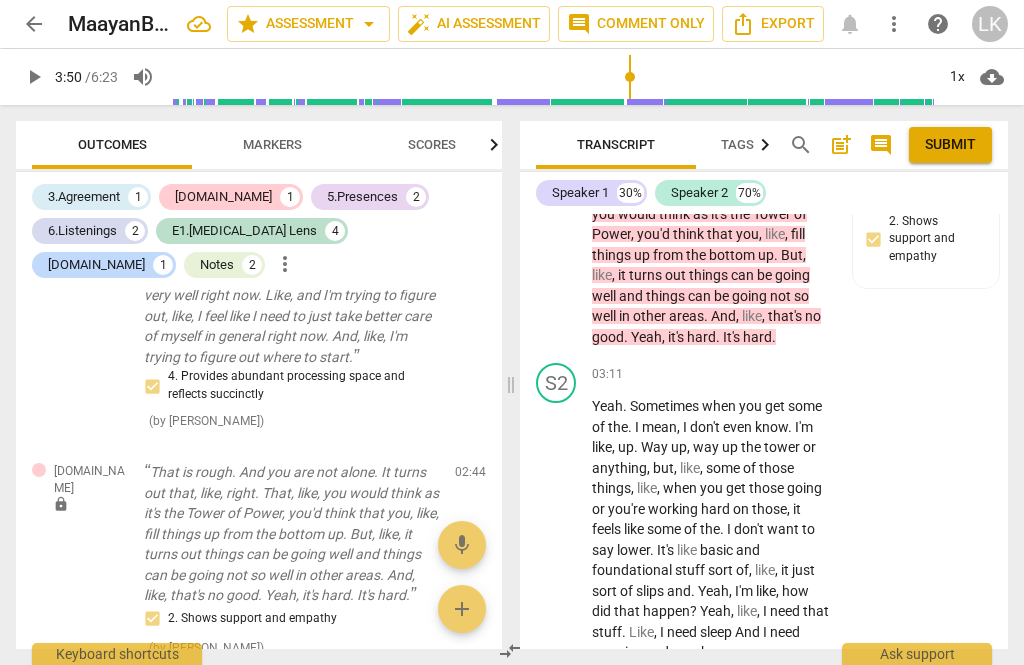 click on "+" at bounding box center (708, 374) 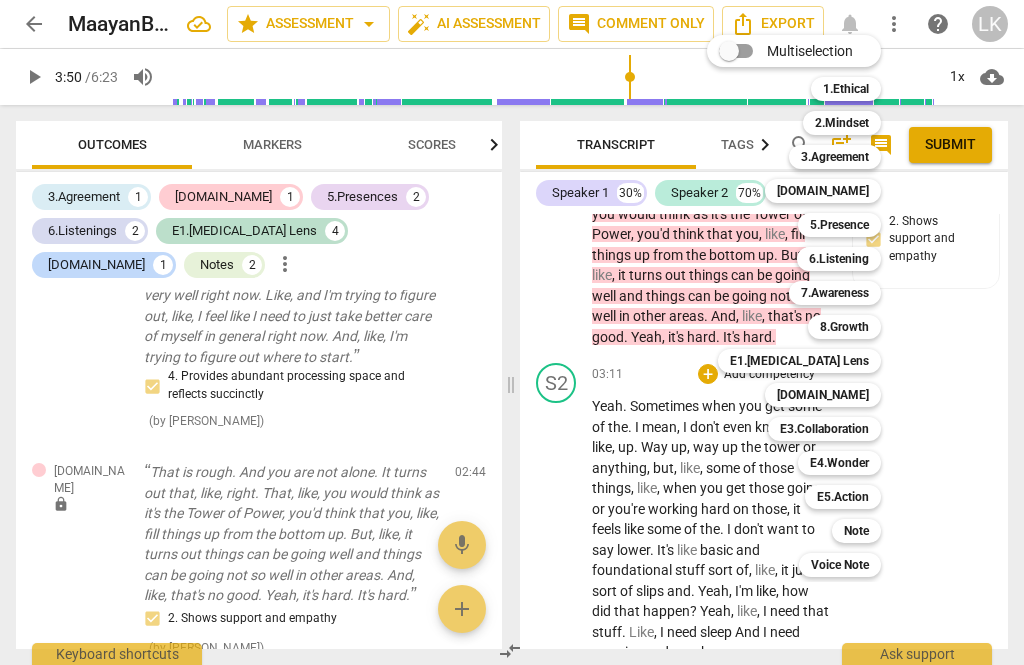 click on "6.Listening" at bounding box center [839, 259] 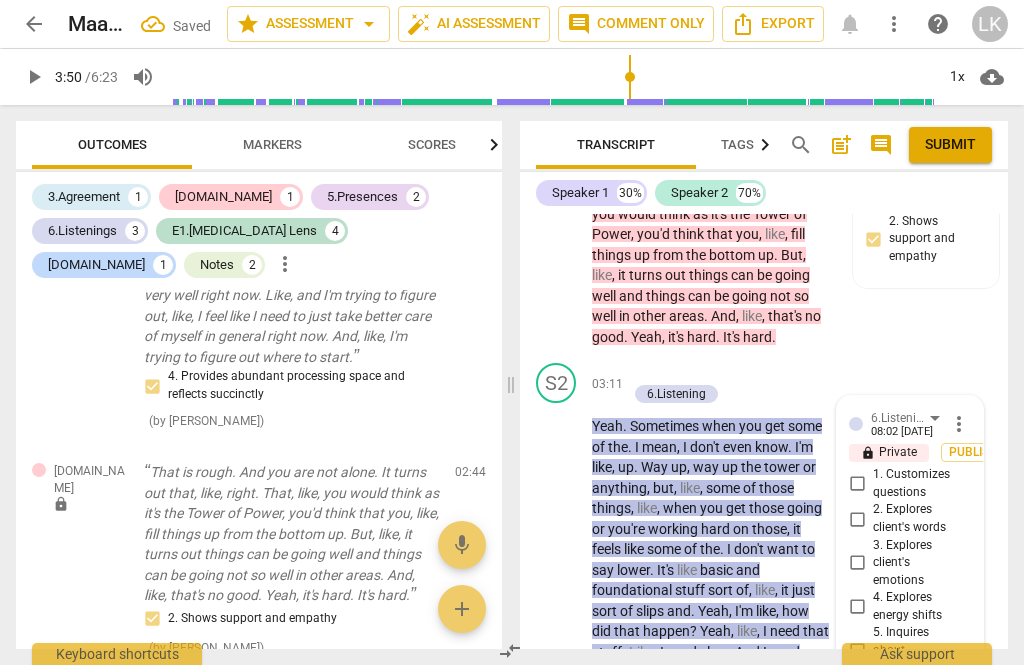 scroll, scrollTop: 2088, scrollLeft: 0, axis: vertical 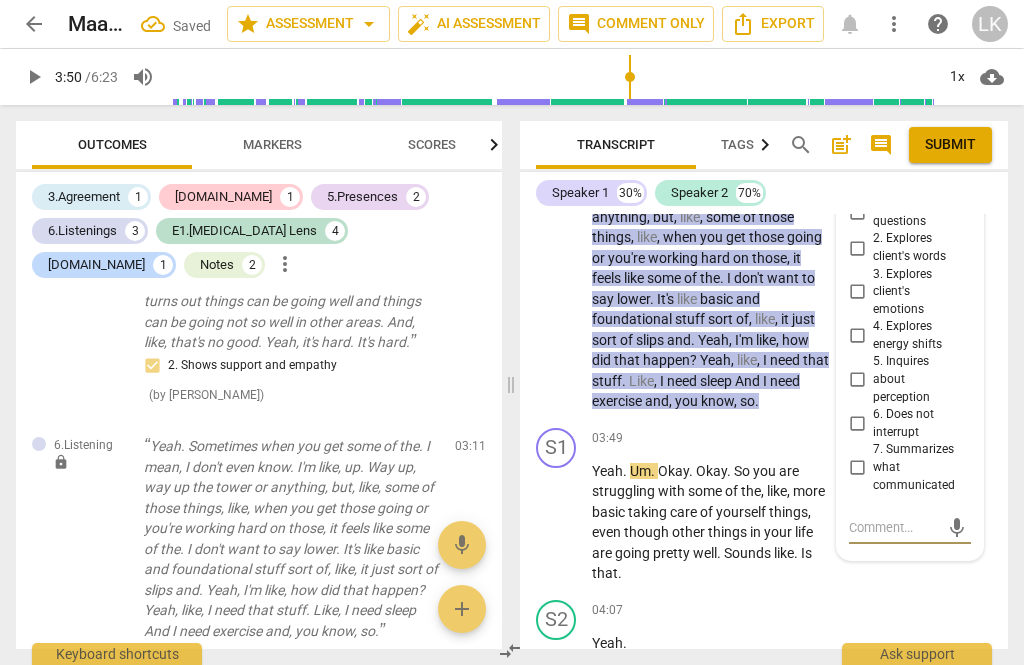 click on "6. Does not interrupt" at bounding box center (857, 424) 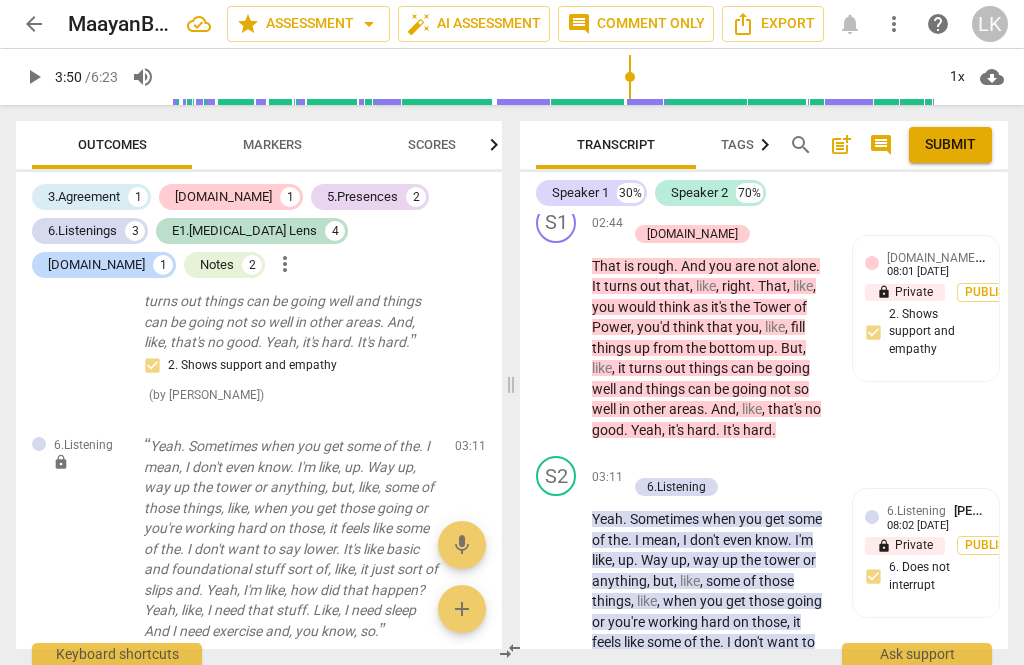 scroll, scrollTop: 2725, scrollLeft: 0, axis: vertical 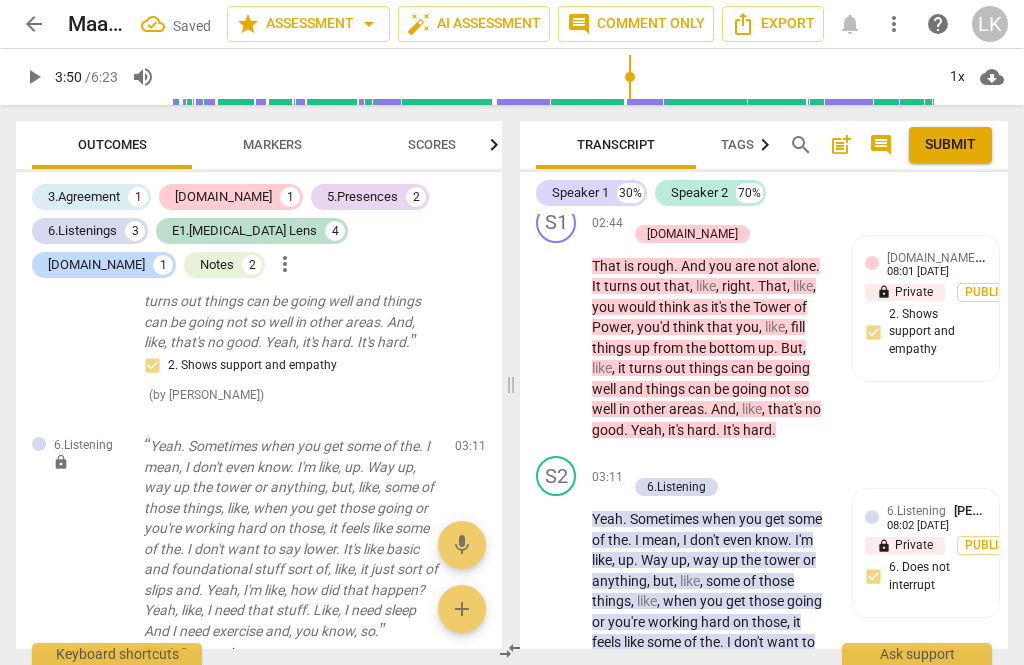 click on "Add competency" at bounding box center [698, 467] 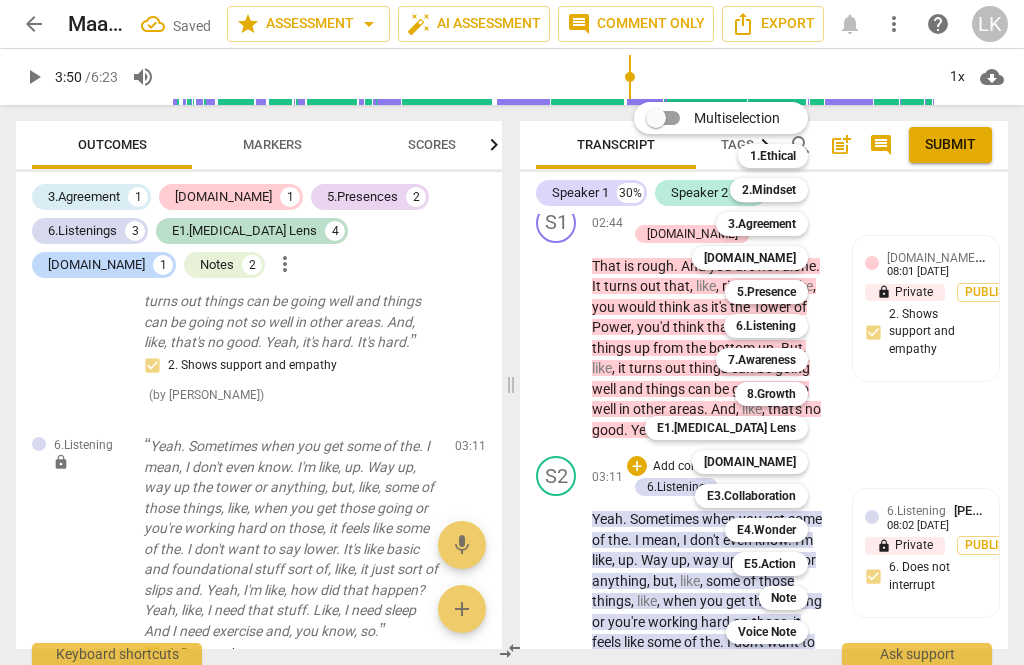 click on "[DOMAIN_NAME]" at bounding box center (750, 462) 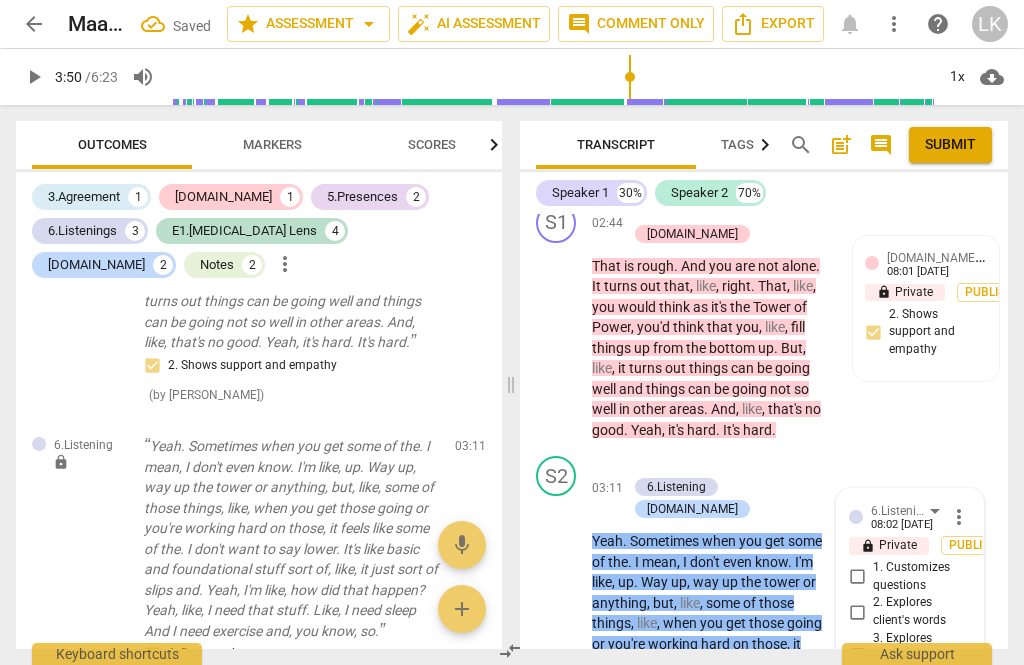 scroll, scrollTop: 3089, scrollLeft: 0, axis: vertical 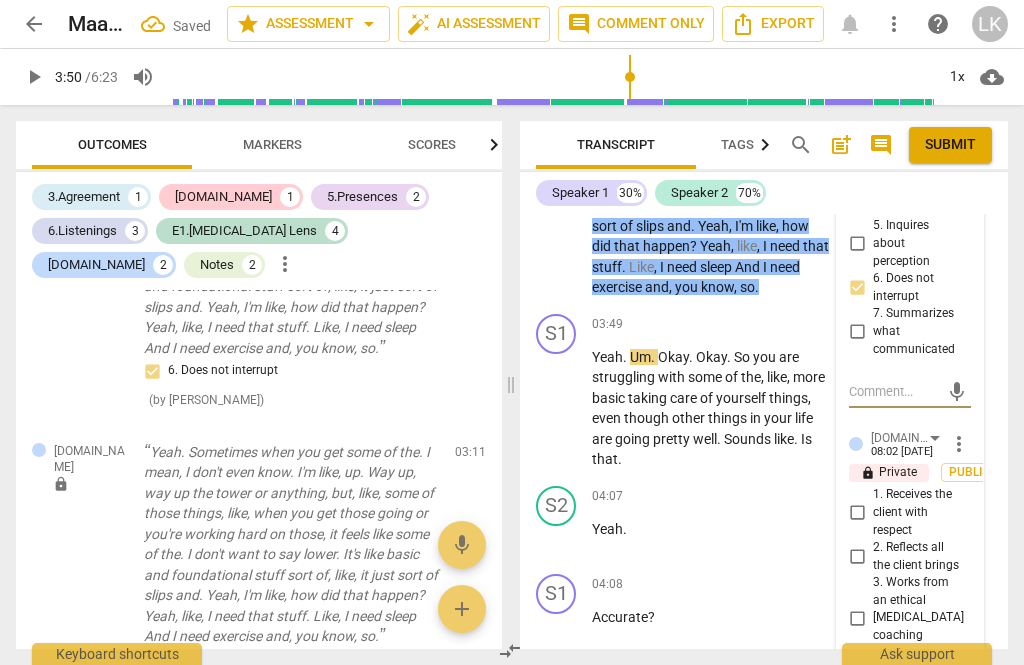 click on "4. Provides abundant processing space and reflects succinctly" at bounding box center [857, 715] 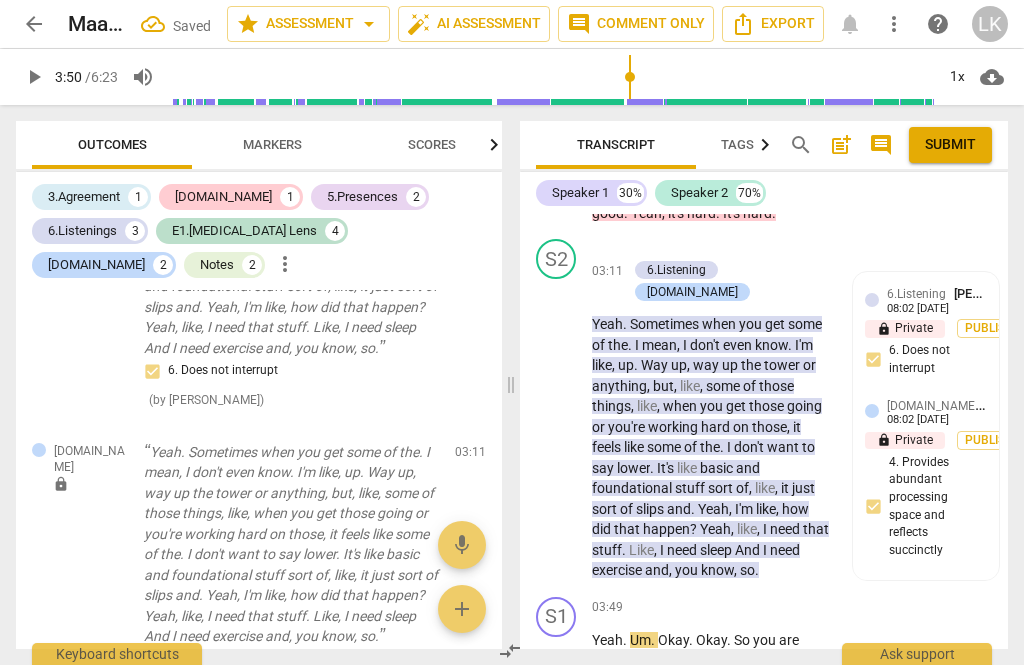 scroll, scrollTop: 2826, scrollLeft: 0, axis: vertical 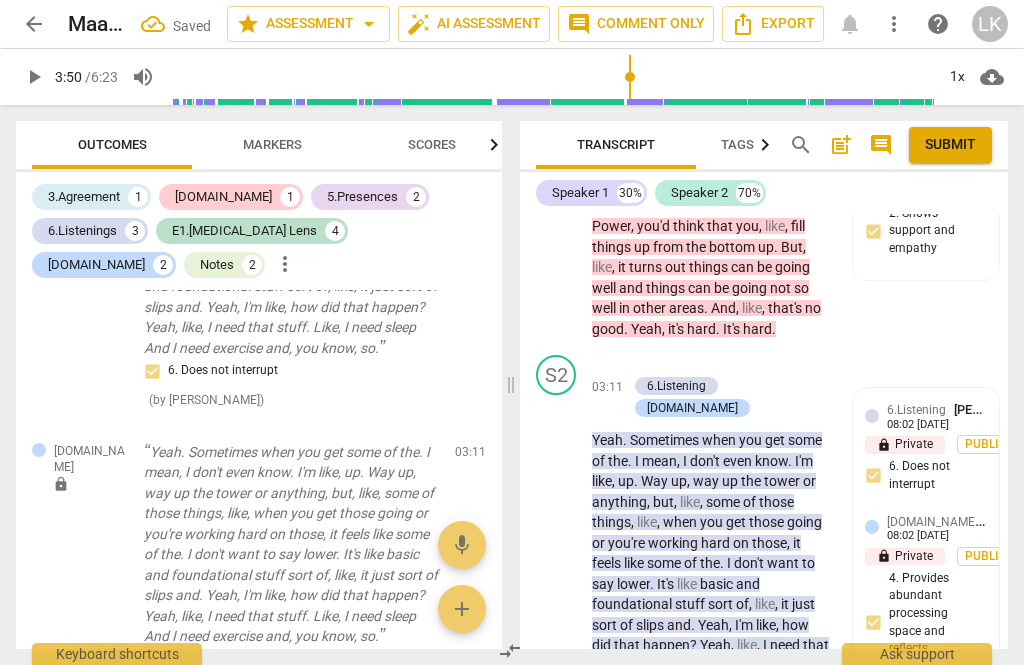click on "Add competency" at bounding box center [698, 366] 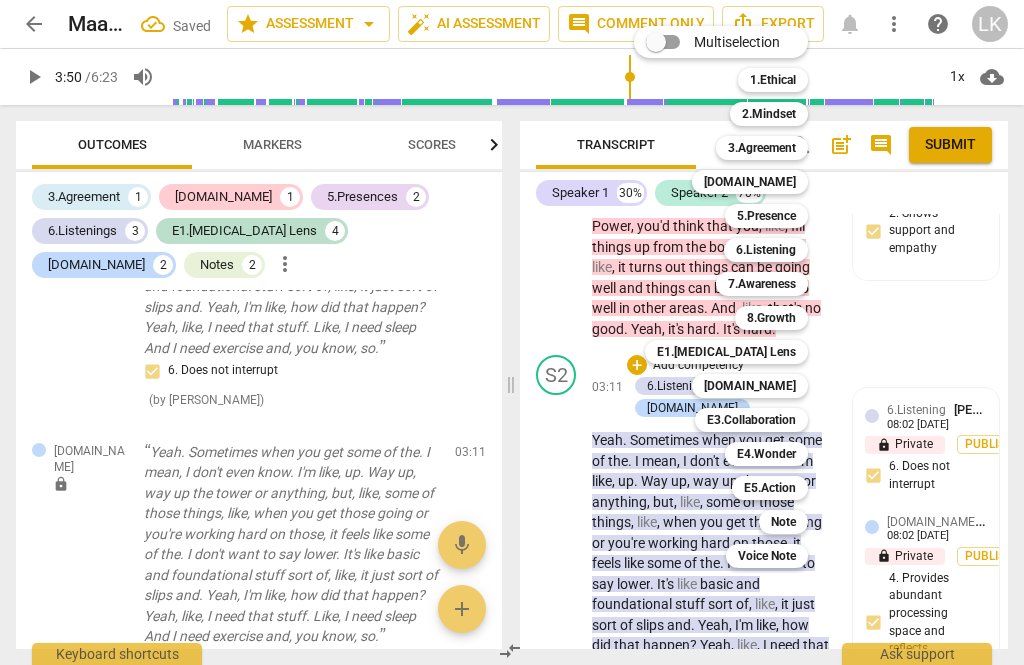 click on "Note" at bounding box center [783, 522] 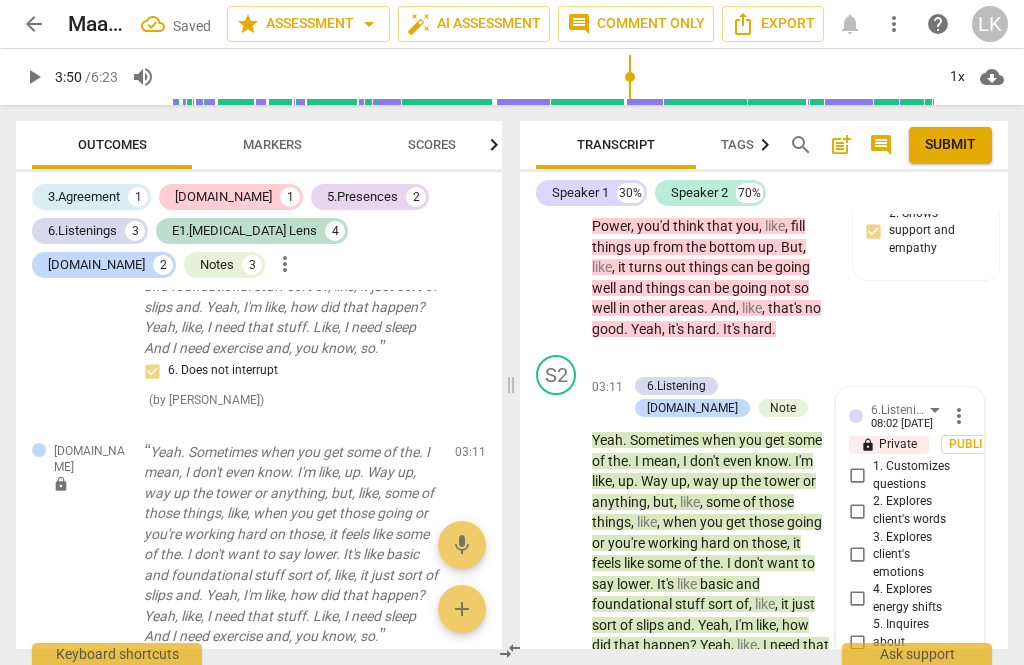 scroll, scrollTop: 2661, scrollLeft: 0, axis: vertical 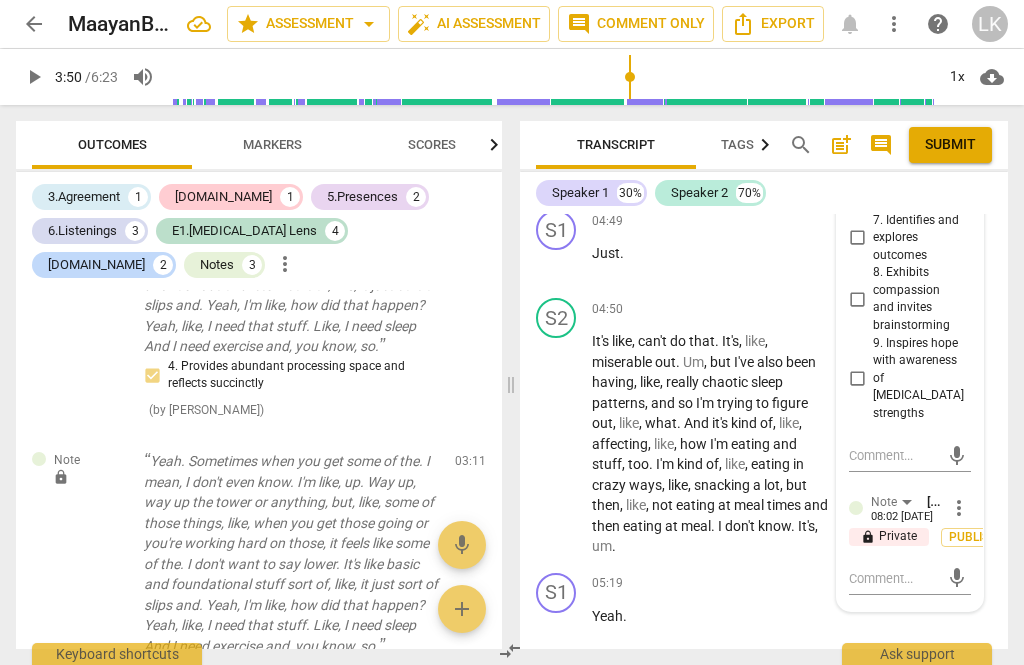 click at bounding box center [894, 578] 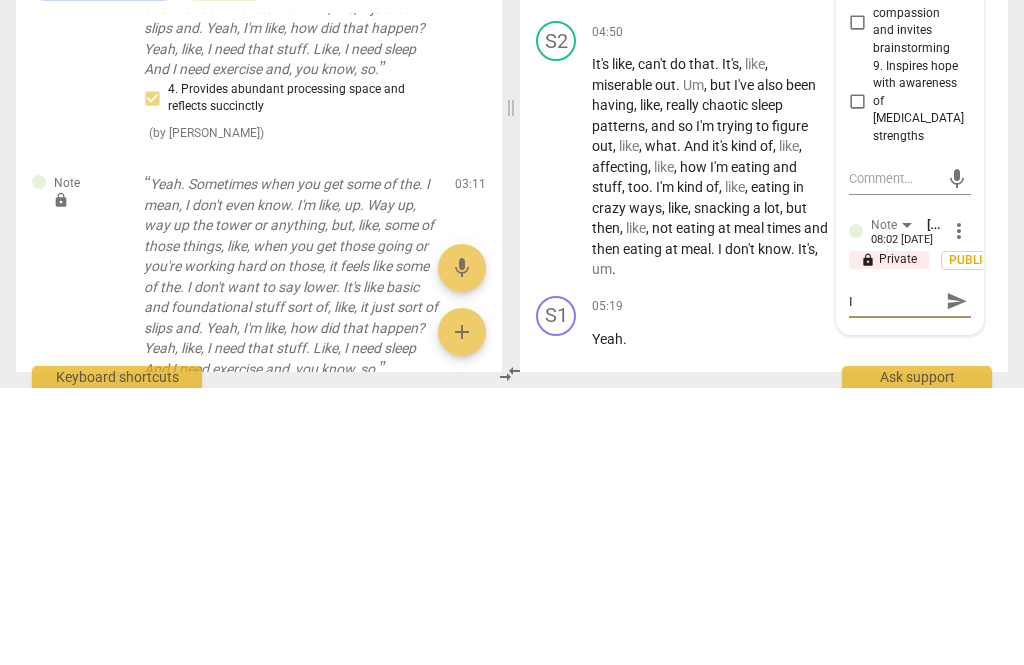 type on "I like" 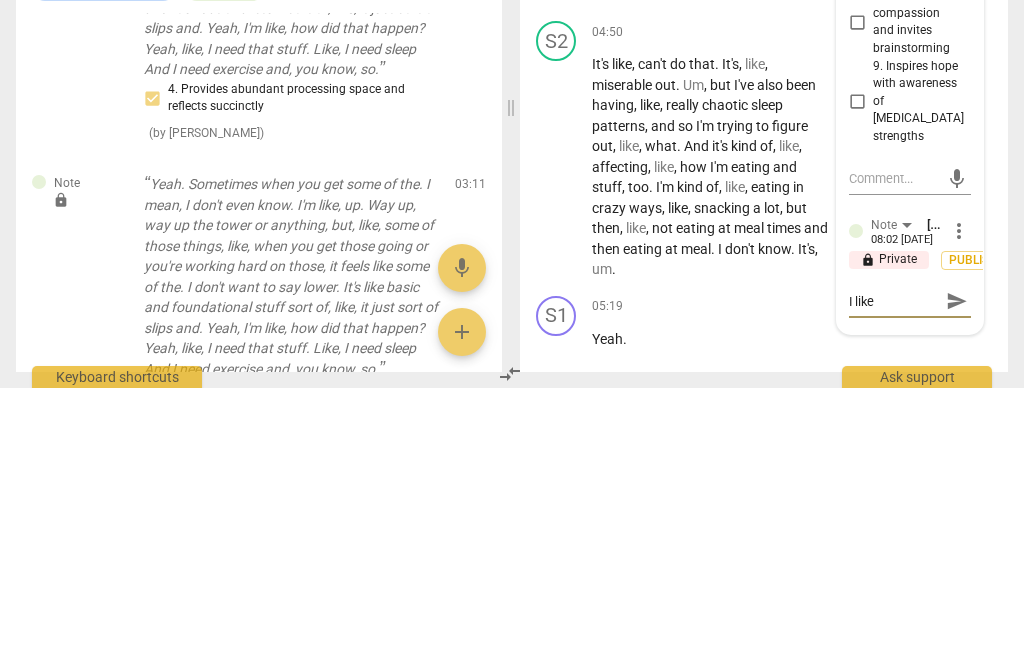 type on "I like the Way" 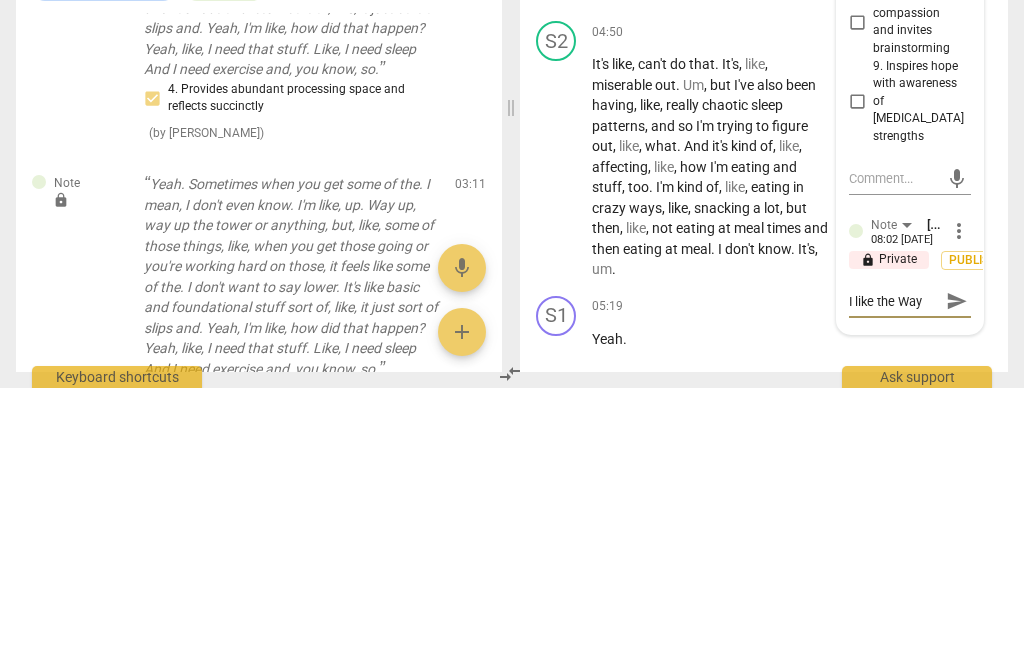 type on "I like the Way you" 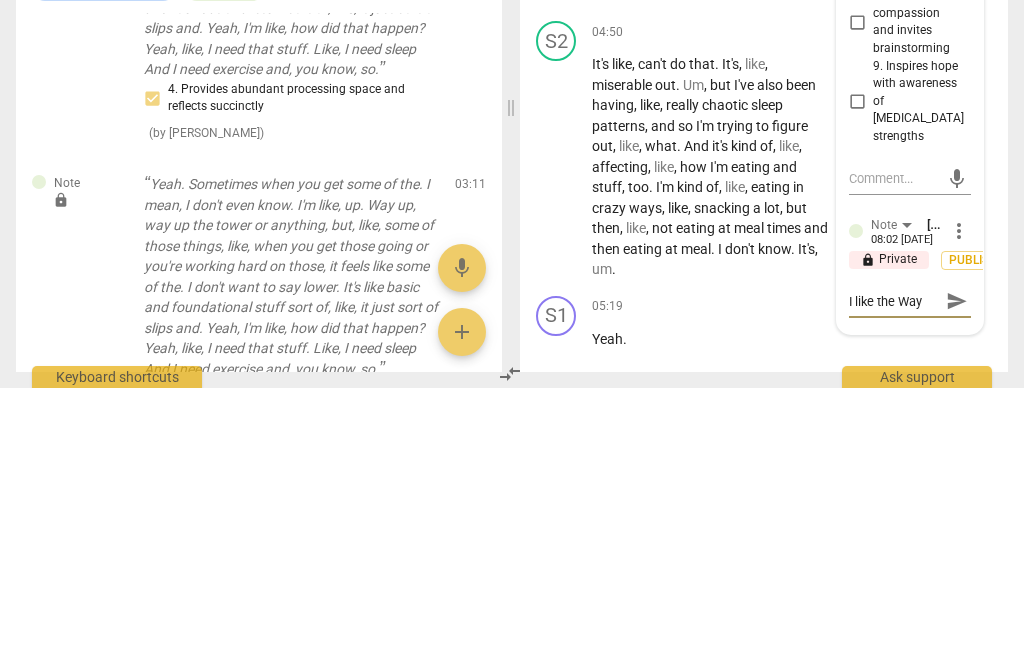 type on "I like the Way you" 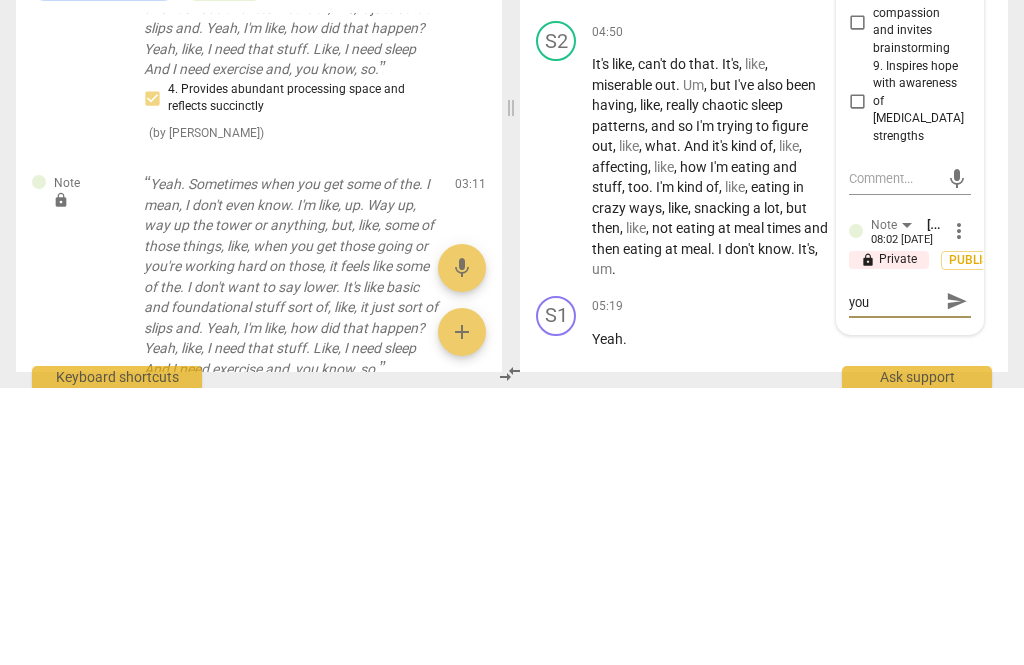 type on "I like the way you" 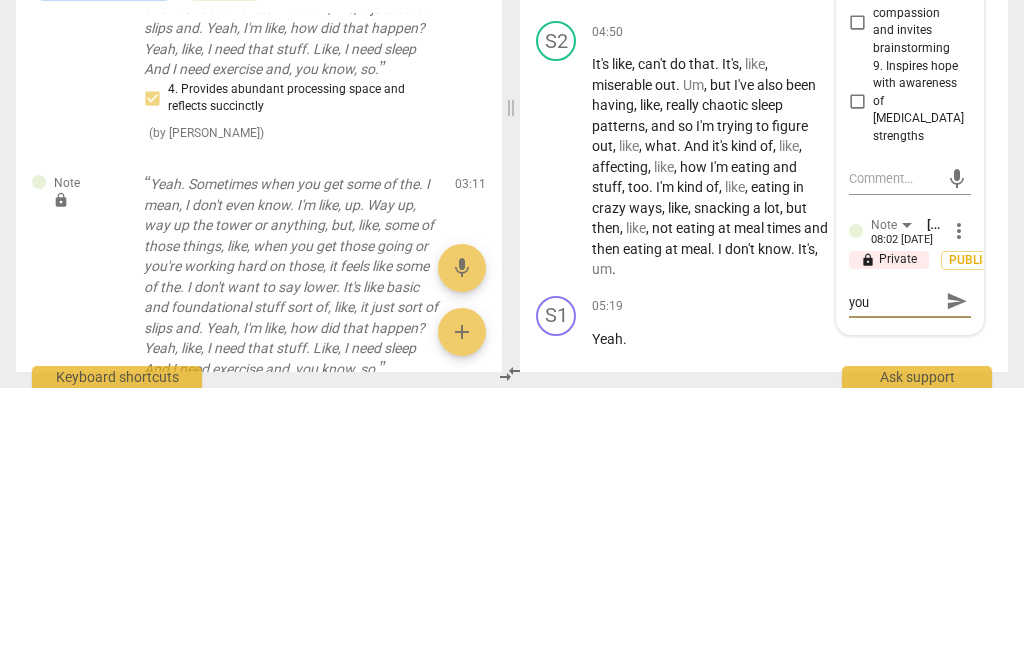 type on "I like the way you" 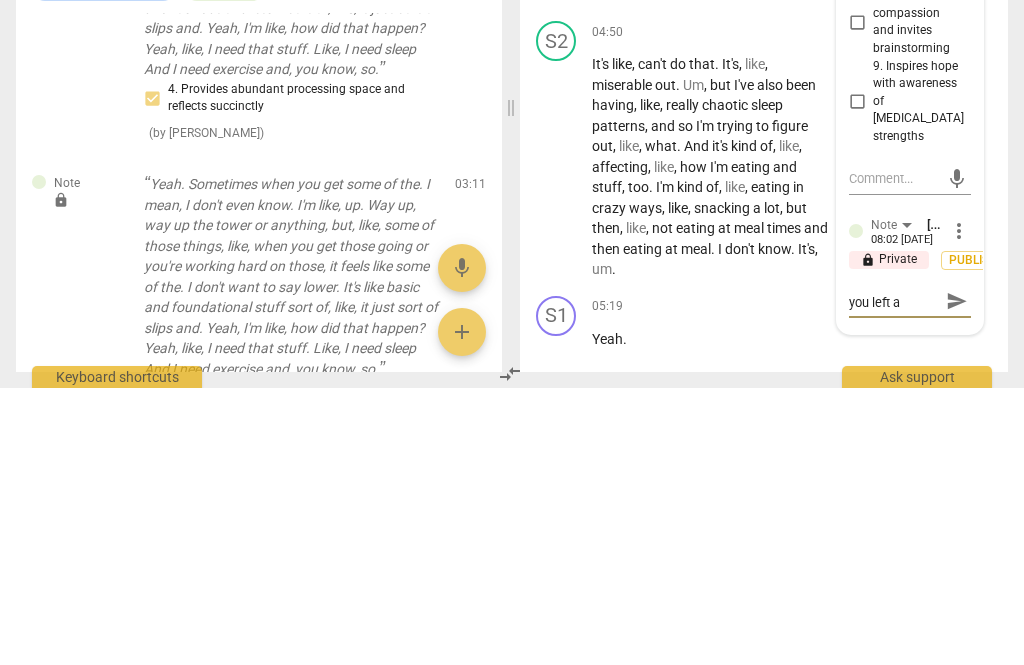scroll, scrollTop: 0, scrollLeft: 0, axis: both 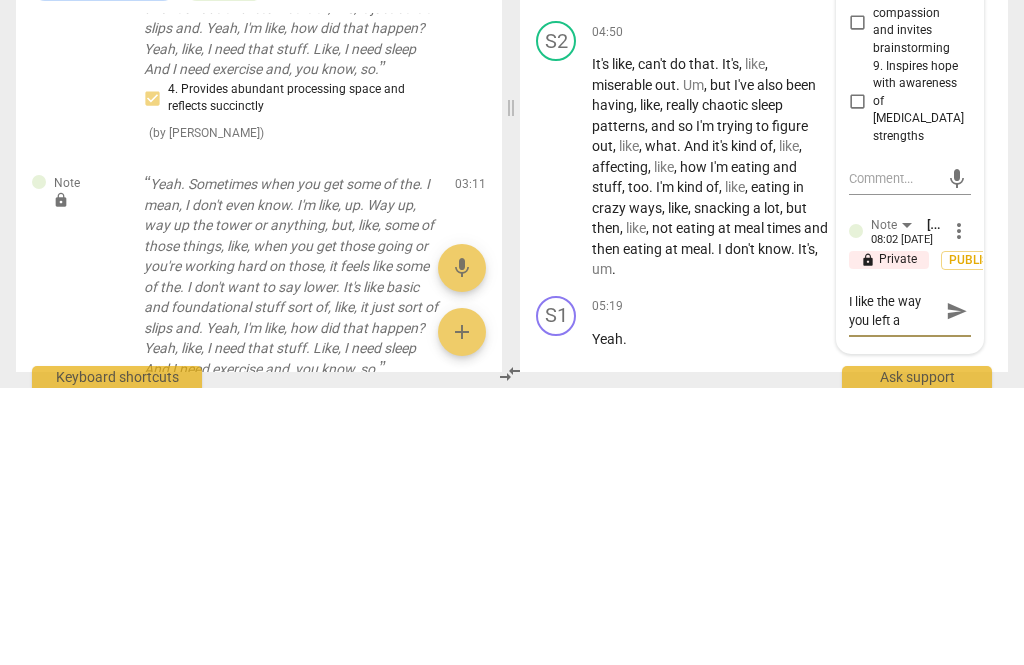 type on "I like the way you left a little" 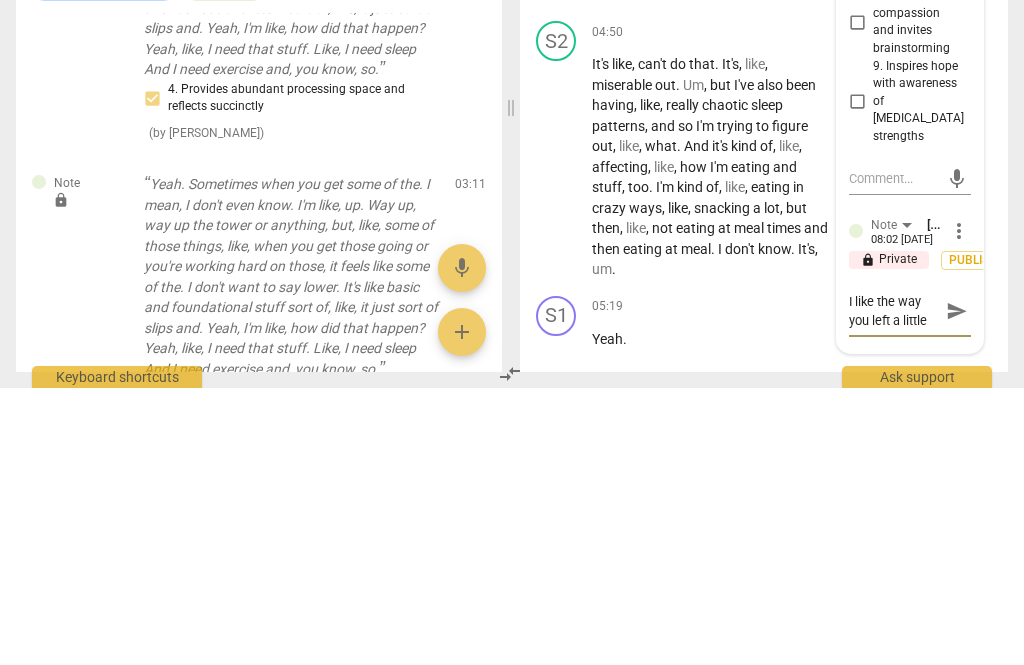 type on "I like the way you left a little space" 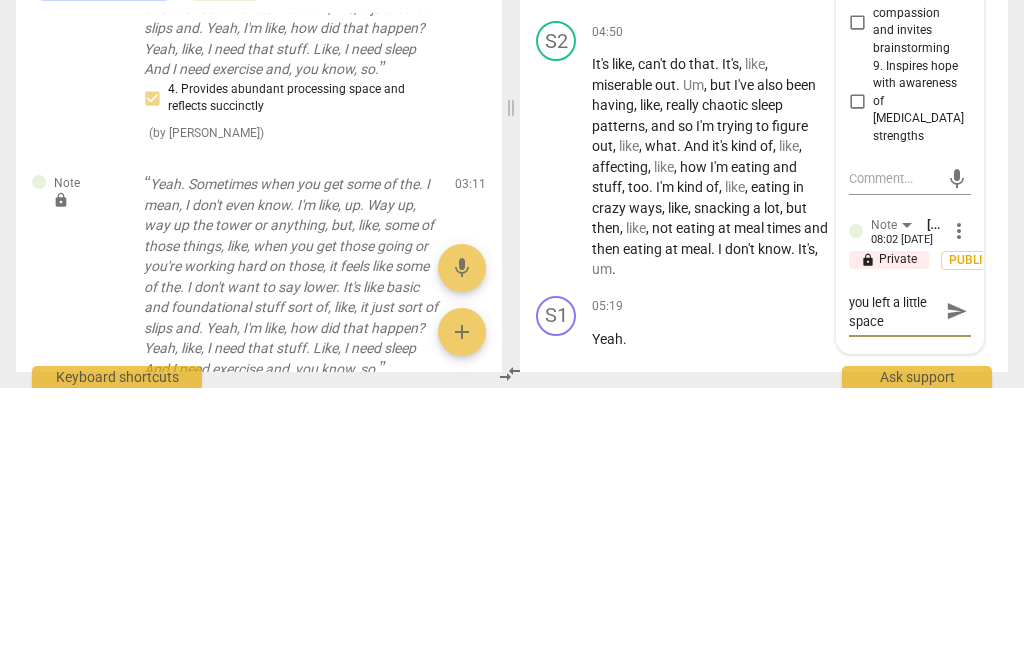 type on "I like the way you left a little space at the" 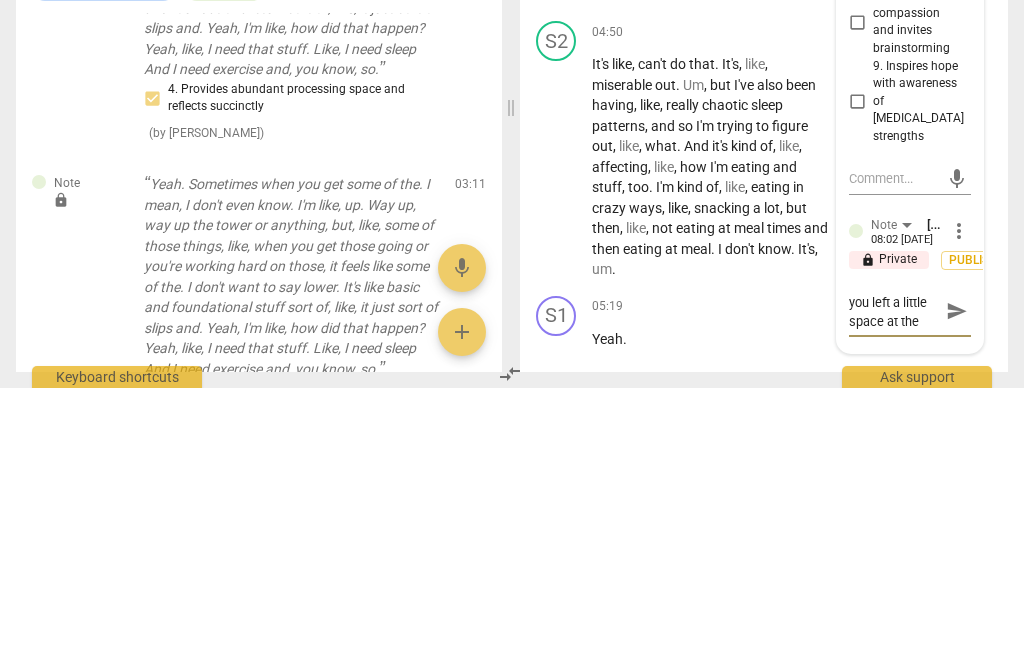 type on "I like the way you left a little space at the end" 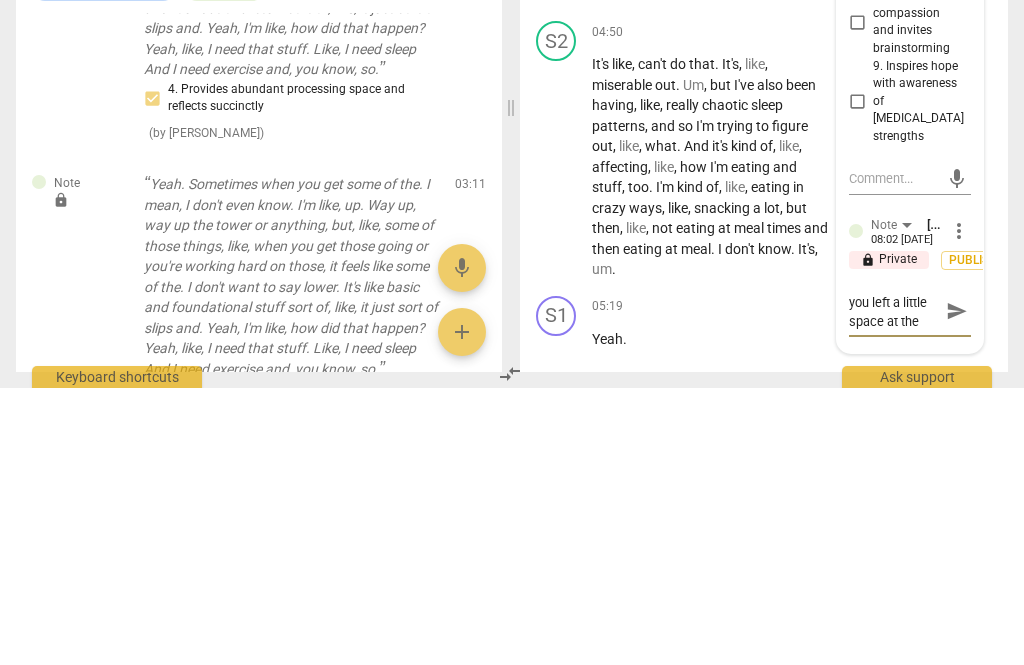 type on "I like the way you left a little space at the end" 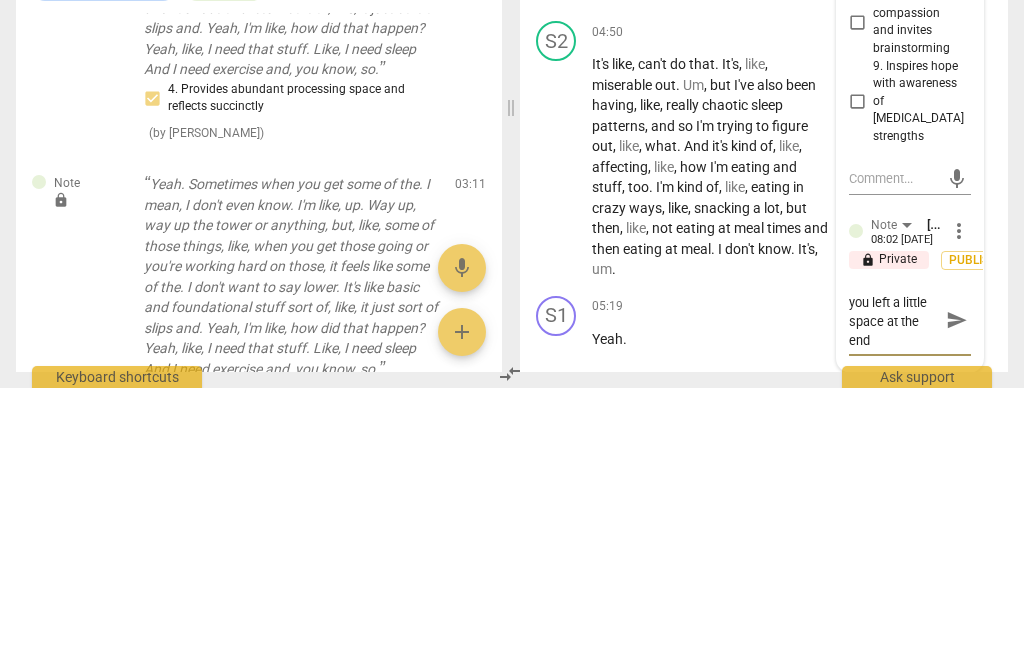 scroll, scrollTop: 18, scrollLeft: 0, axis: vertical 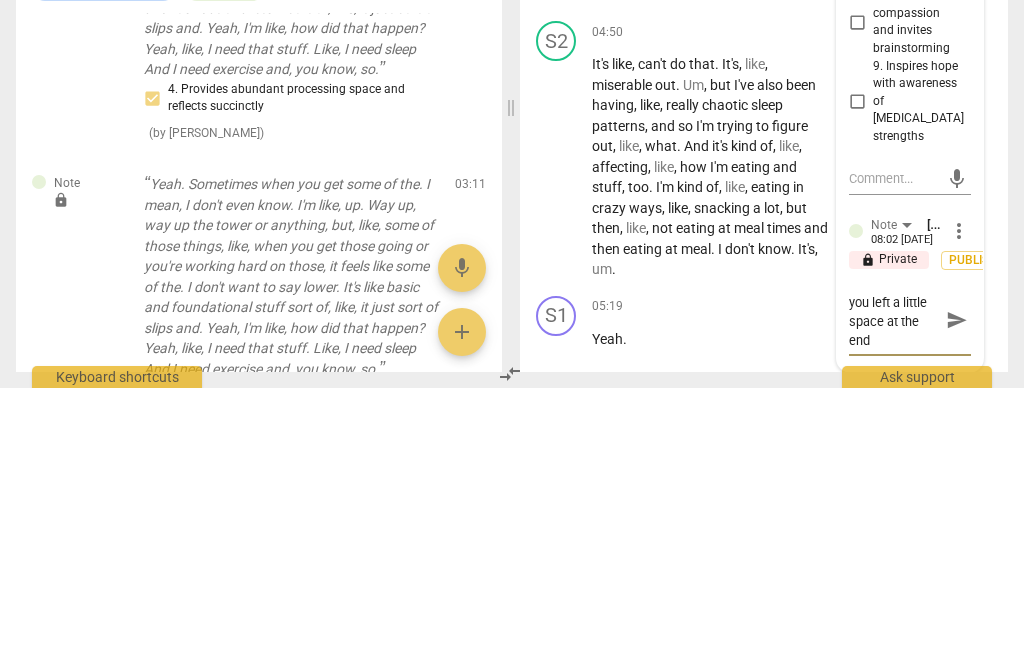 type on "I like the way you left a little space at the end before" 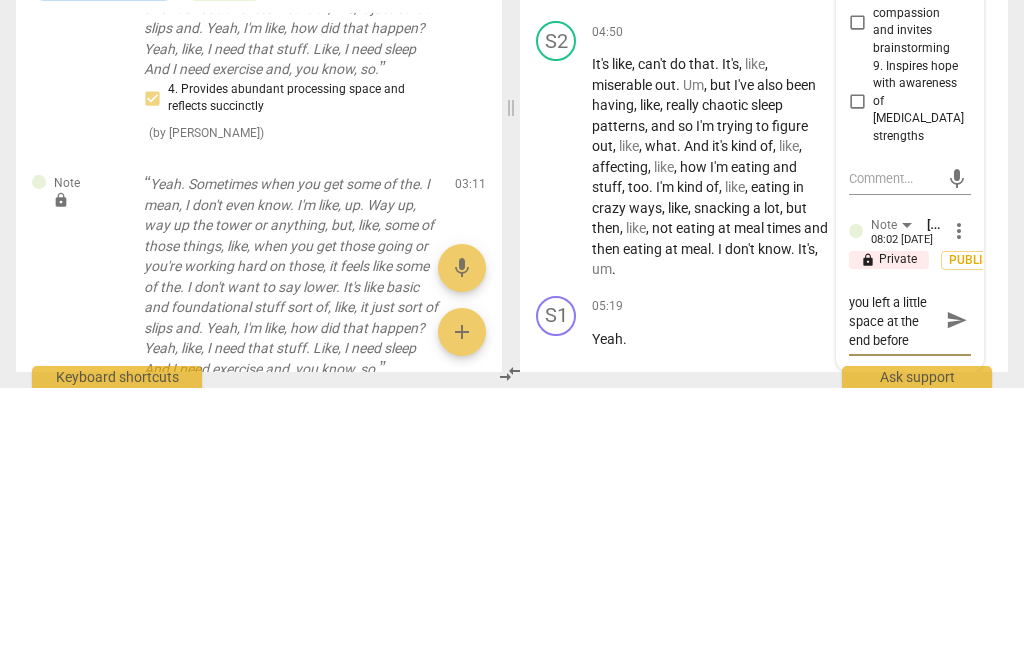 type on "I like the way you left a little space at the end before you" 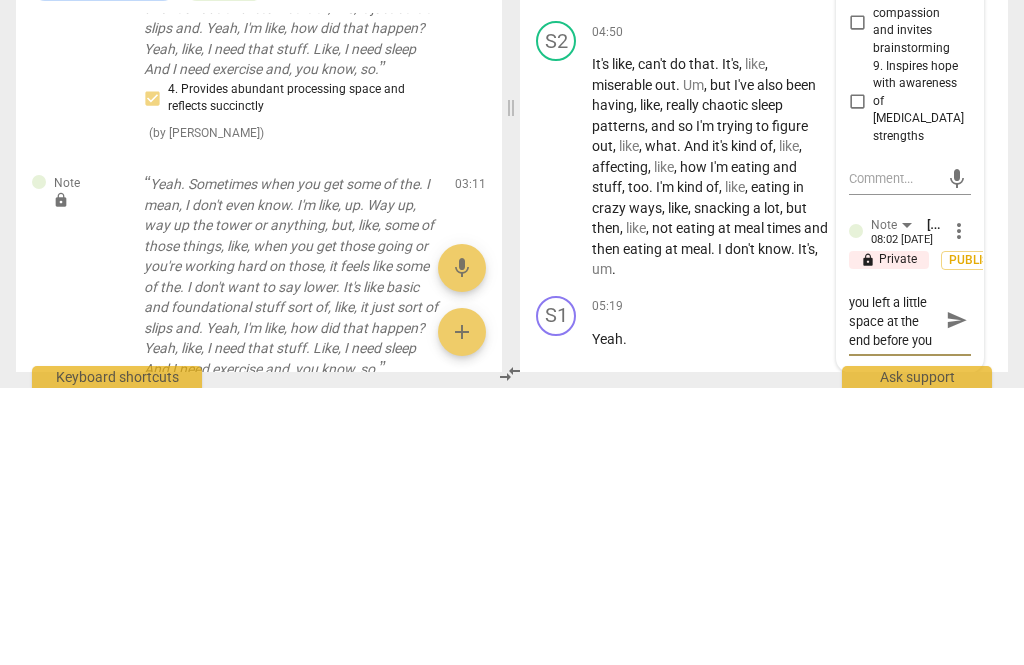 type on "I like the way you left a little space at the end before you started" 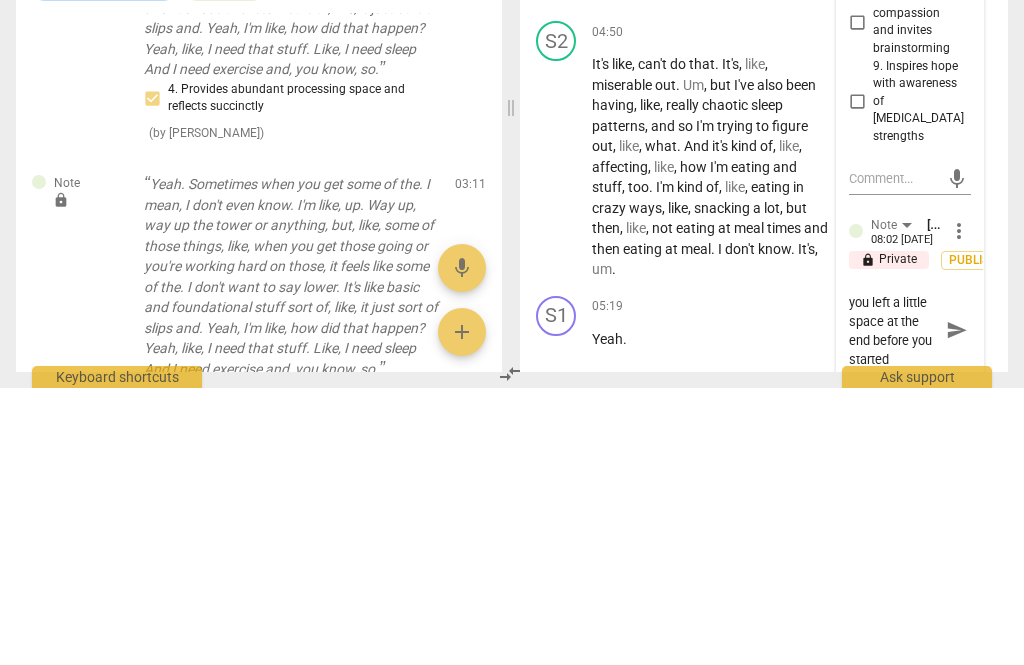 type on "I like the way you left a little space at the end before you started talking" 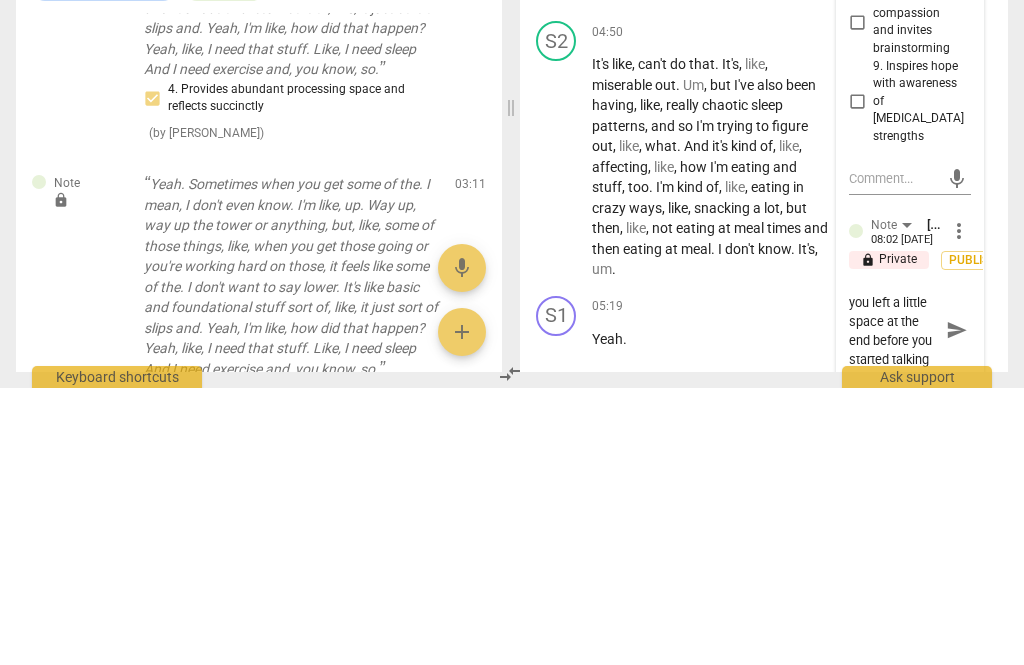 type on "I like the way you left a little space at the end before you started talking." 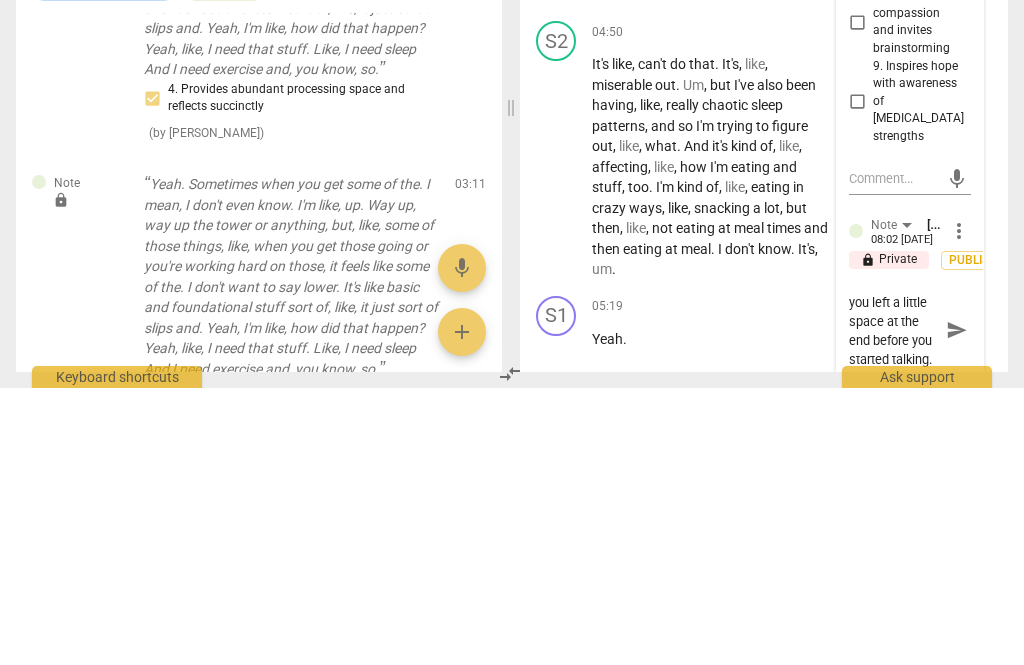 scroll, scrollTop: 18, scrollLeft: 0, axis: vertical 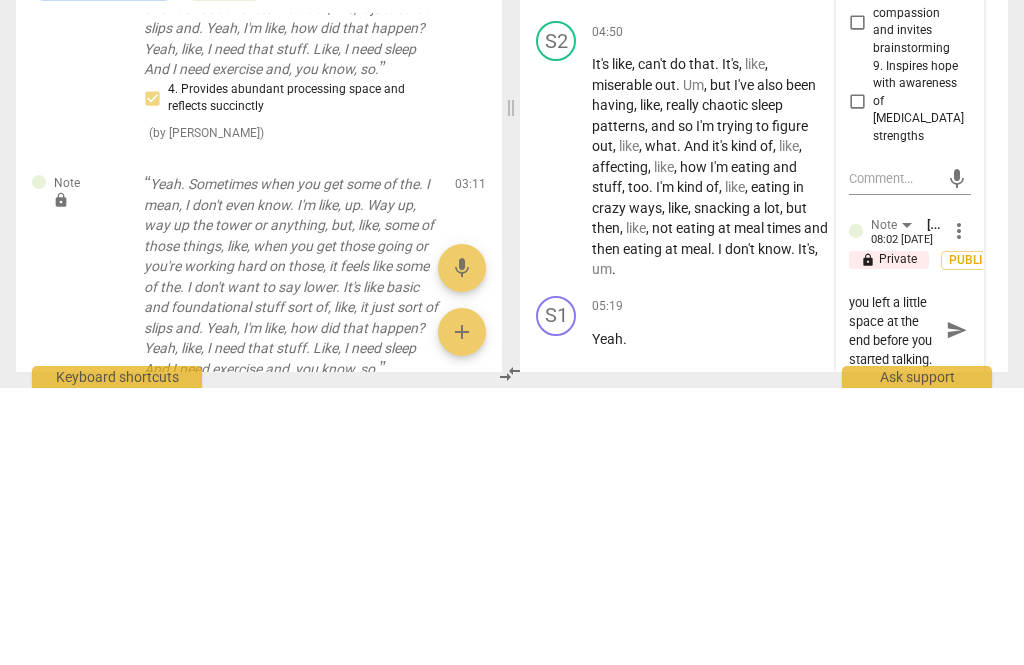 type on "I like the way you left a little space at the end before you started talking." 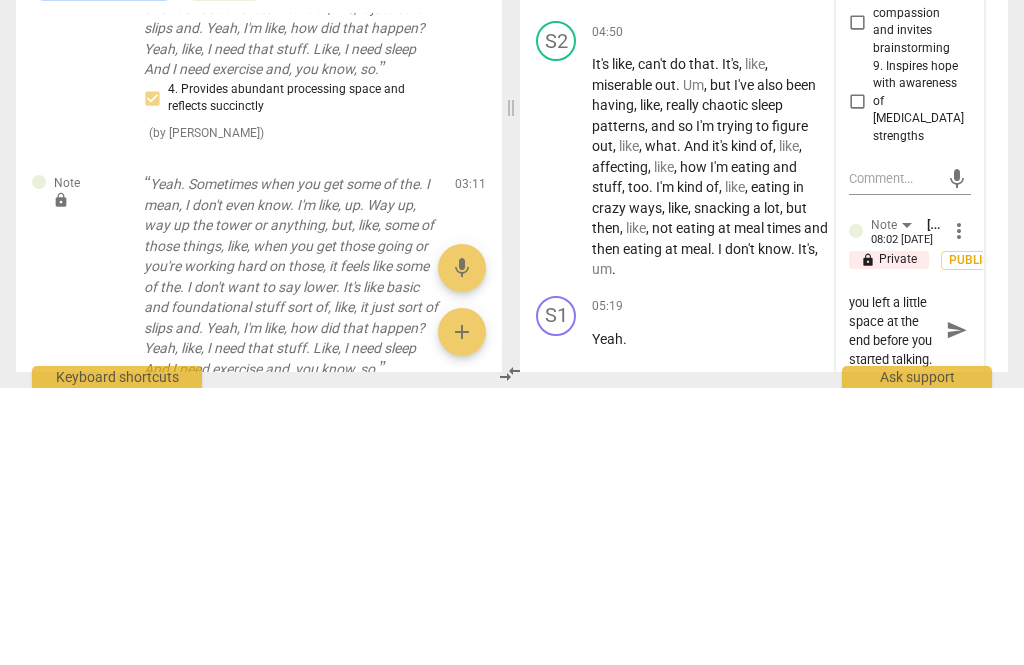 type on "I like the way you left a little space at the end before you started talking. 👌" 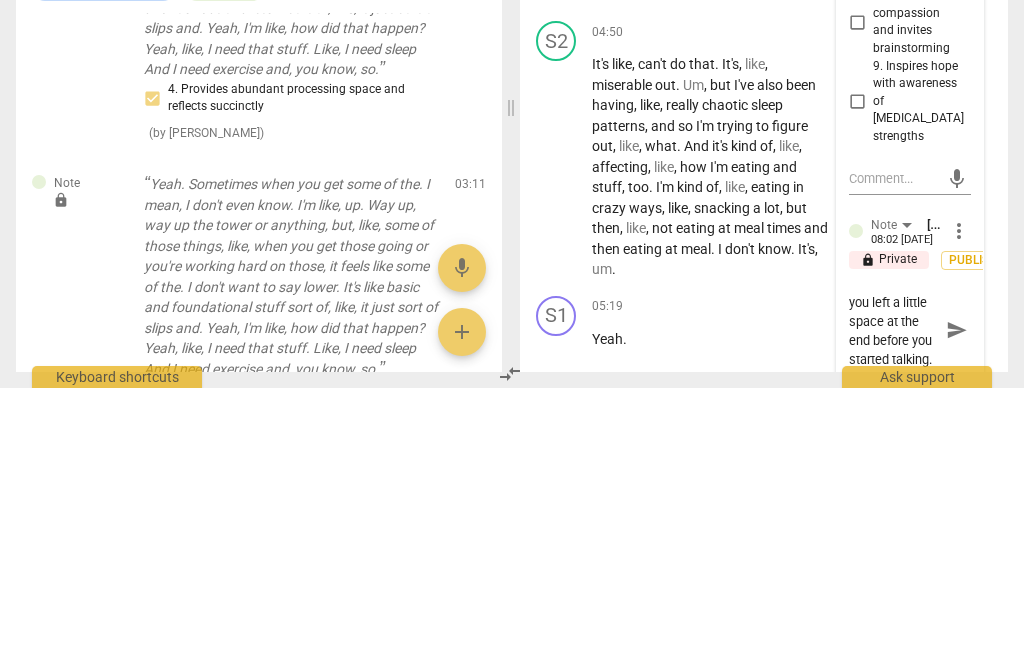 scroll, scrollTop: 38, scrollLeft: 0, axis: vertical 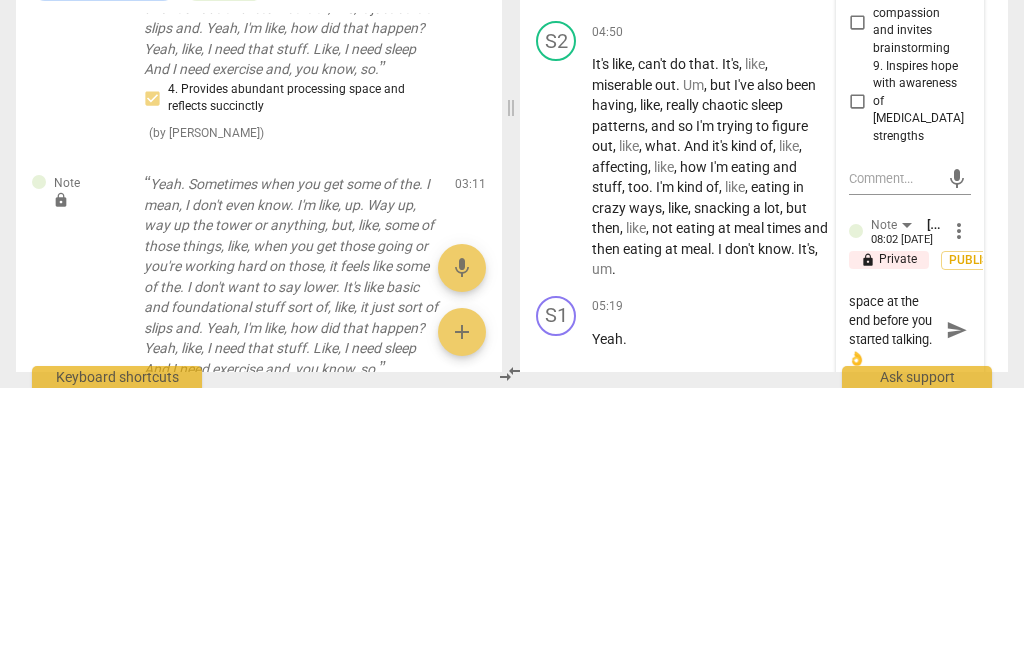 type on "I like the way you left a little space at the end before you started talking. 👌" 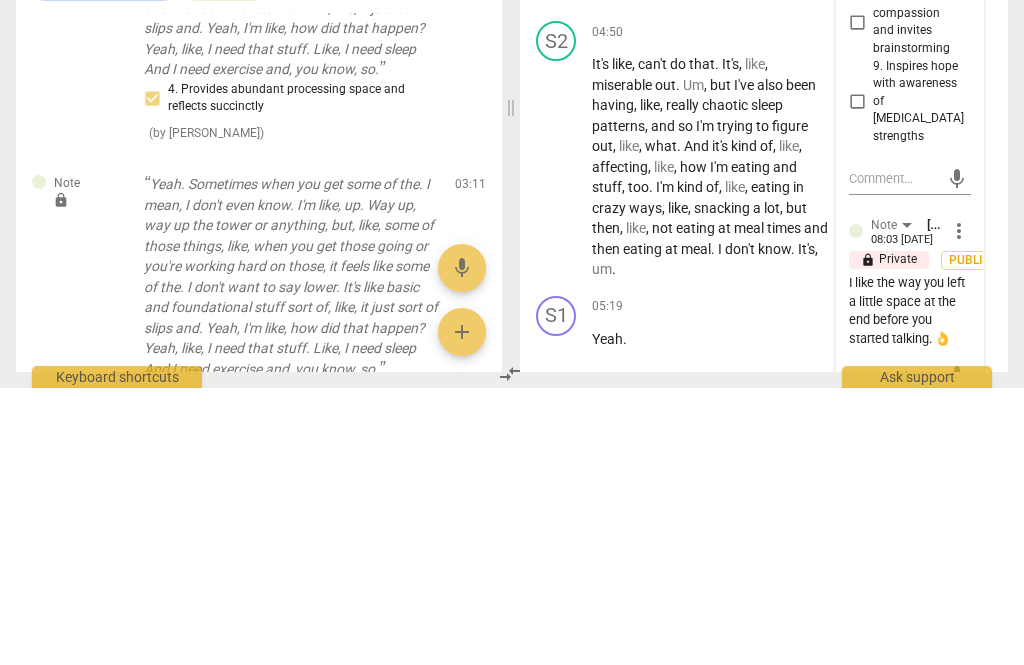 type 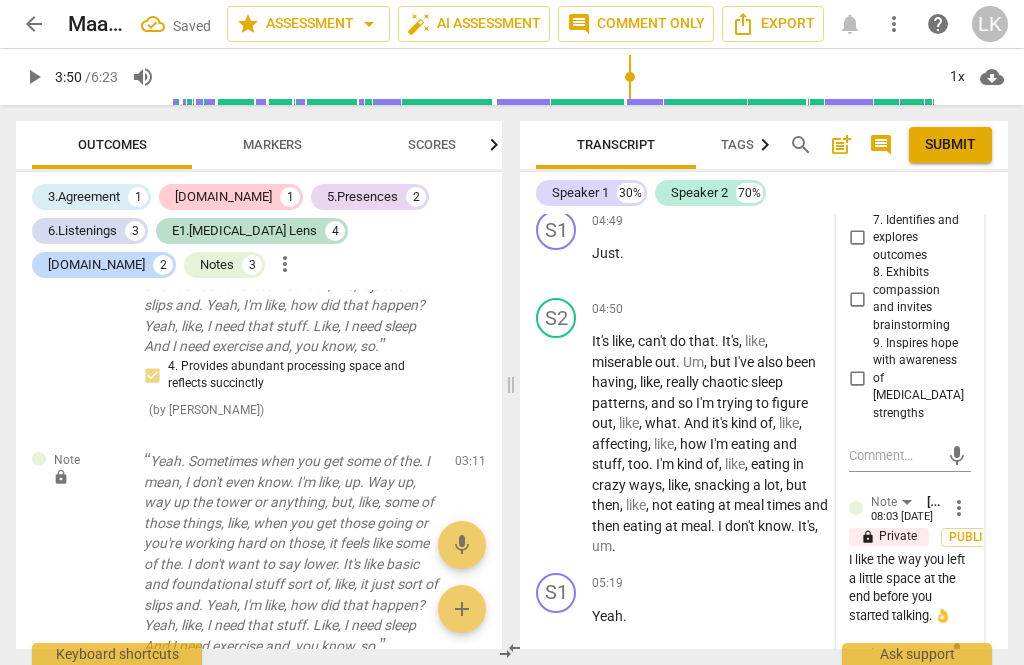 scroll, scrollTop: 0, scrollLeft: 0, axis: both 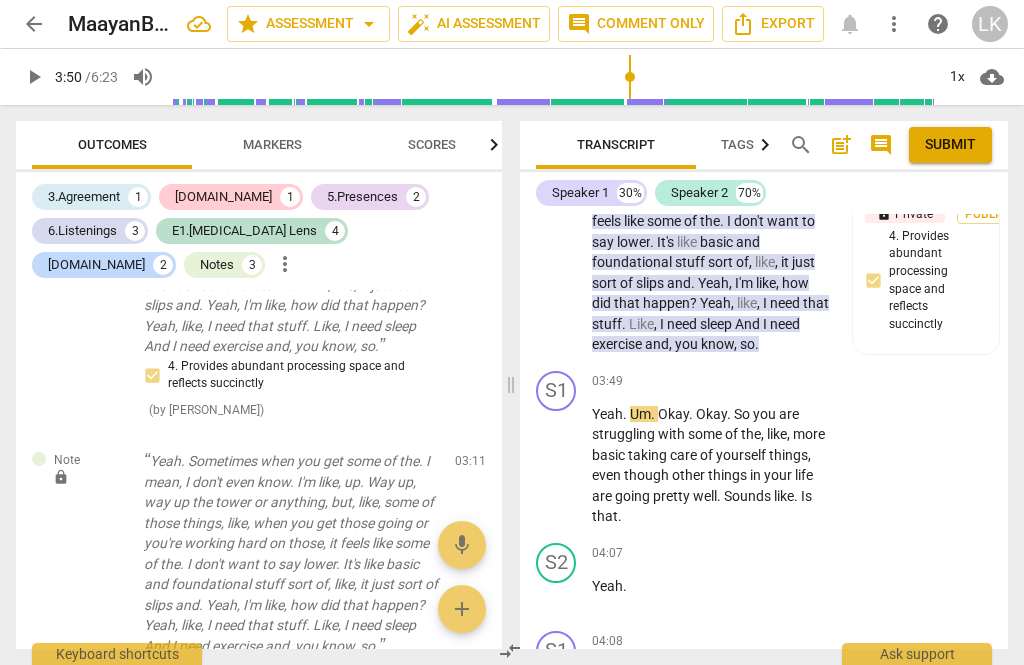 click on "play_arrow" at bounding box center [557, 466] 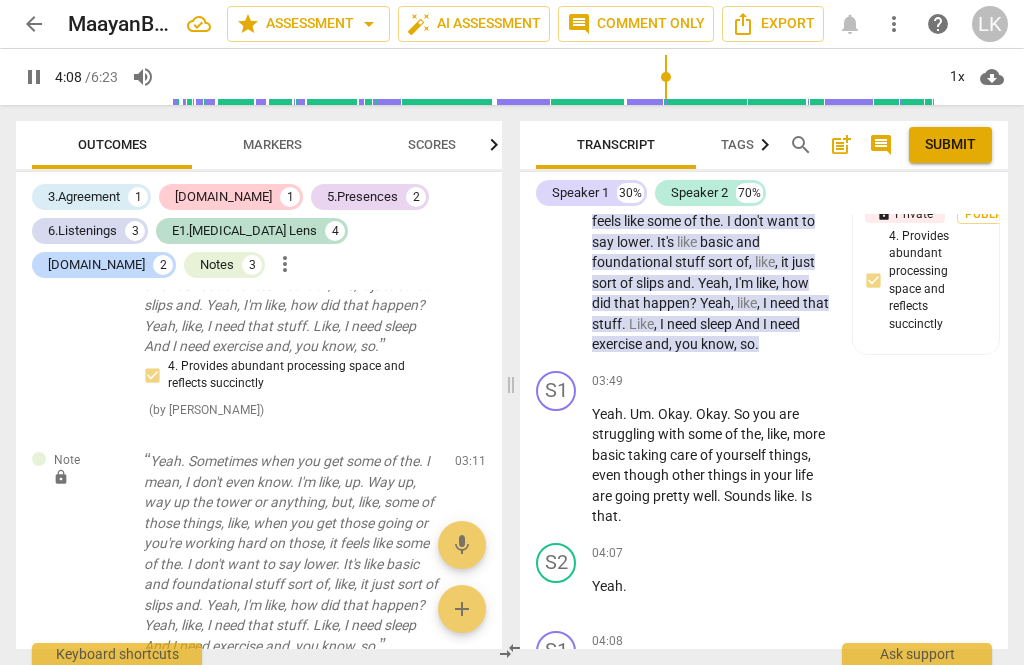 click on "pause" at bounding box center [557, 466] 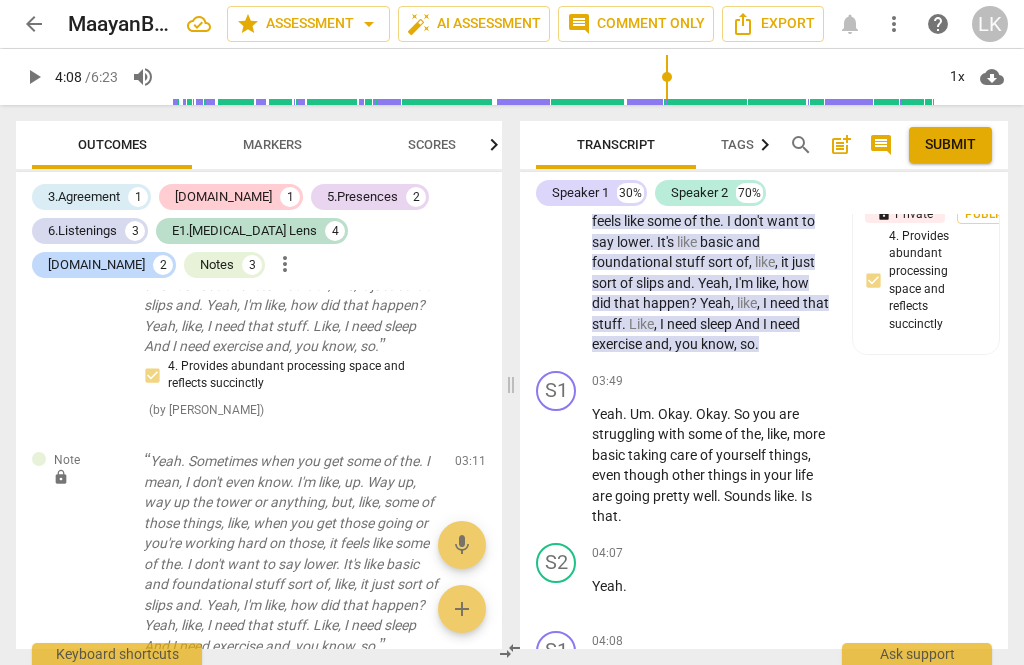 click on "Add competency" at bounding box center [769, 382] 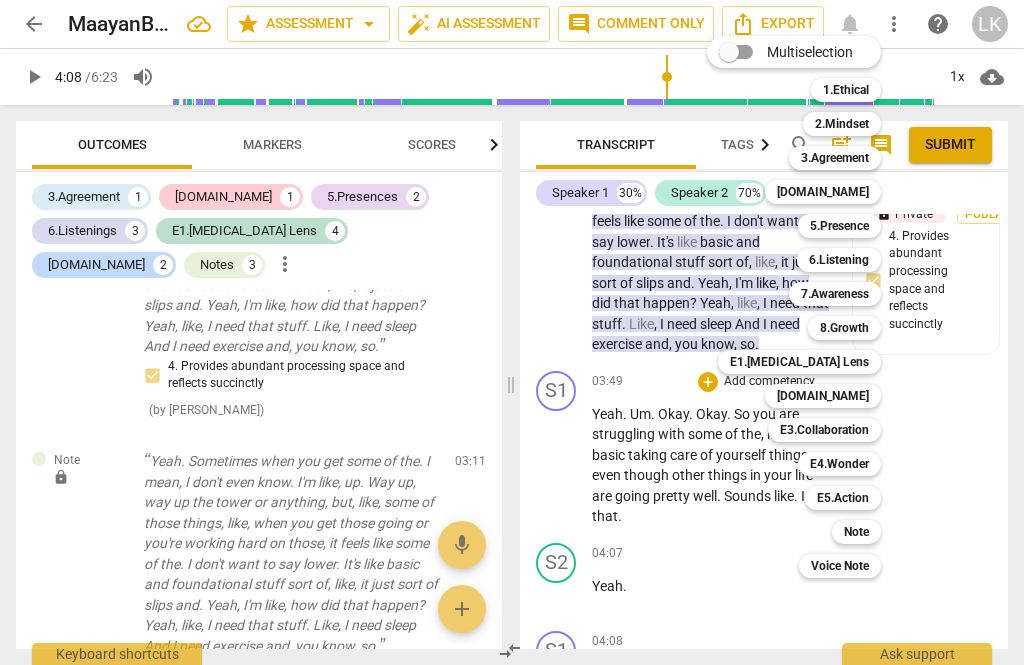 click on "6.Listening" at bounding box center (839, 260) 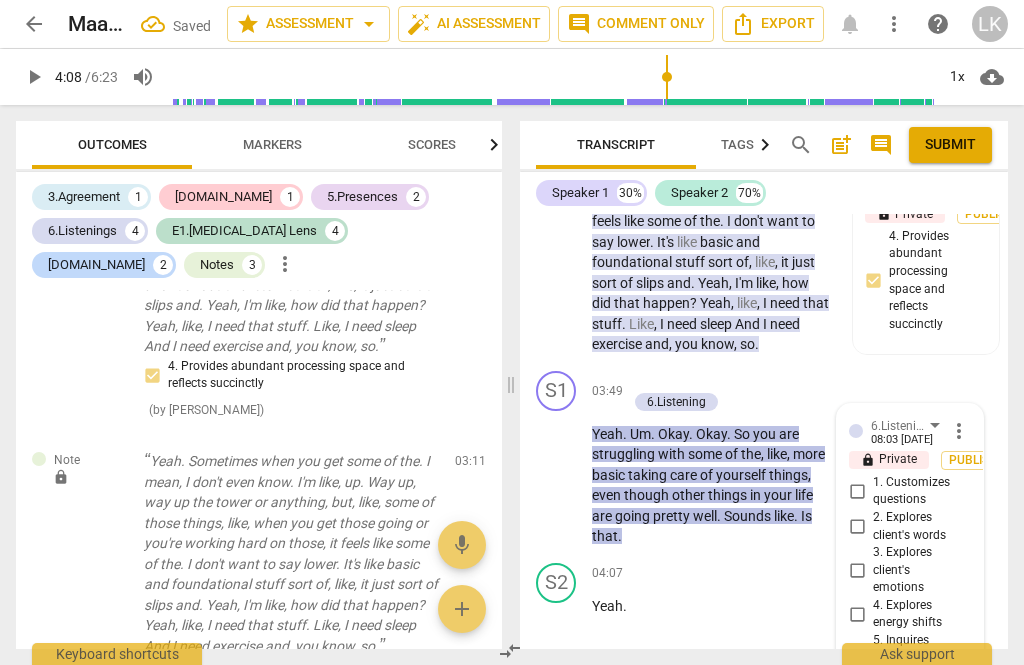 scroll, scrollTop: 2885, scrollLeft: 0, axis: vertical 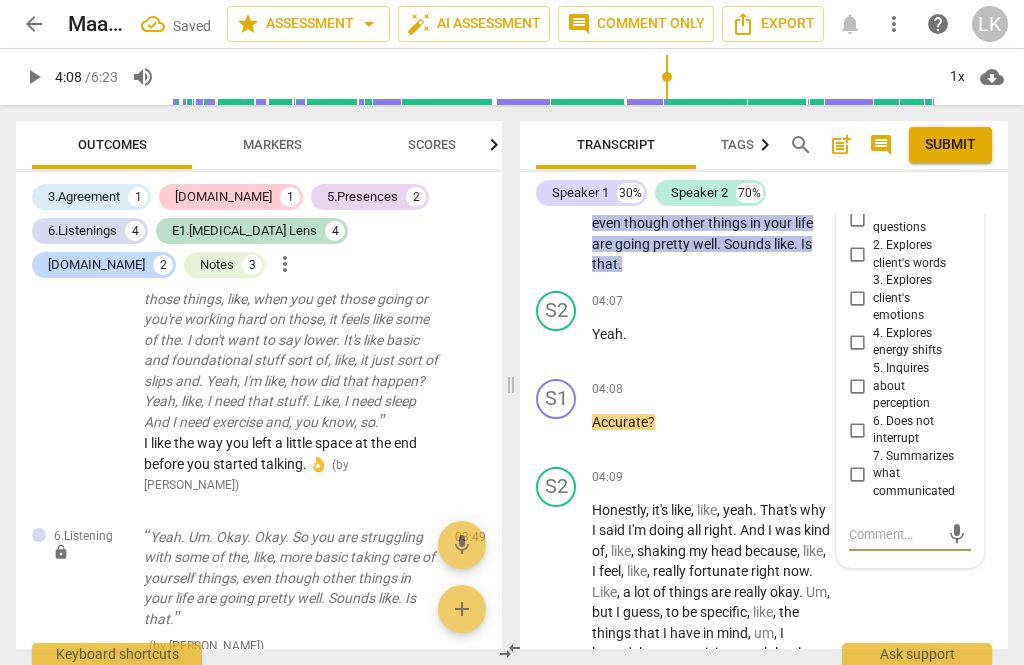 click on "7. Summarizes what communicated" at bounding box center (857, 474) 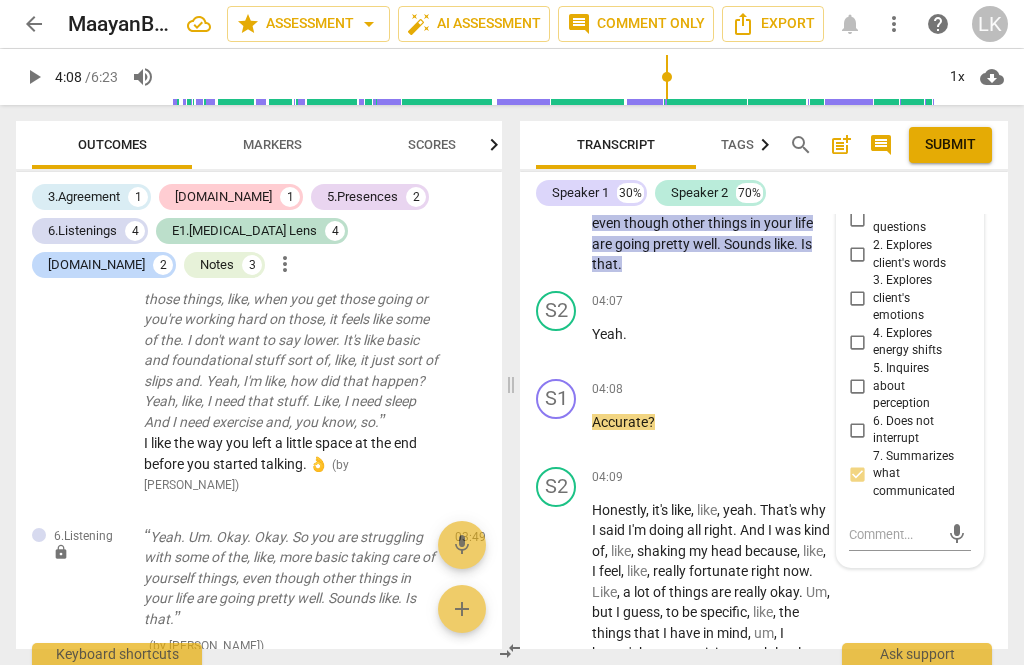 click at bounding box center (894, 534) 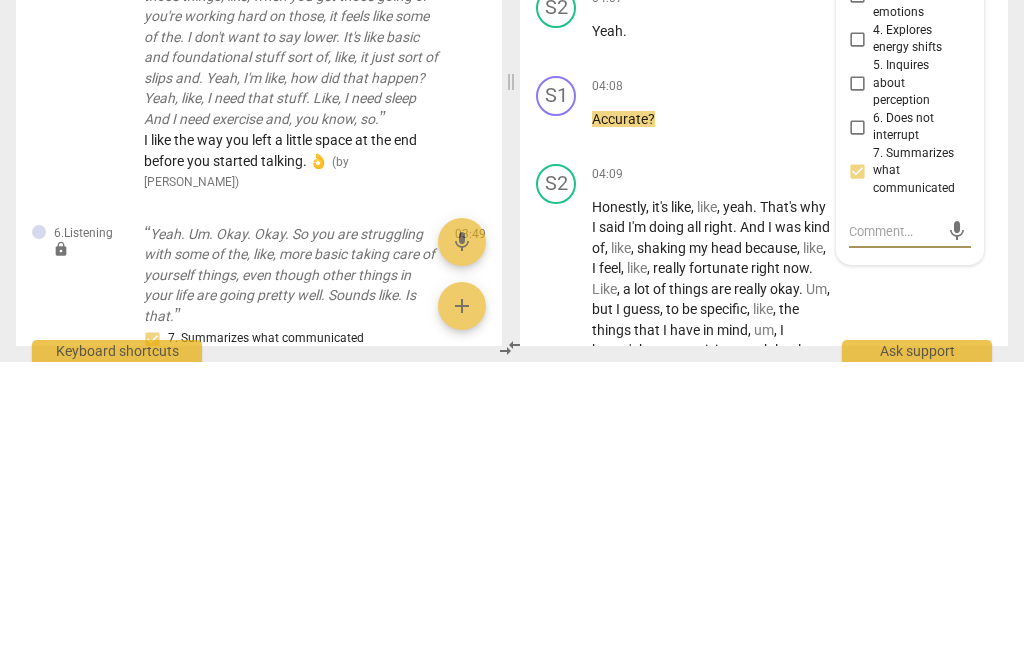 type on "C" 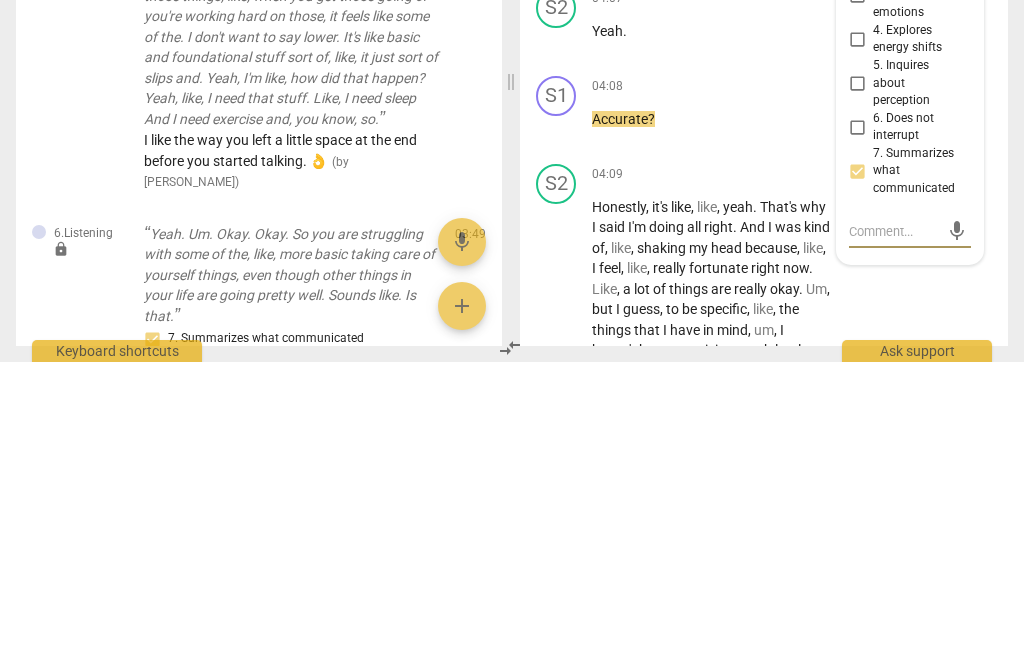 type on "C" 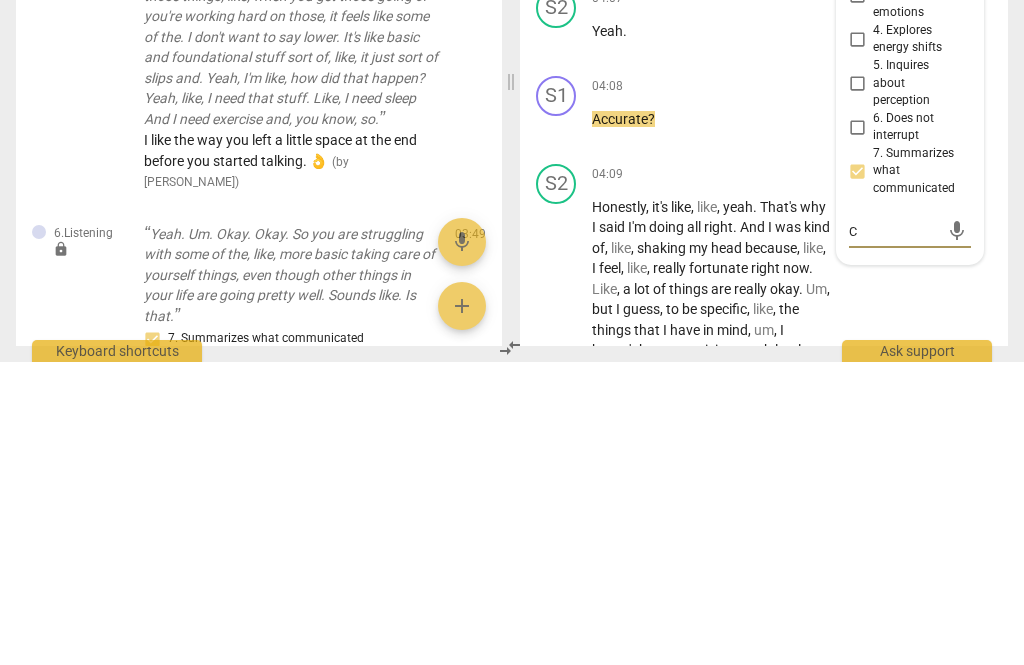type on "Ch" 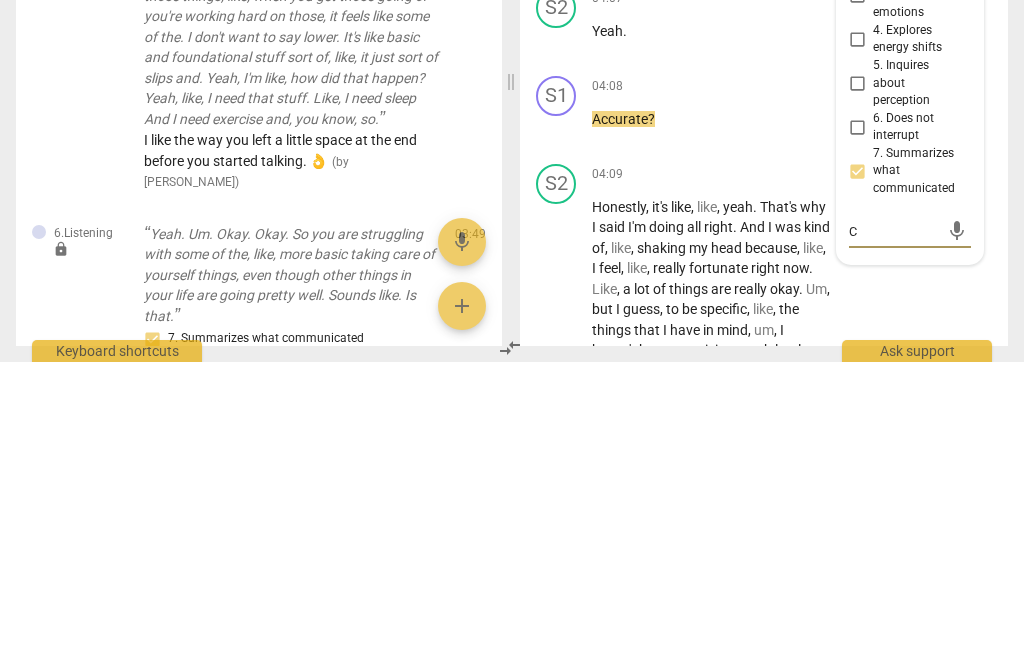 type on "Ch" 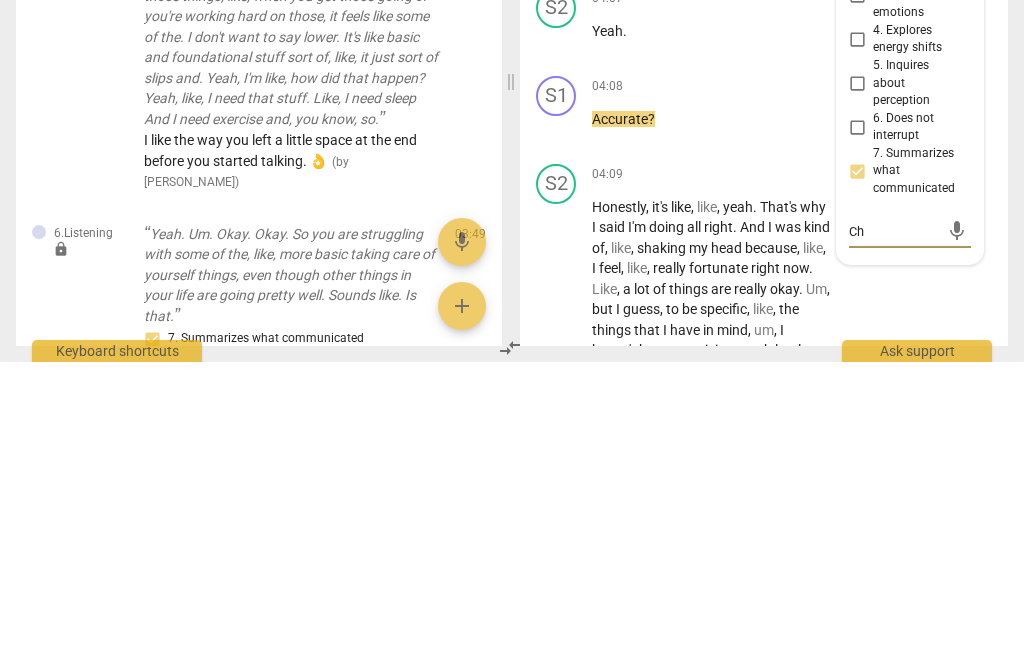 type on "Che" 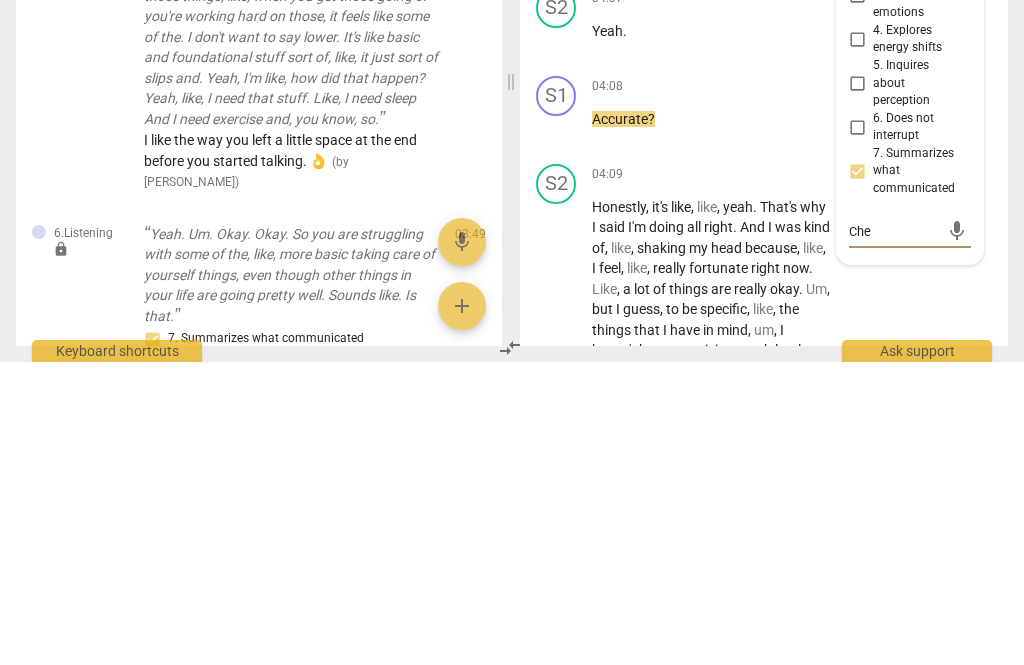 type on "Check" 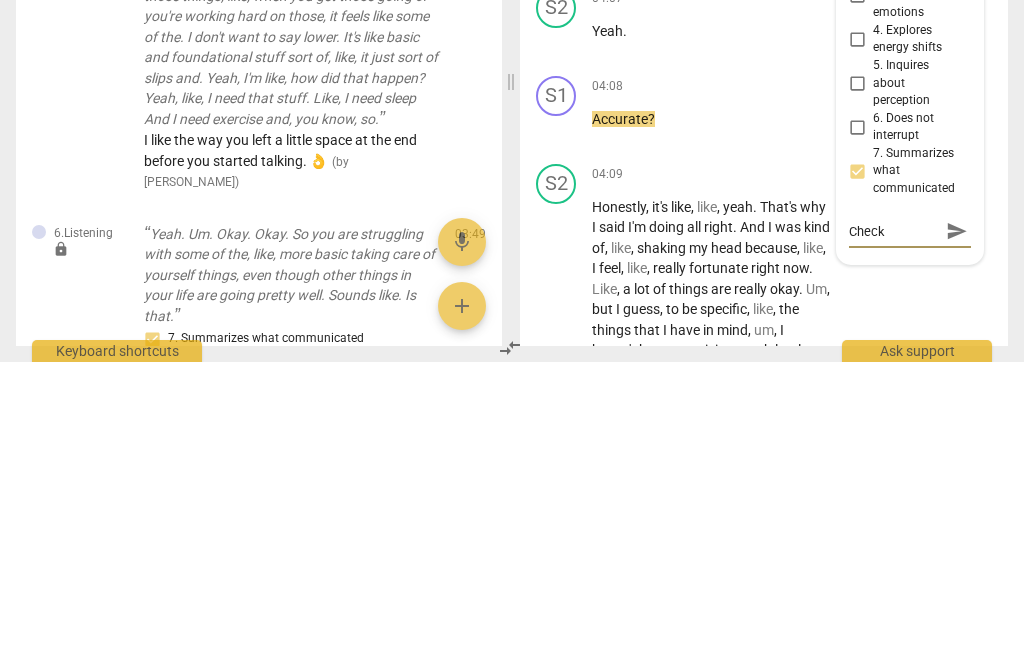 type on "[PERSON_NAME]" 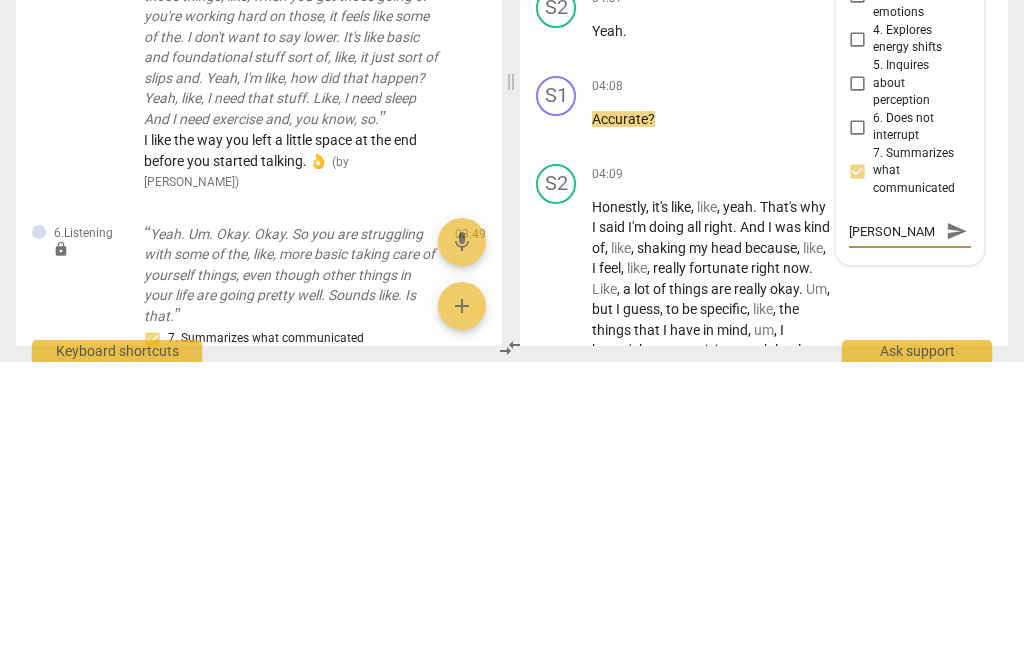 type on "Checkin" 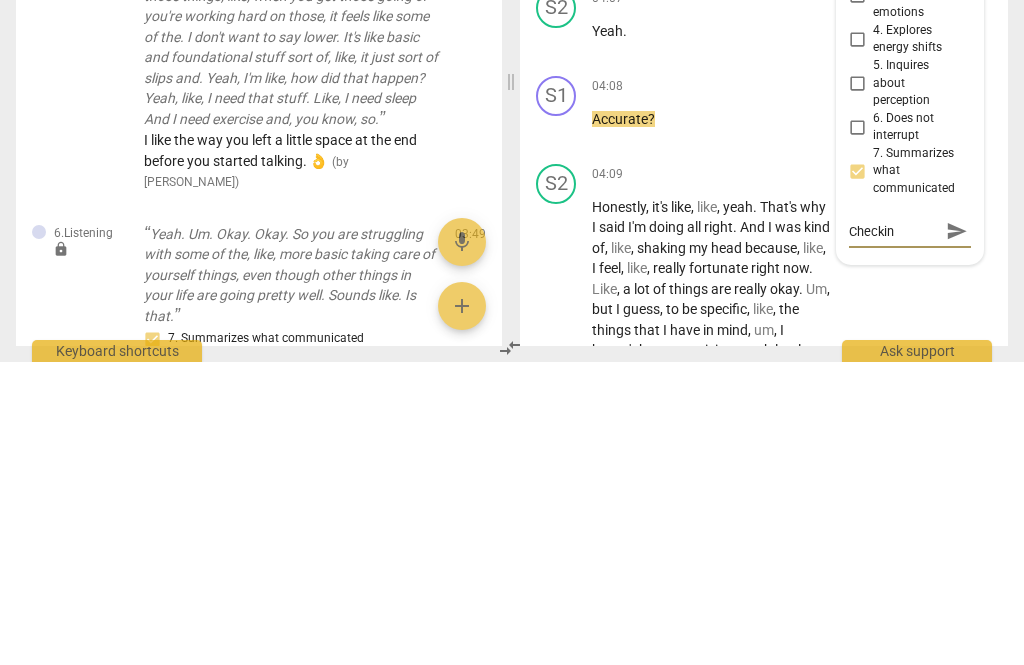 type on "Checking" 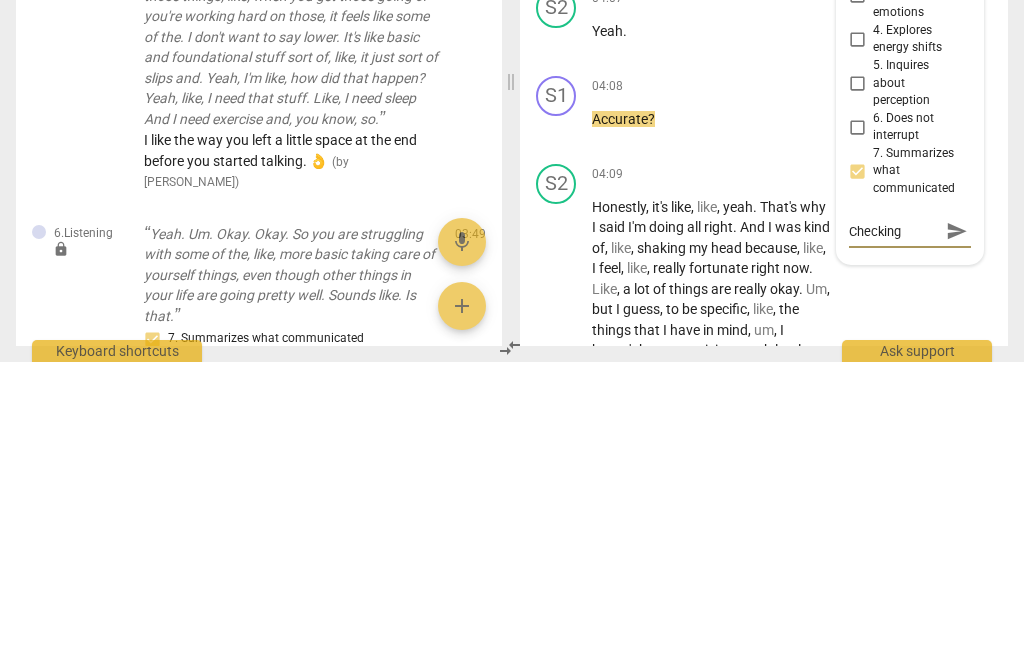 type on "Checking to make" 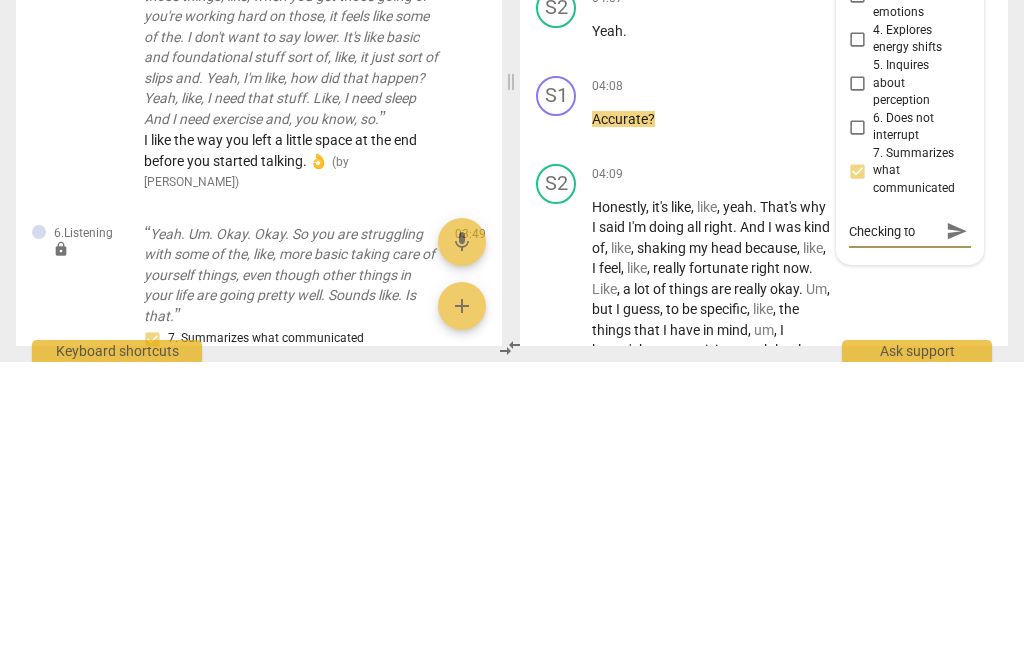 scroll, scrollTop: 18, scrollLeft: 0, axis: vertical 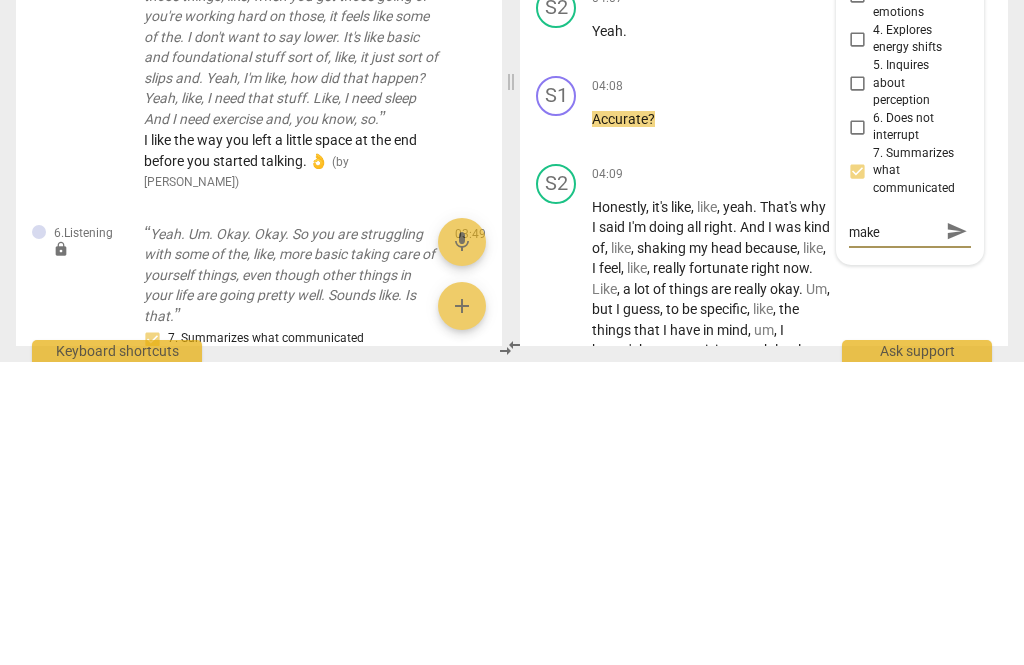 type on "Checking to make sure" 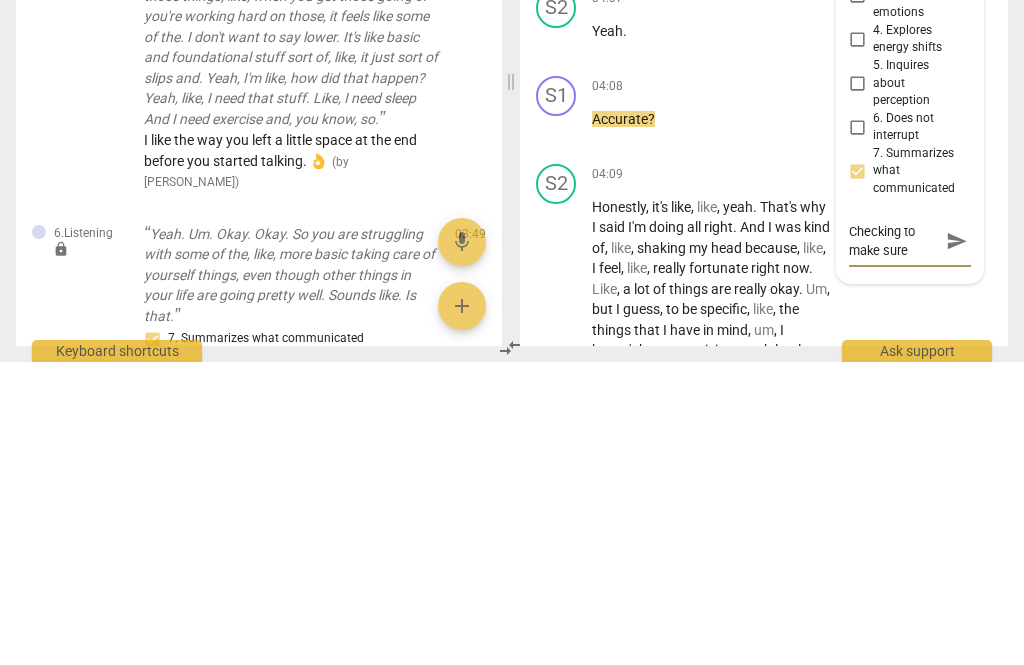scroll, scrollTop: 0, scrollLeft: 0, axis: both 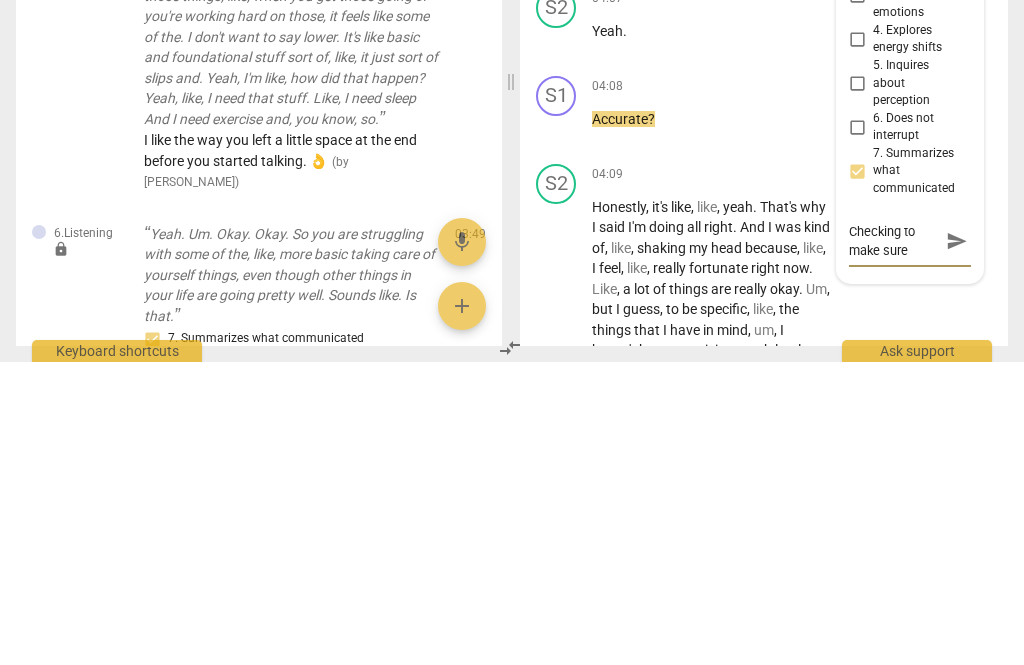 type on "Checking to make sure that you" 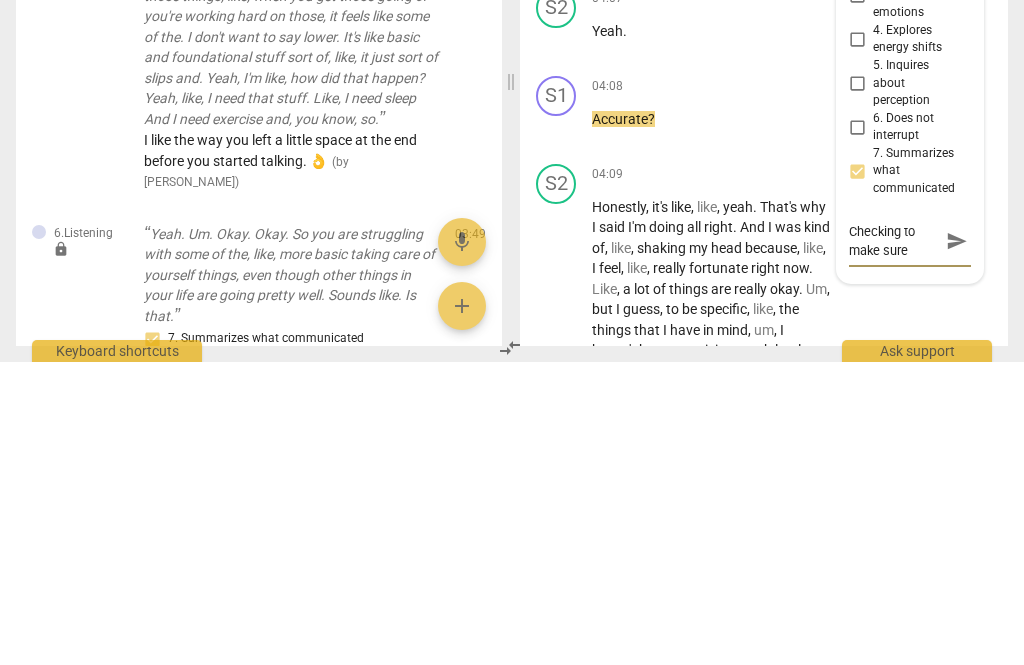 type on "Checking to make sure that you" 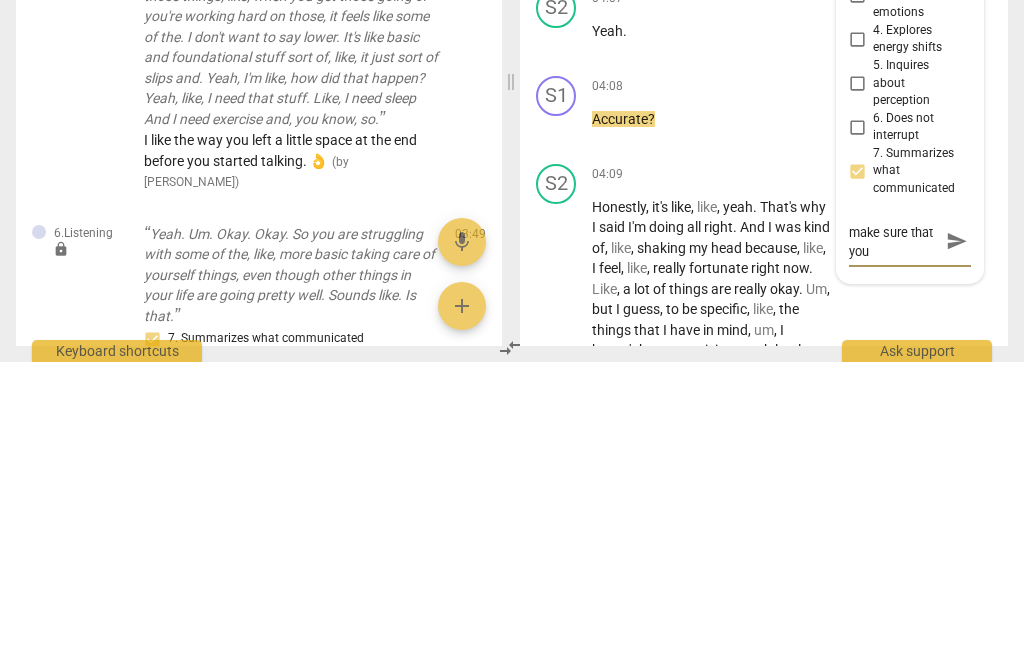 type on "Checking to make sure that you and" 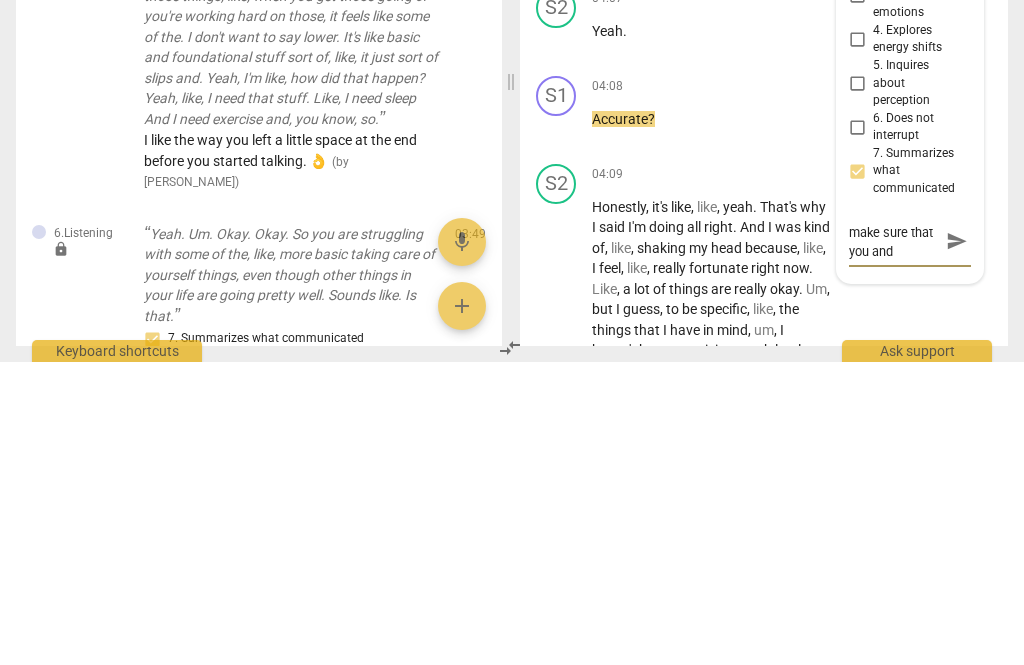 type on "Checking to make sure that you" 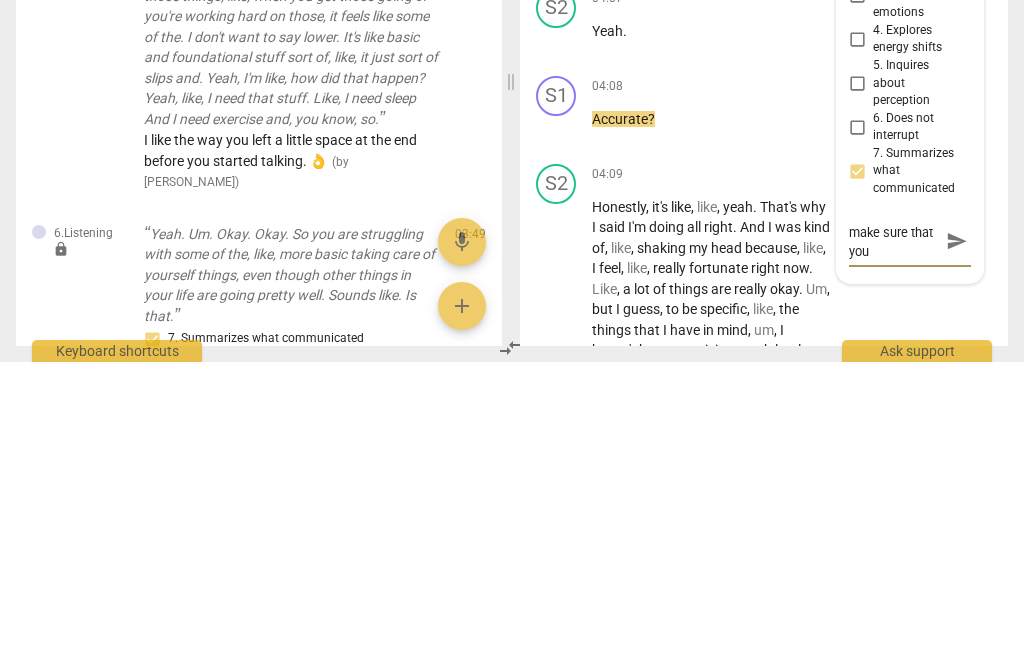 scroll, scrollTop: 18, scrollLeft: 0, axis: vertical 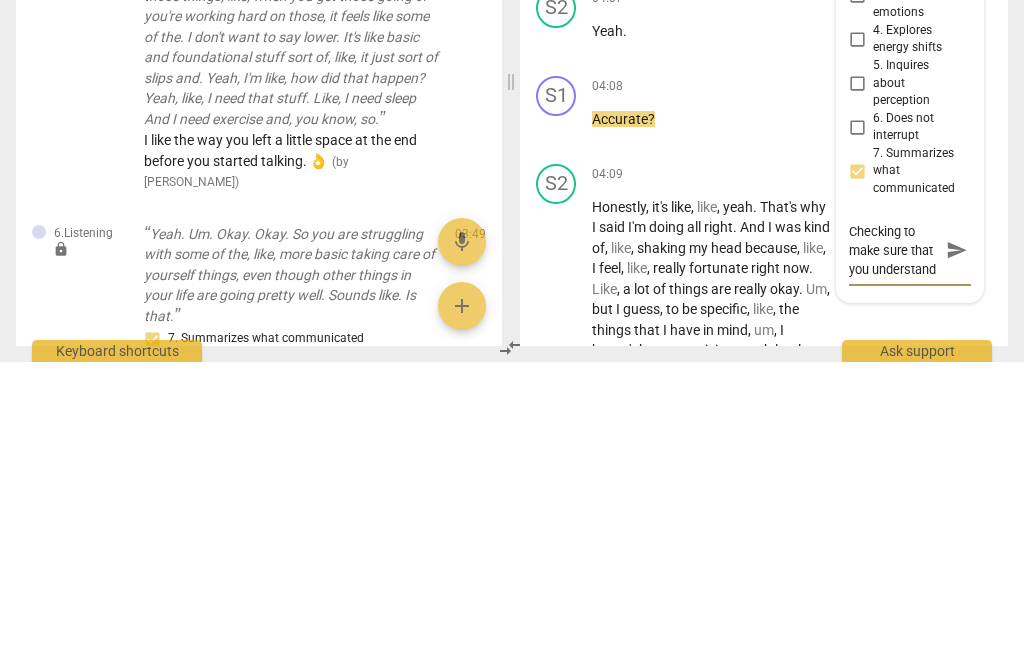 type on "Checking to make sure that you understand what is" 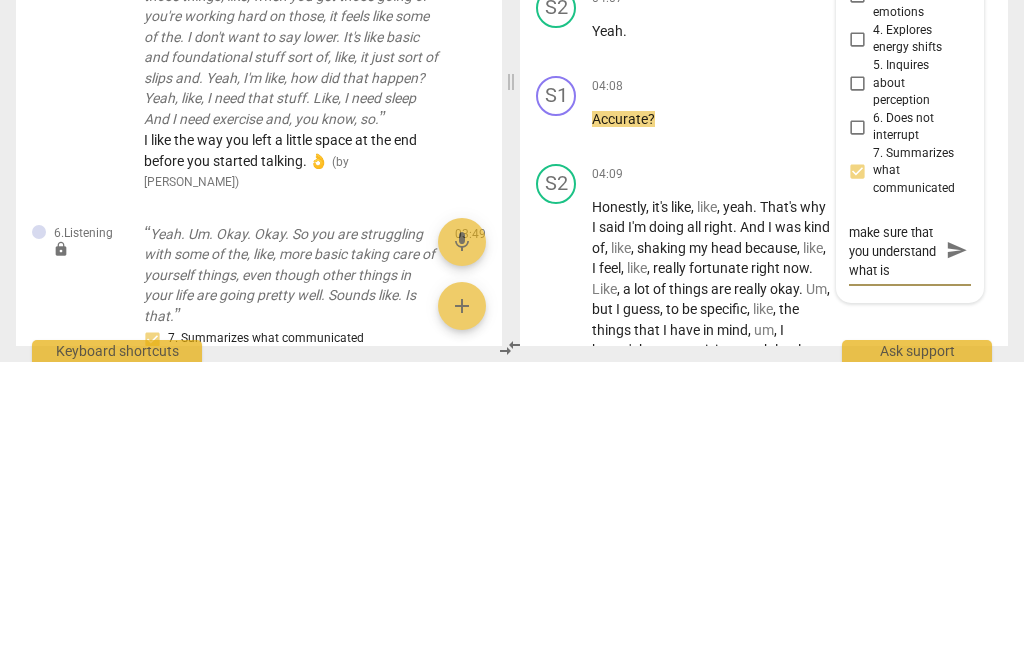 type on "Checking to make sure that you understand what is on" 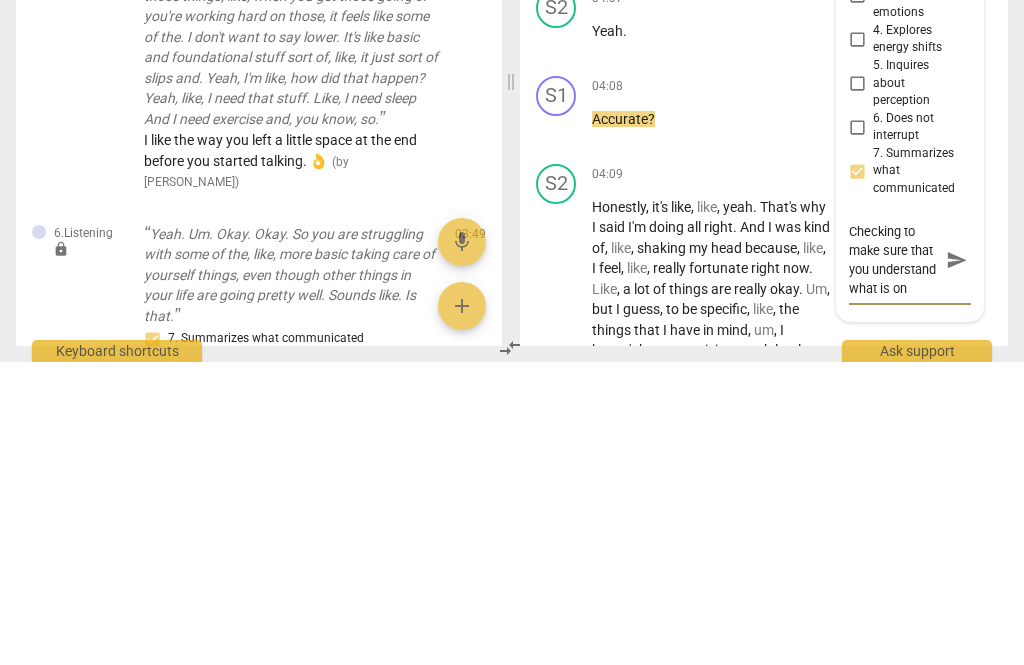 scroll, scrollTop: 0, scrollLeft: 0, axis: both 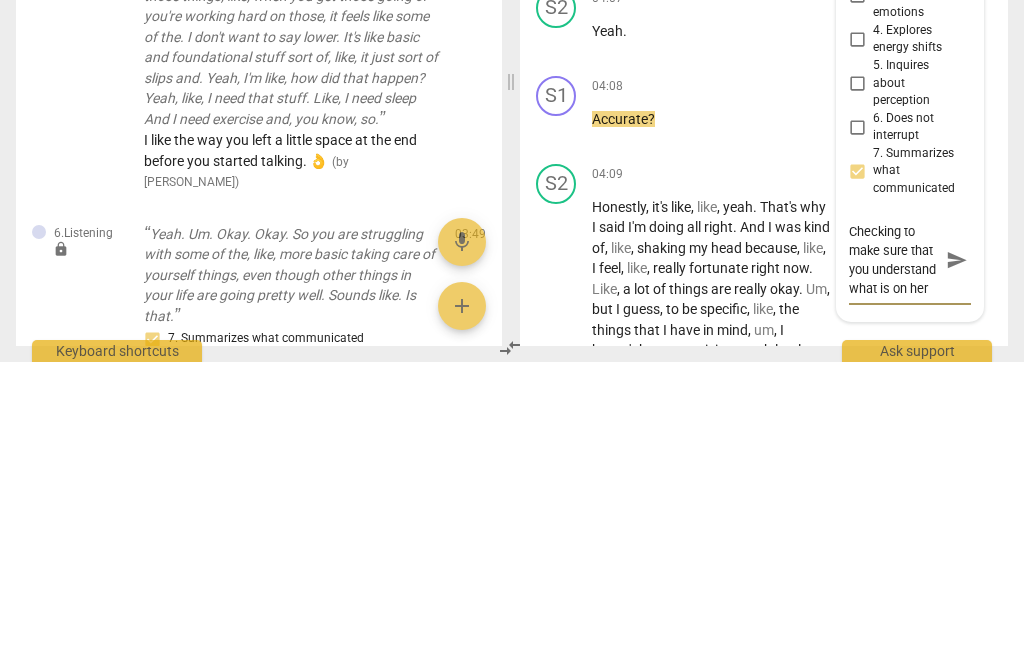 type on "Checking to make sure that you understand what is on her agenda" 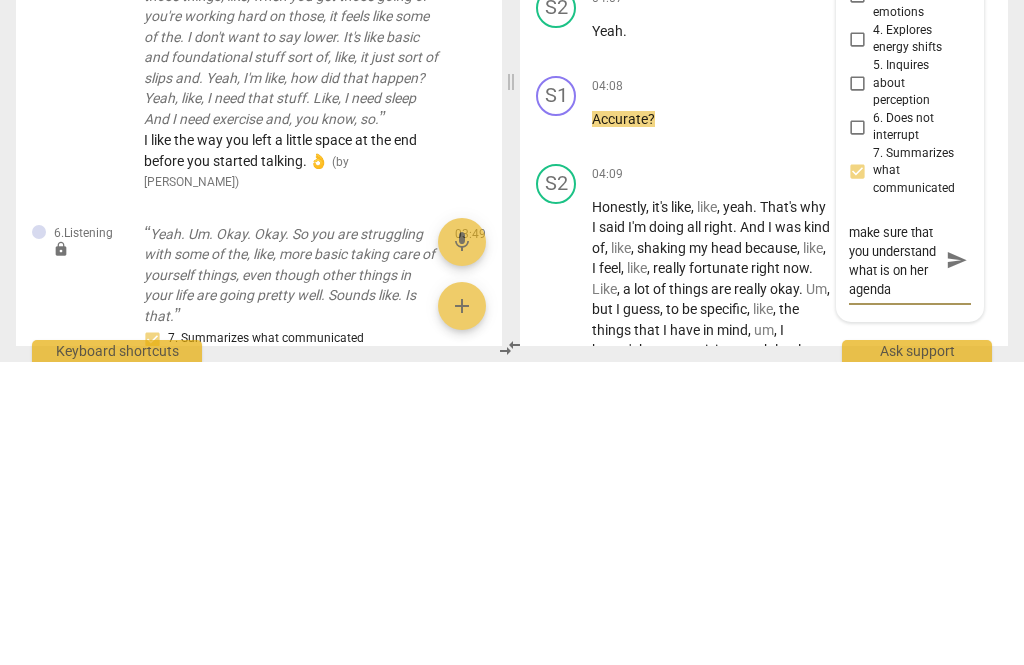 type on "Checking to make sure that you understand what is on her agenda [DATE]" 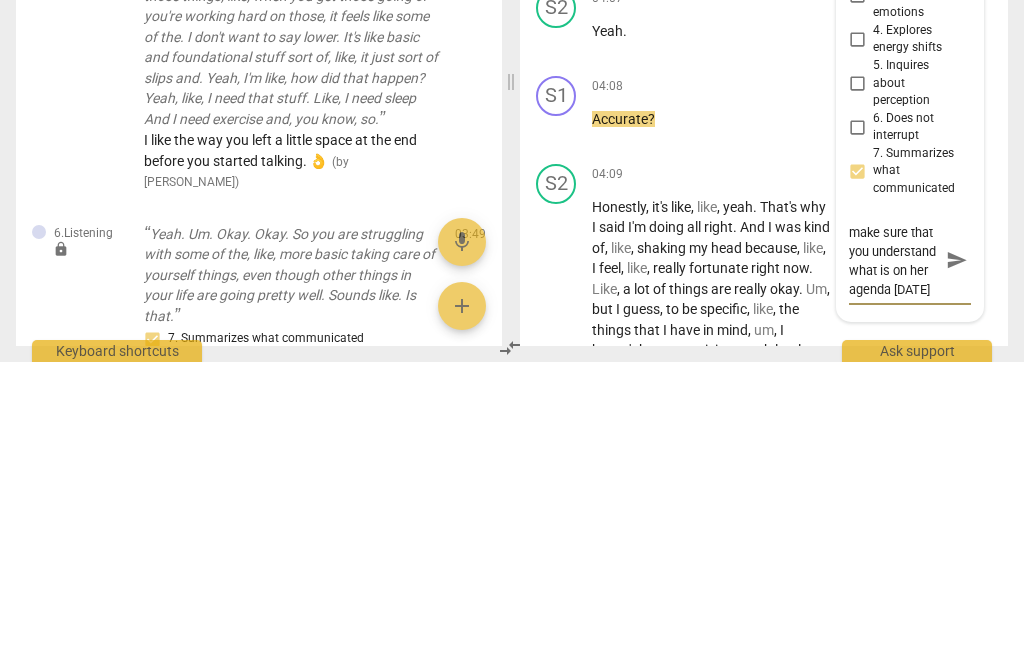 type on "Checking to make sure that you understand what is on her agenda [DATE]." 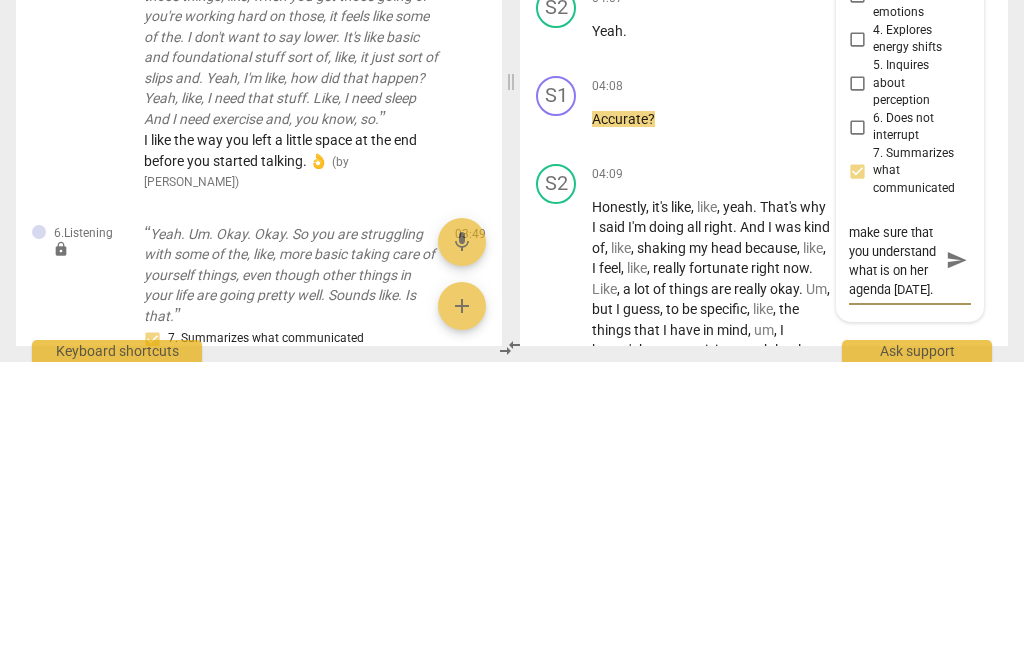 scroll, scrollTop: 18, scrollLeft: 0, axis: vertical 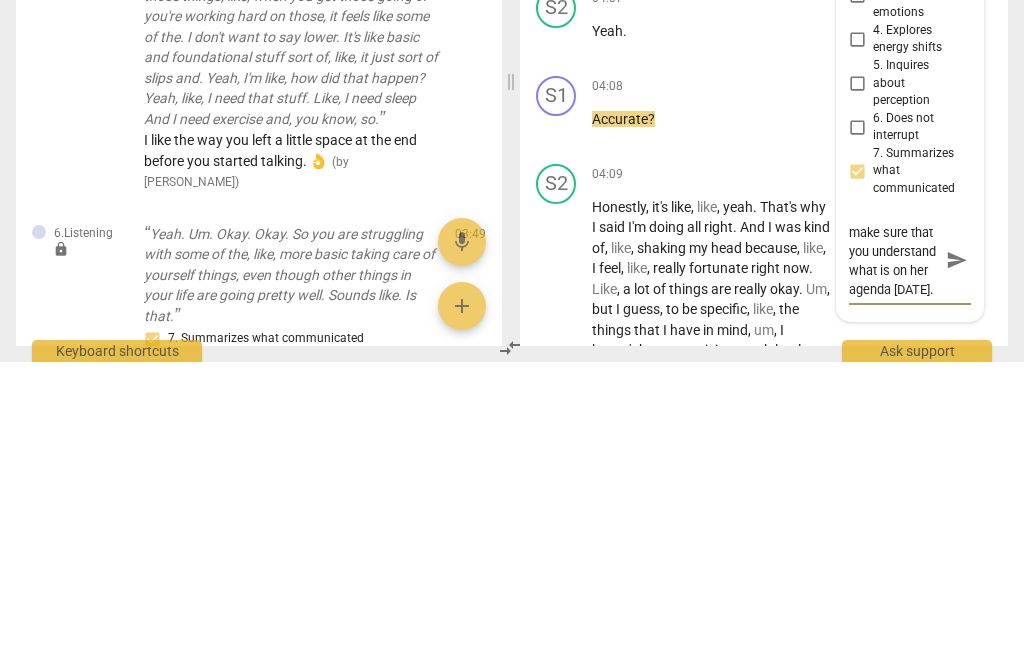 type on "Checking to make sure that you understand what is on her agenda [DATE]." 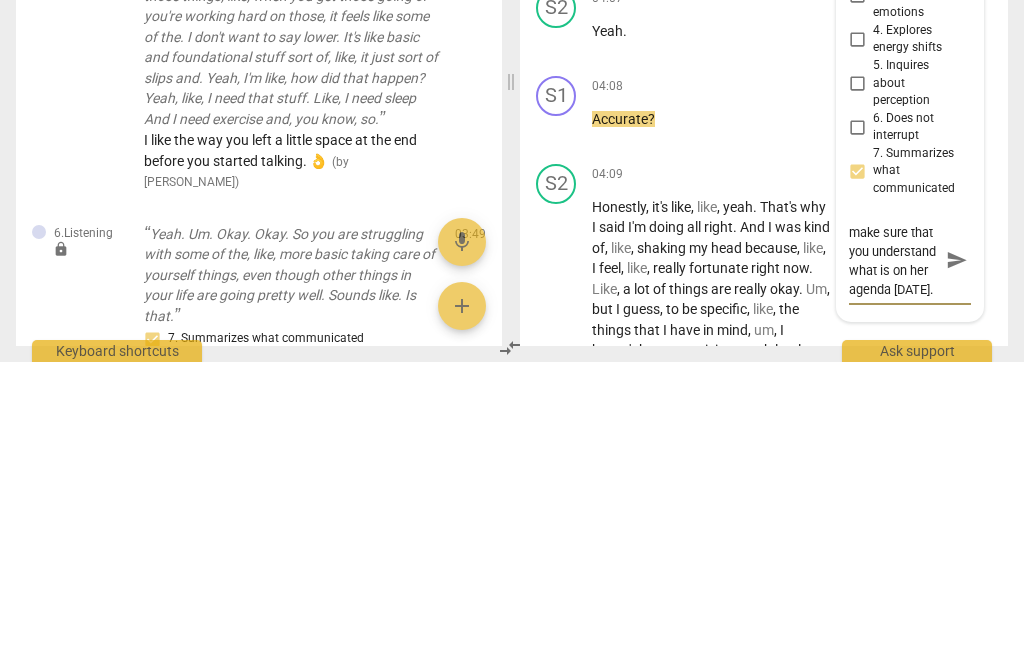click on "send" at bounding box center (956, 563) 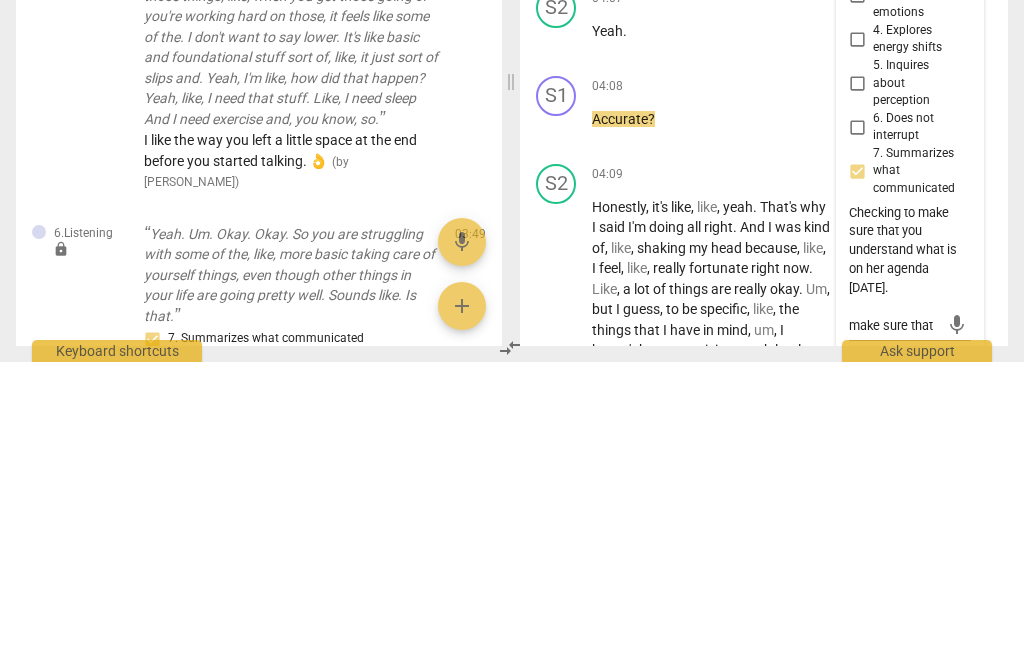 type 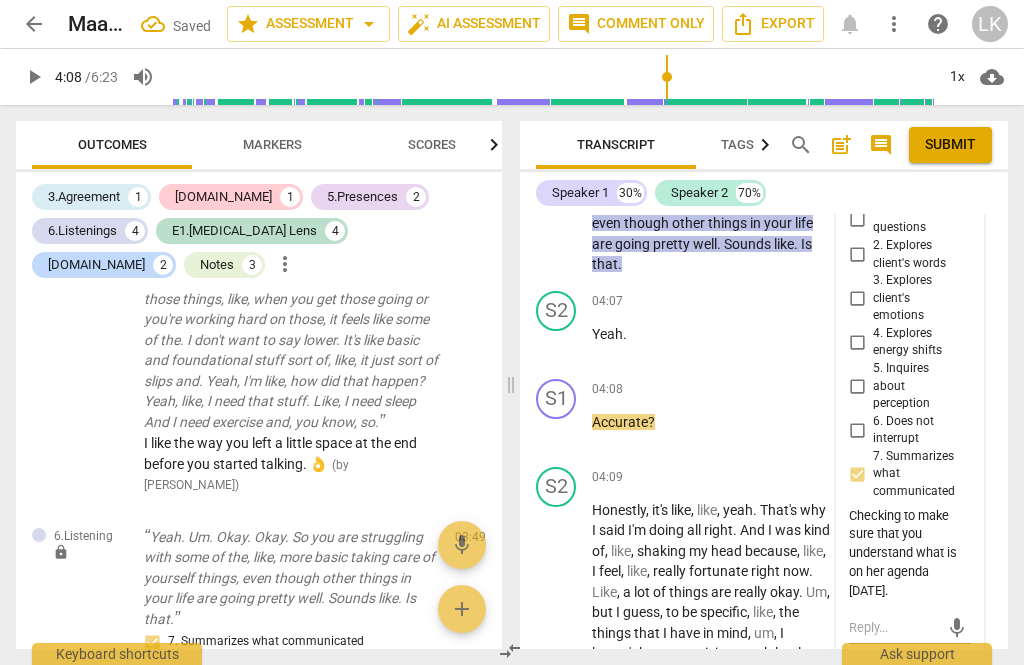 scroll, scrollTop: 0, scrollLeft: 0, axis: both 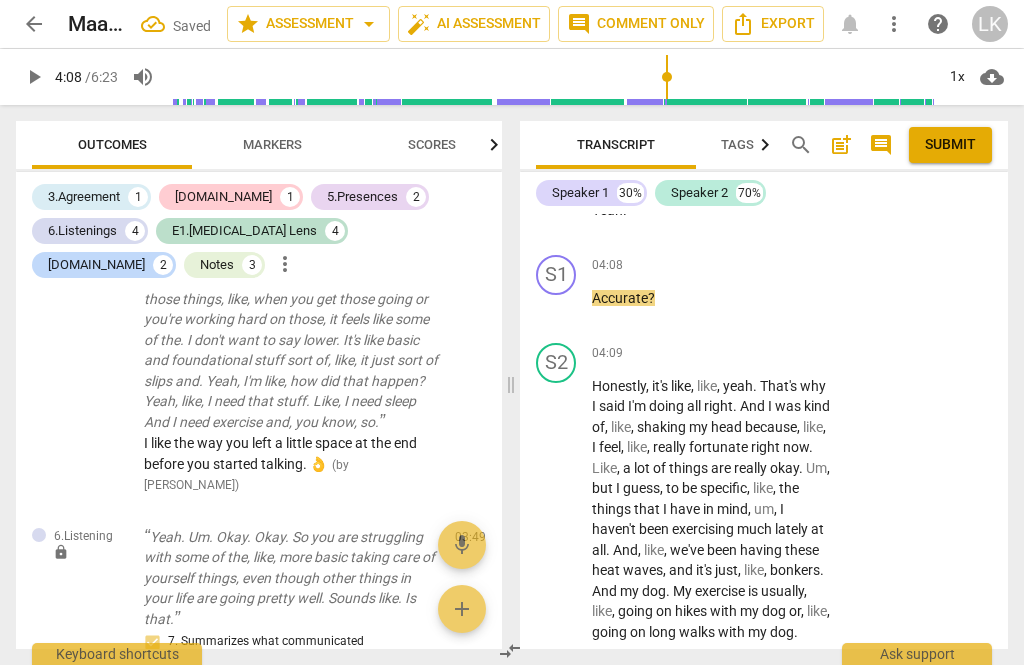click on "play_arrow" at bounding box center [557, 509] 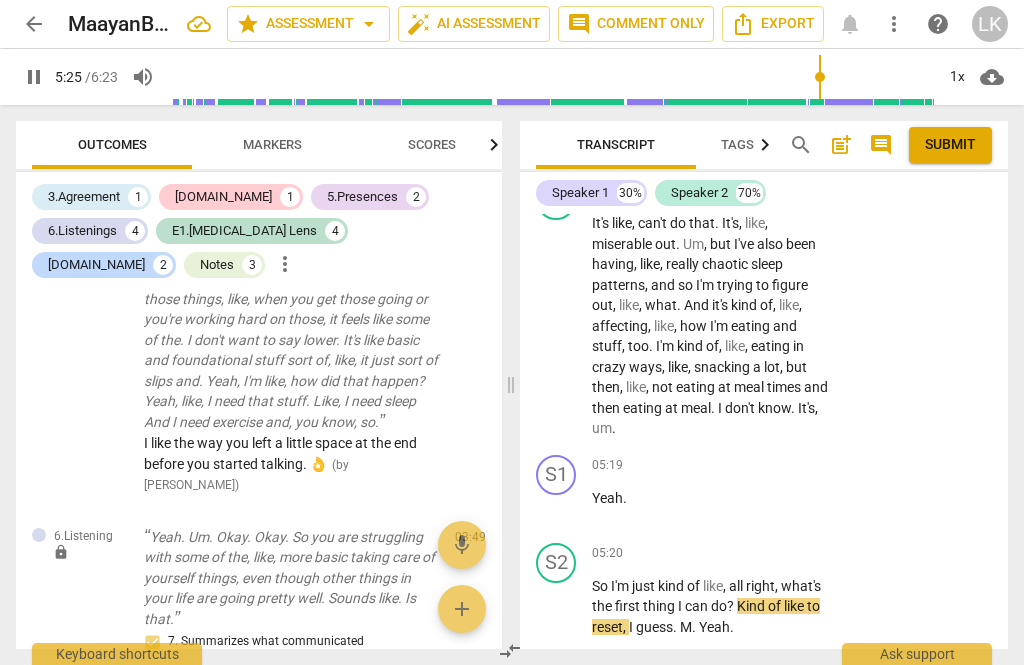 scroll, scrollTop: 4127, scrollLeft: 0, axis: vertical 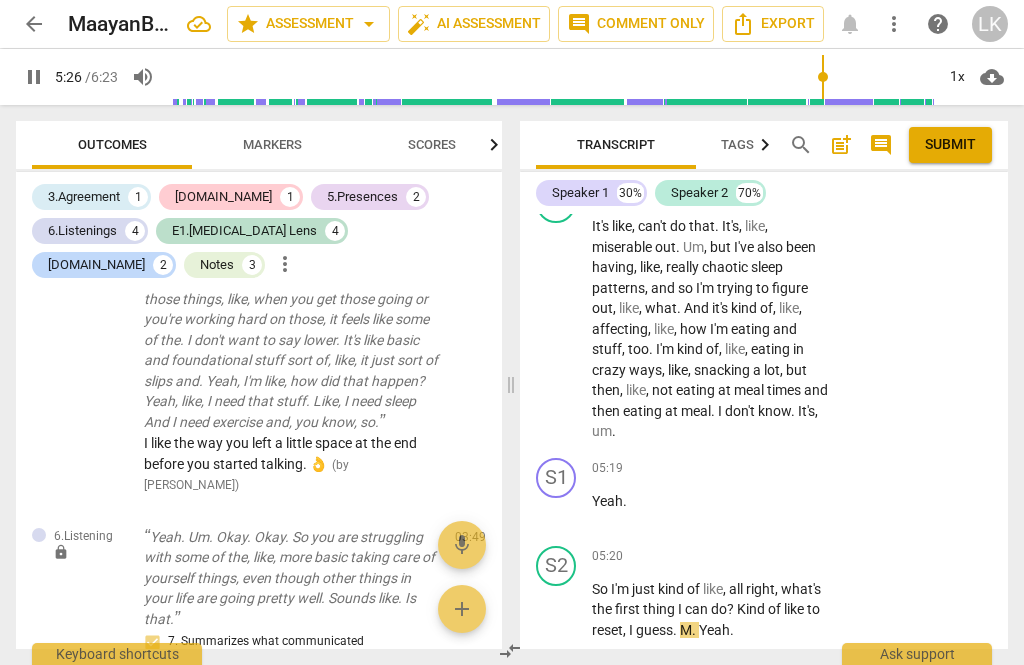click on "pause" at bounding box center [557, 610] 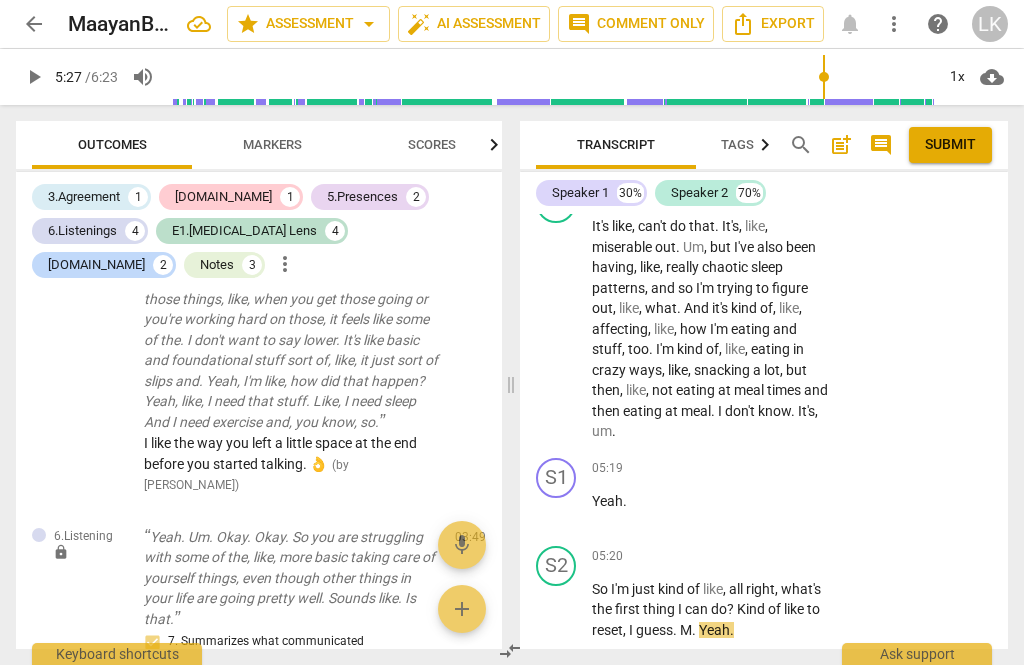 type on "327" 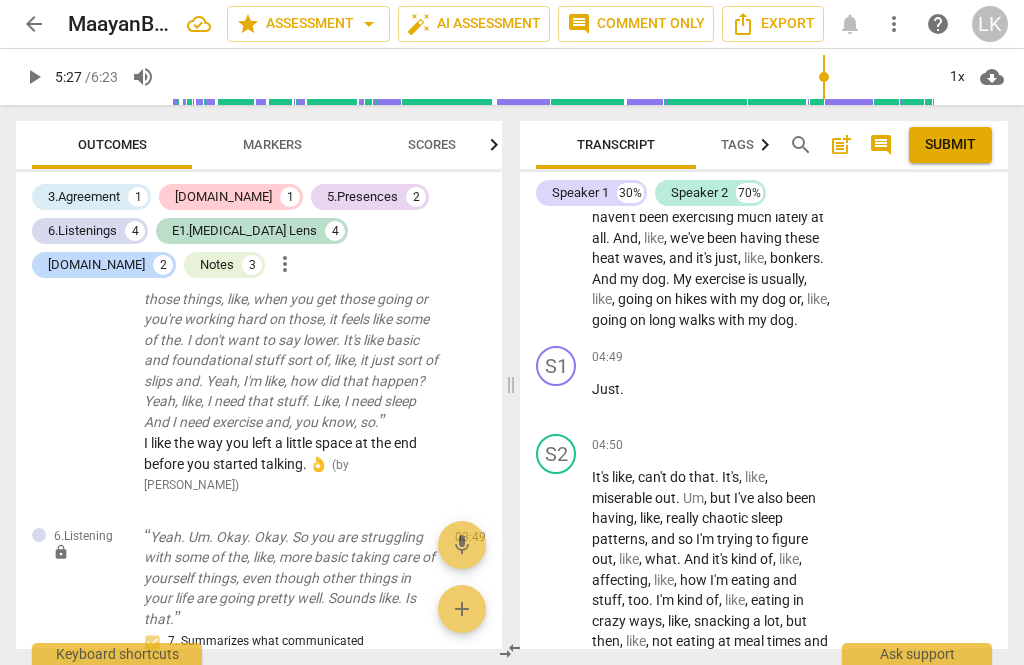 scroll, scrollTop: 3876, scrollLeft: 0, axis: vertical 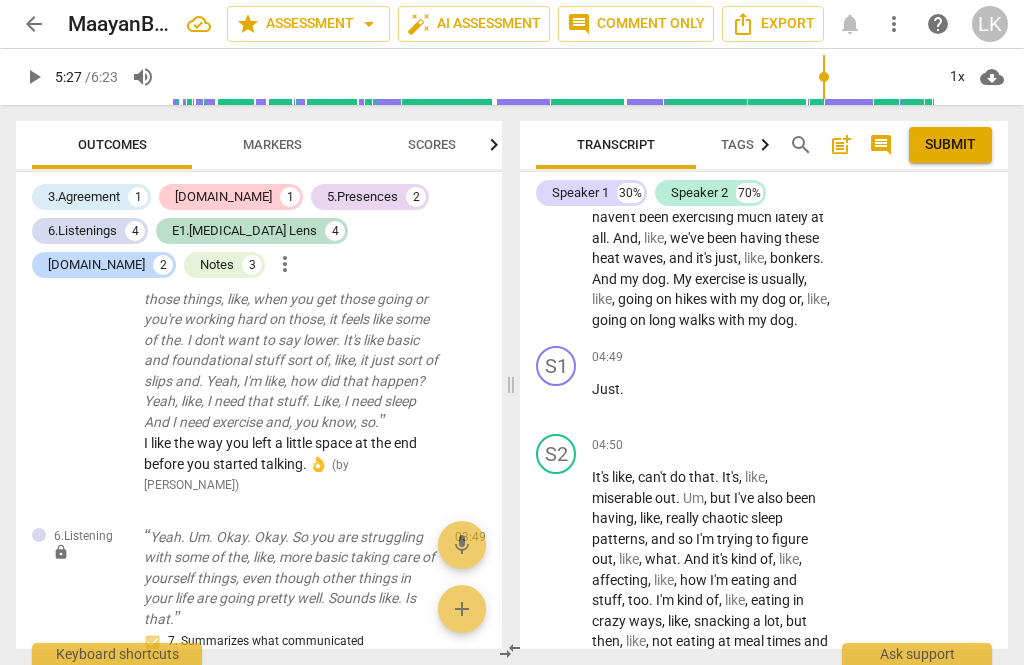 click on "+ Add competency" at bounding box center [757, 445] 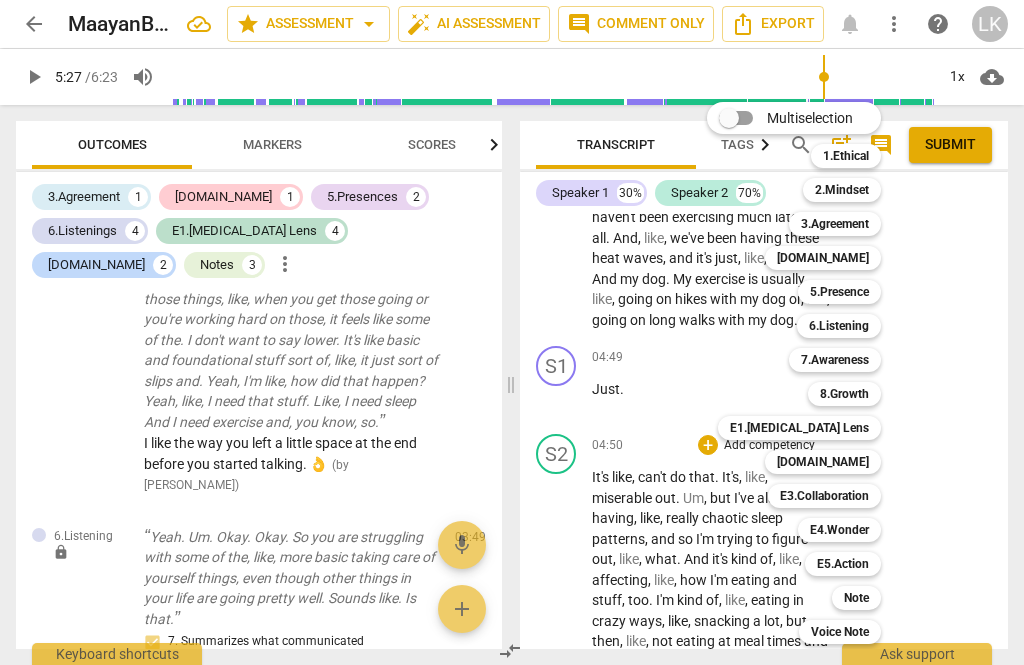 click on "6.Listening" at bounding box center (839, 326) 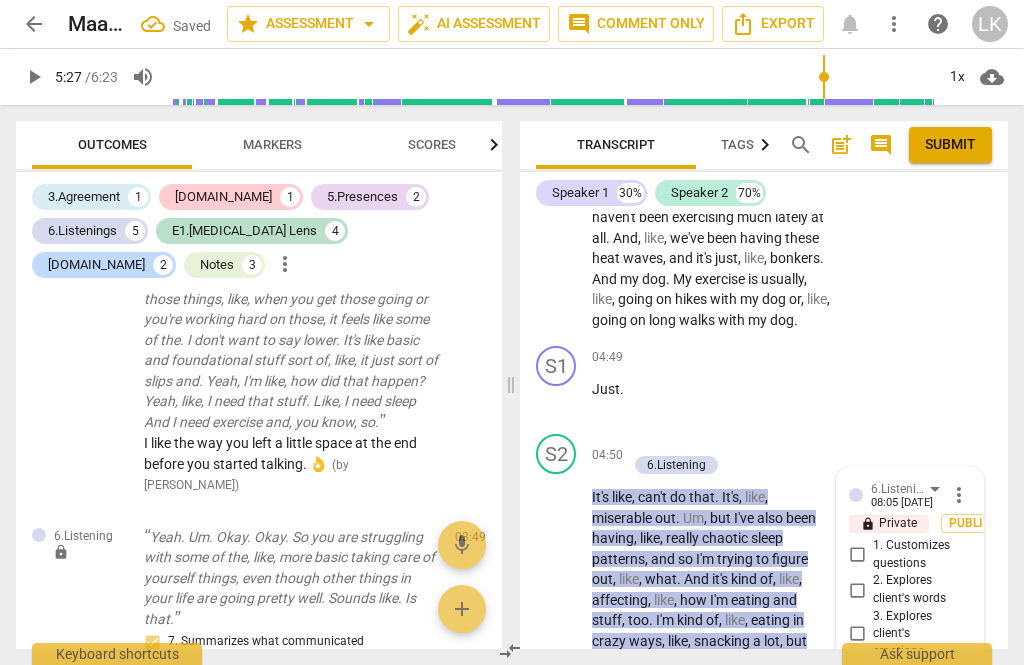 scroll, scrollTop: 3120, scrollLeft: 0, axis: vertical 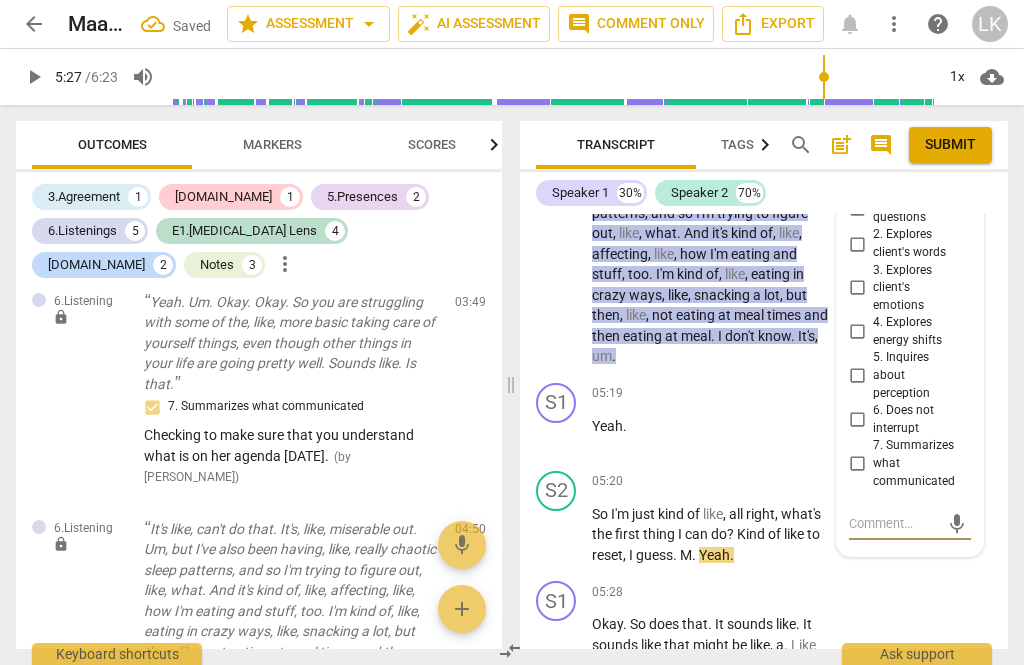 click on "6. Does not interrupt" at bounding box center (857, 420) 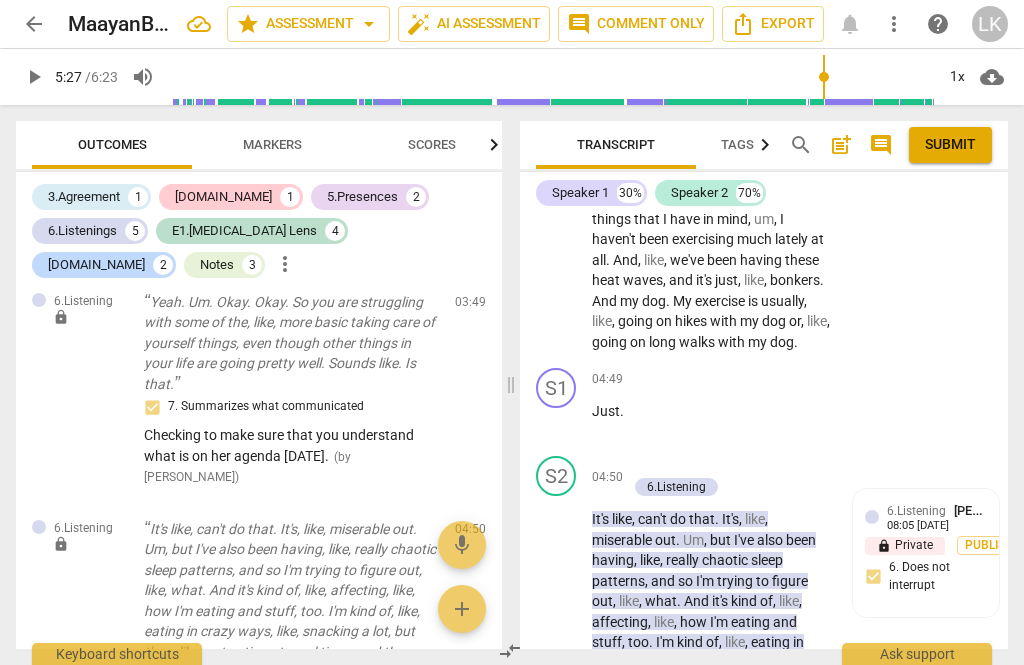 scroll, scrollTop: 3854, scrollLeft: 0, axis: vertical 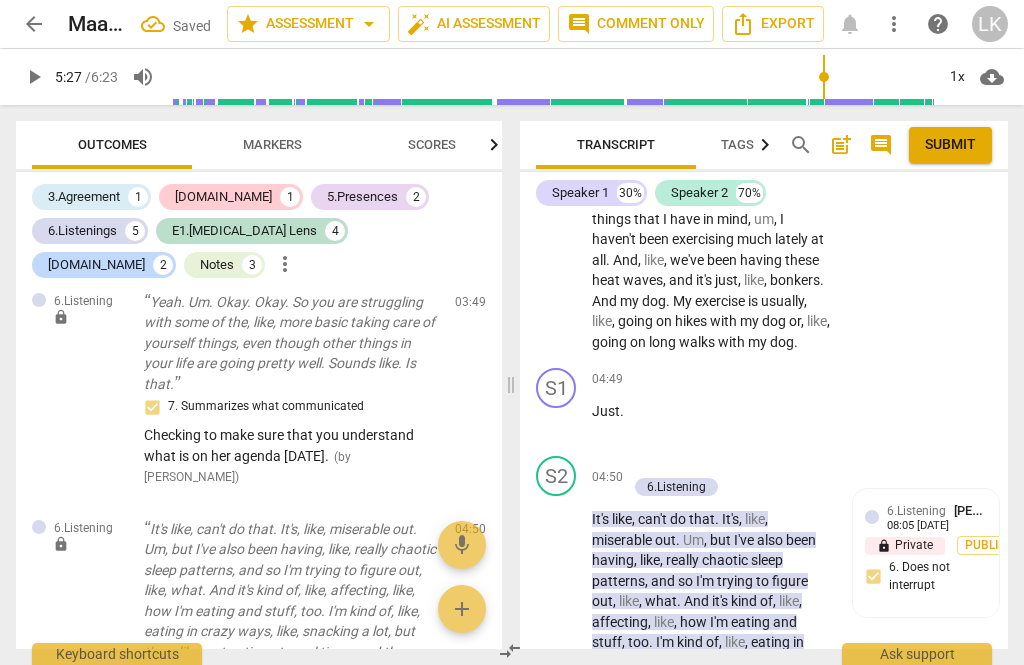 click on "Add competency" at bounding box center [698, 467] 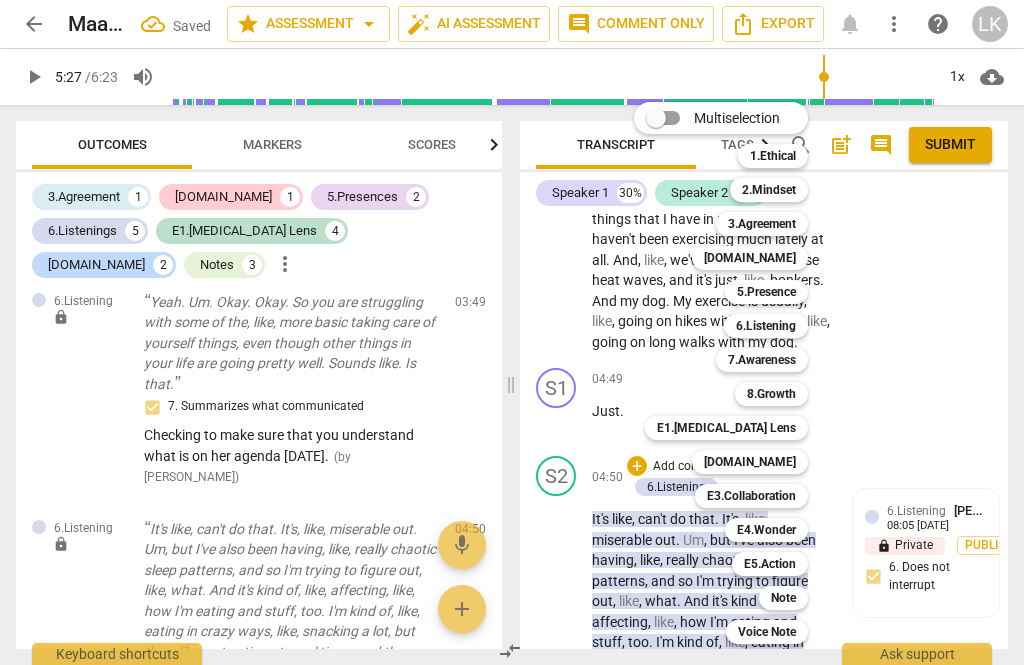 click on "[DOMAIN_NAME]" at bounding box center [750, 462] 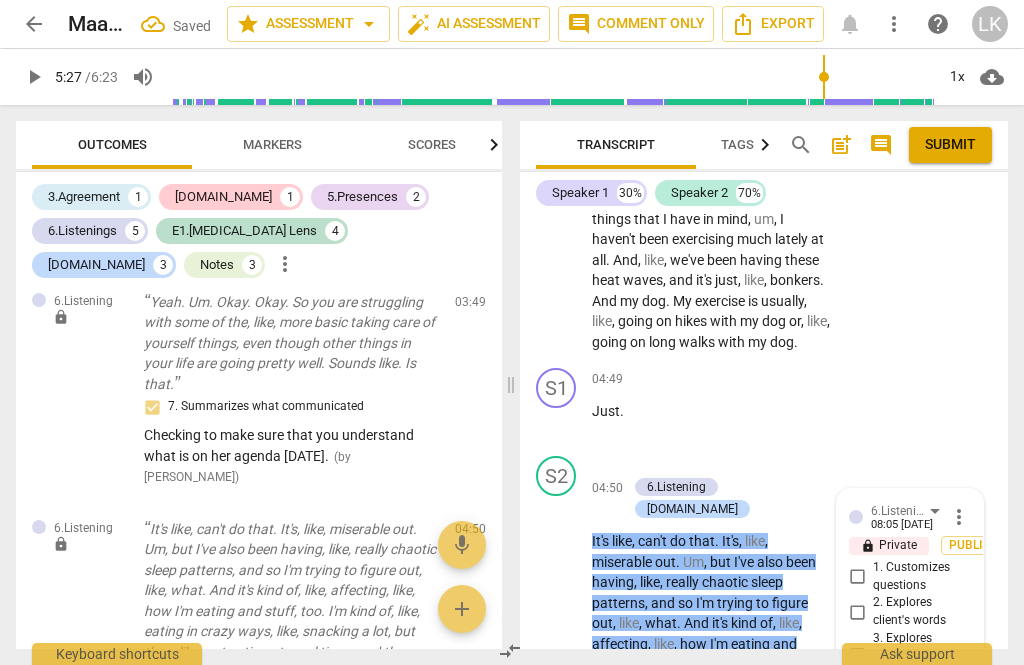 scroll, scrollTop: 4222, scrollLeft: 0, axis: vertical 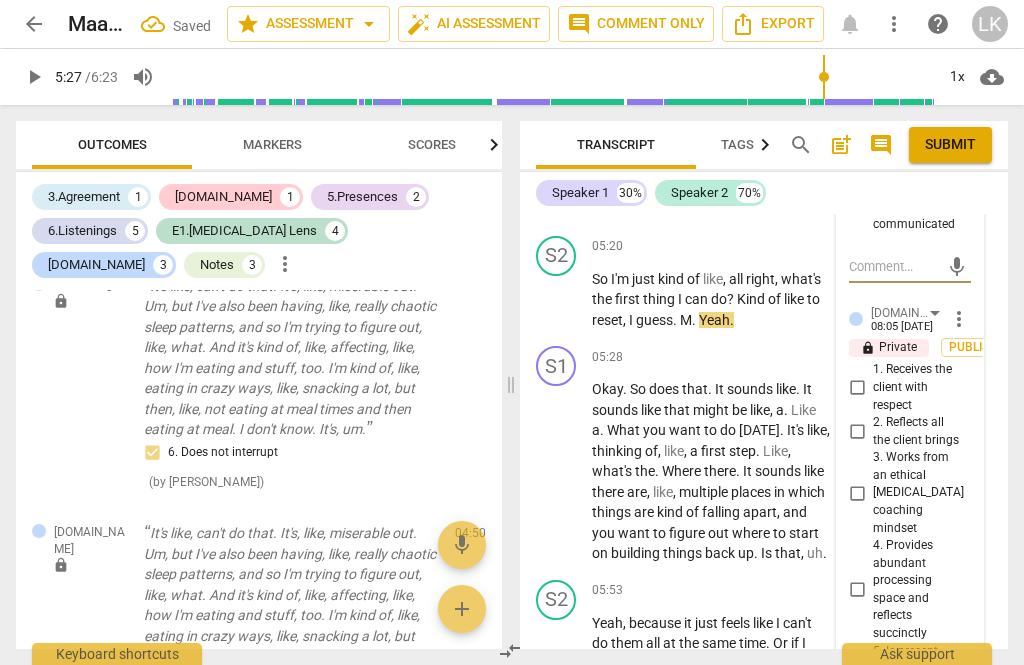 click on "4. Provides abundant processing space and reflects succinctly" at bounding box center [857, 590] 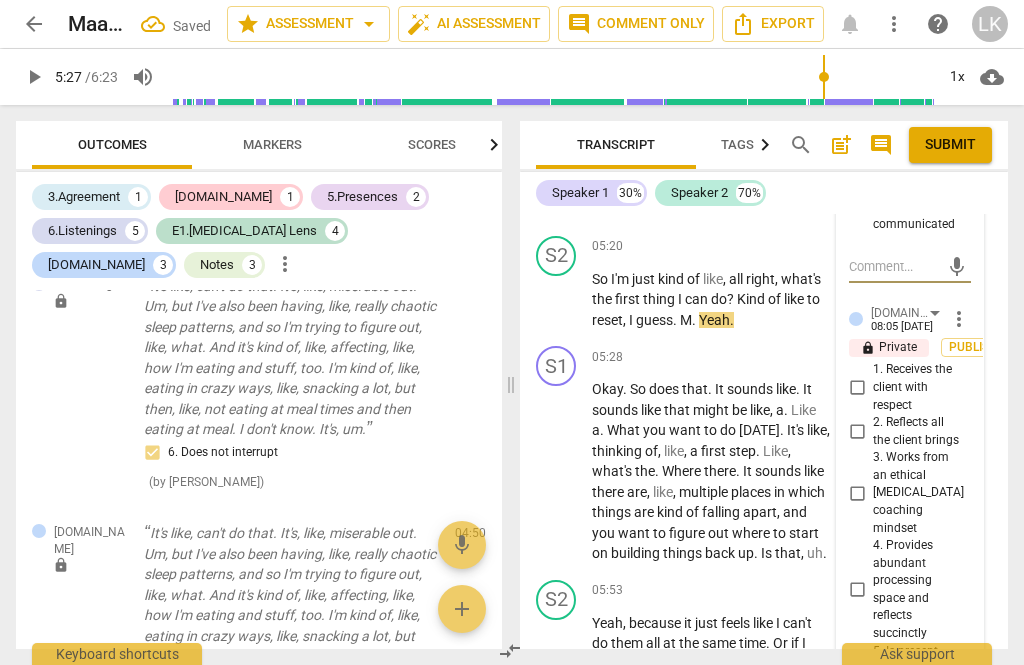 checkbox on "true" 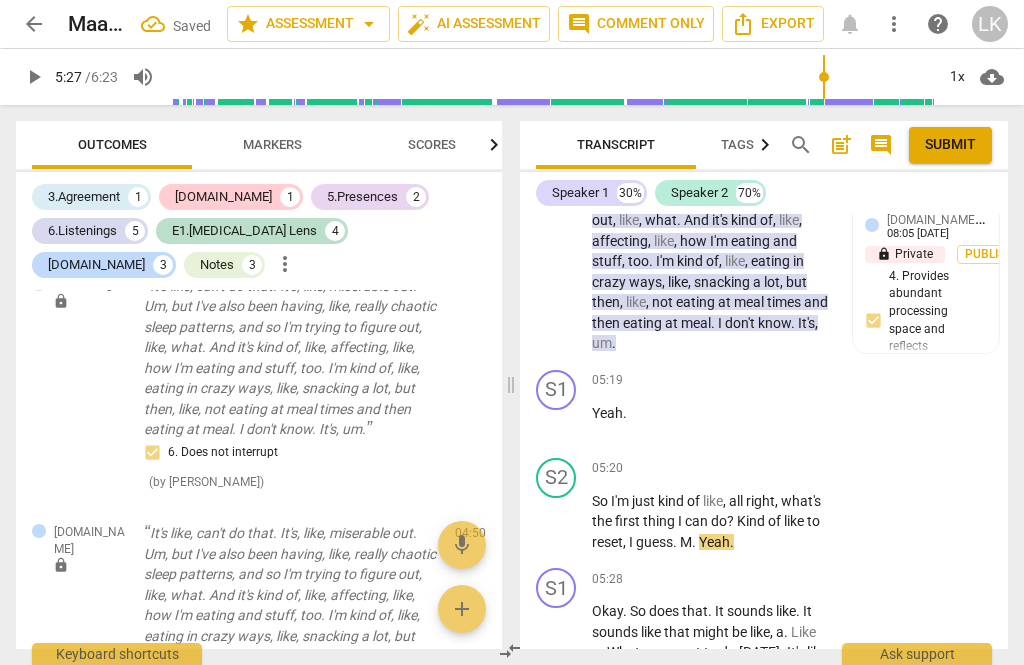 scroll, scrollTop: 4194, scrollLeft: 0, axis: vertical 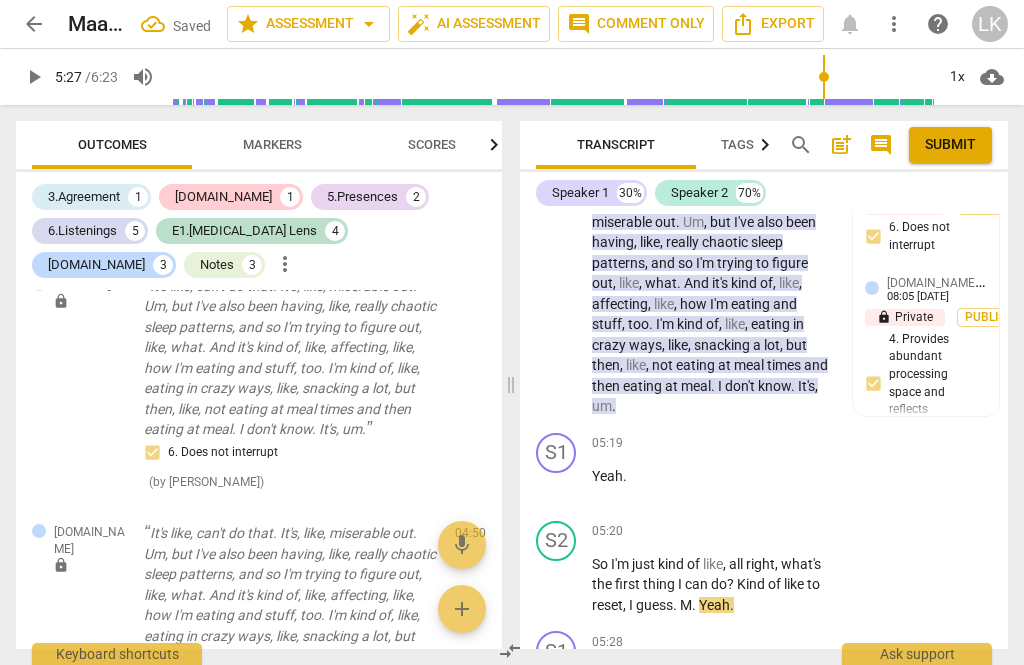 click on "play_arrow" at bounding box center (557, 486) 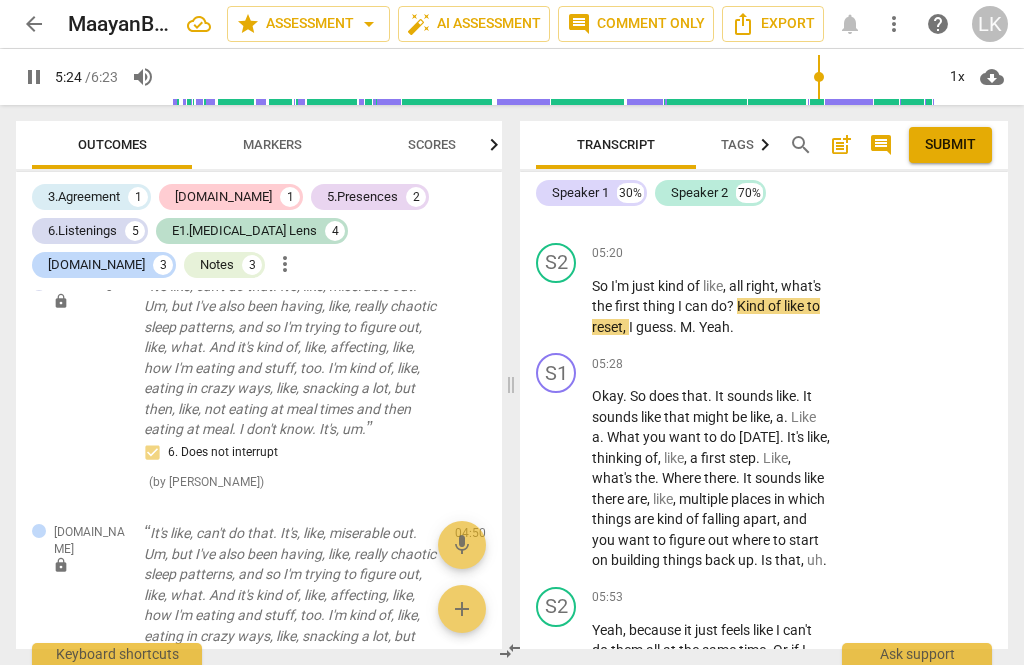 scroll, scrollTop: 4472, scrollLeft: 0, axis: vertical 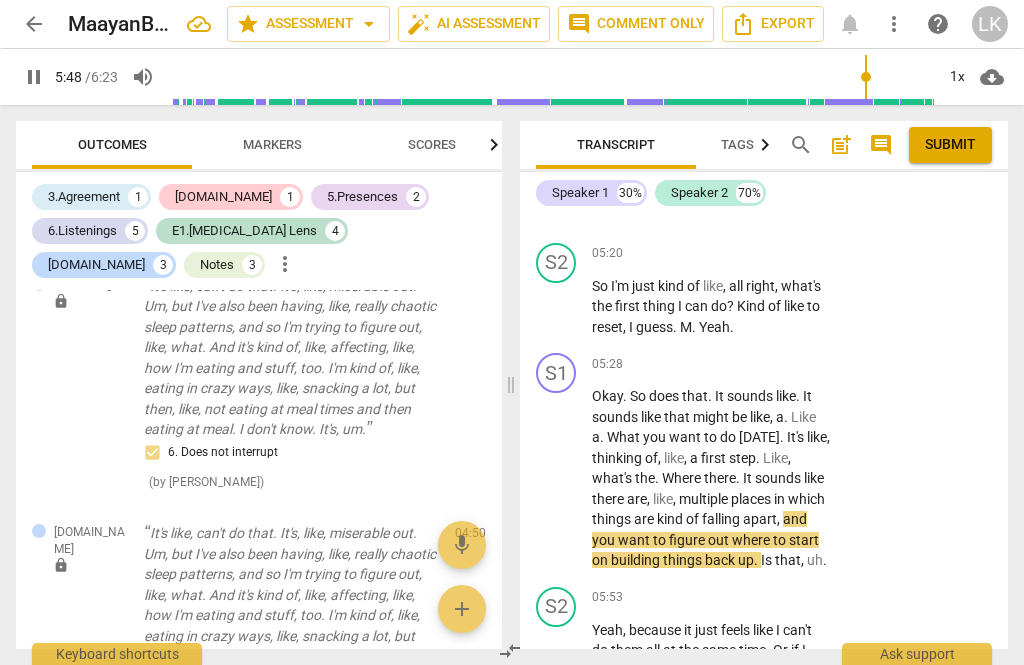click on "pause" at bounding box center [557, 479] 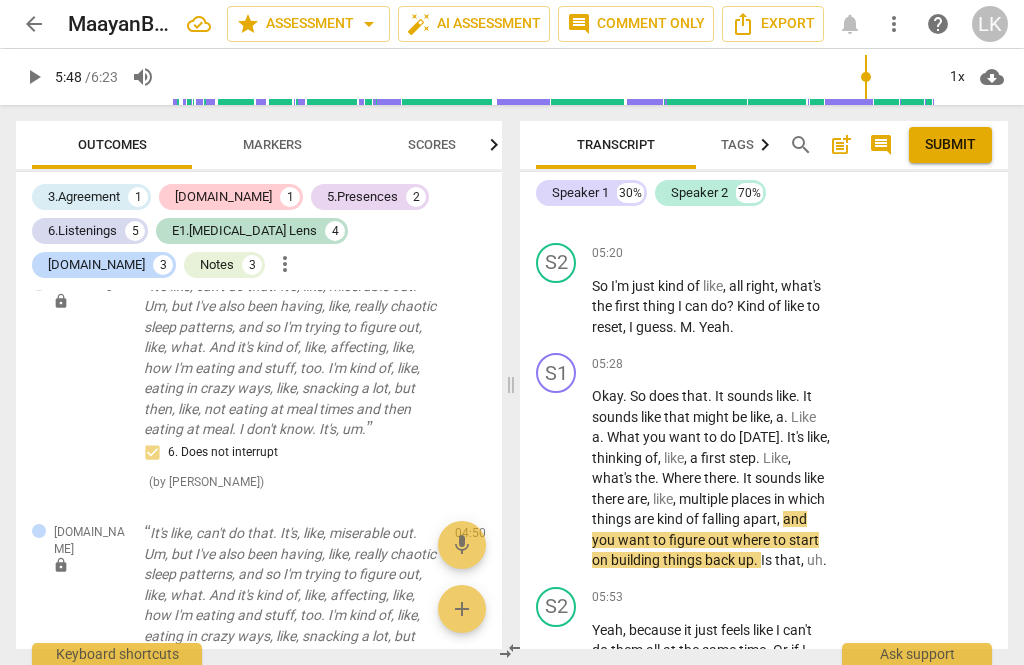 click on "Add competency" at bounding box center (769, 365) 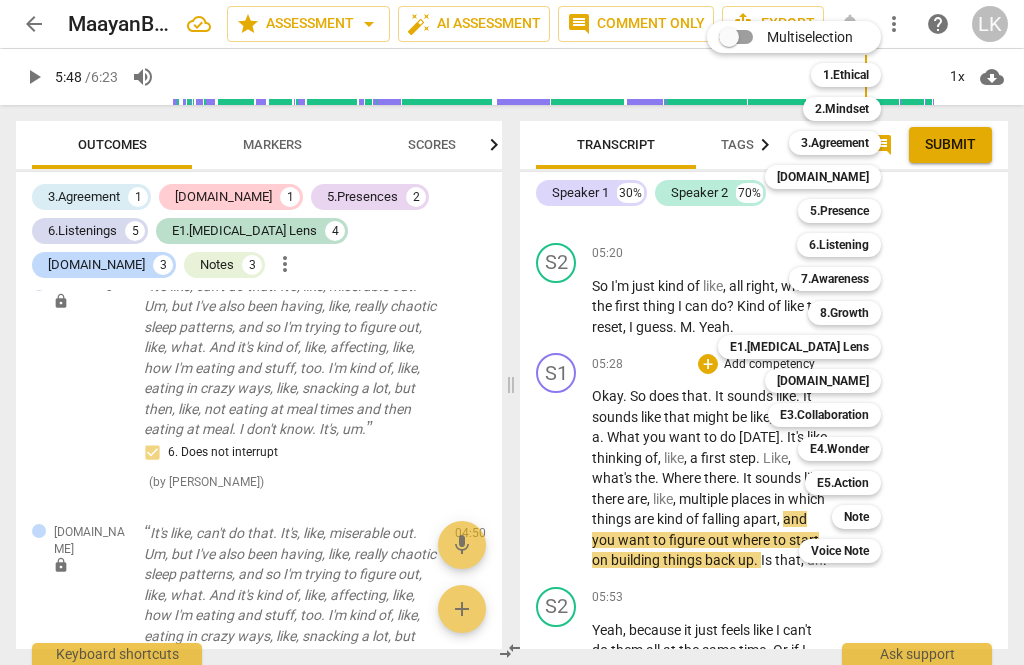 click at bounding box center (512, 332) 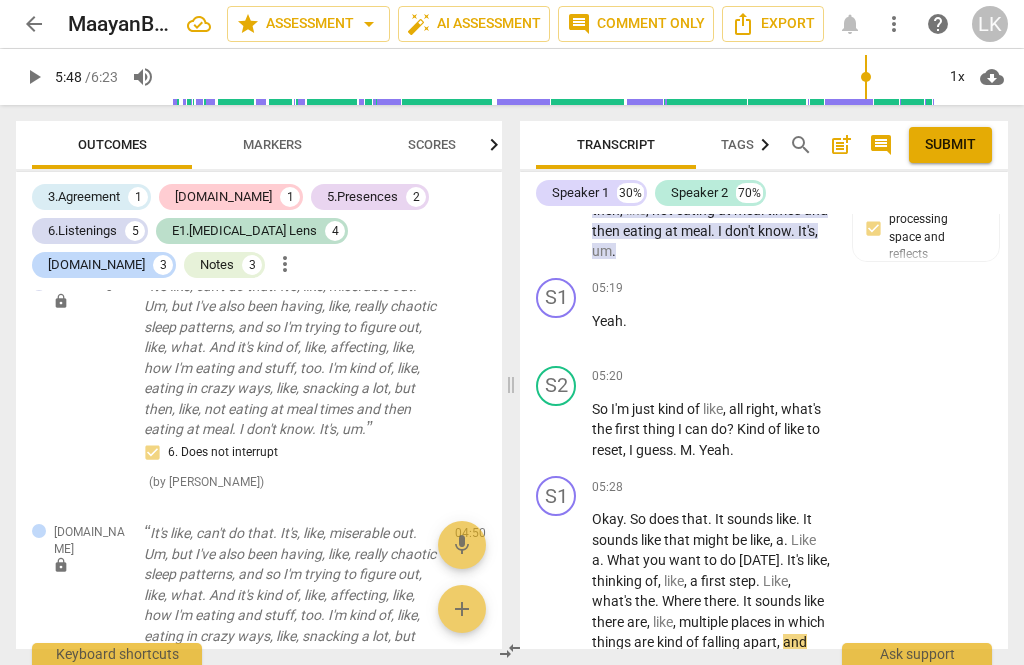 scroll, scrollTop: 4346, scrollLeft: 0, axis: vertical 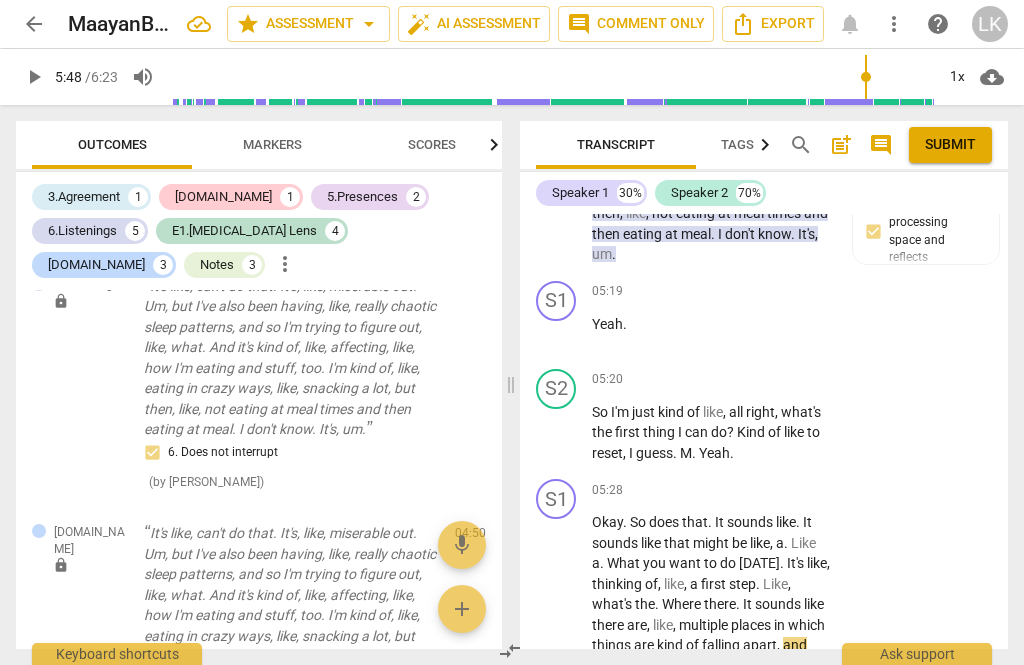 click on "Add competency" at bounding box center (769, 491) 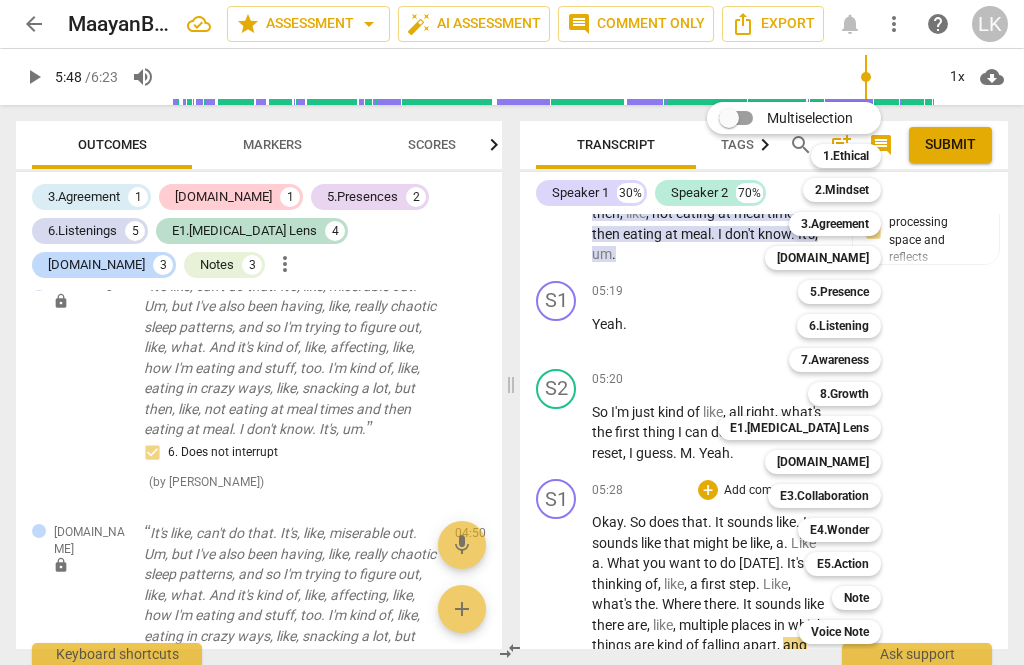 click on "6.Listening" at bounding box center (839, 326) 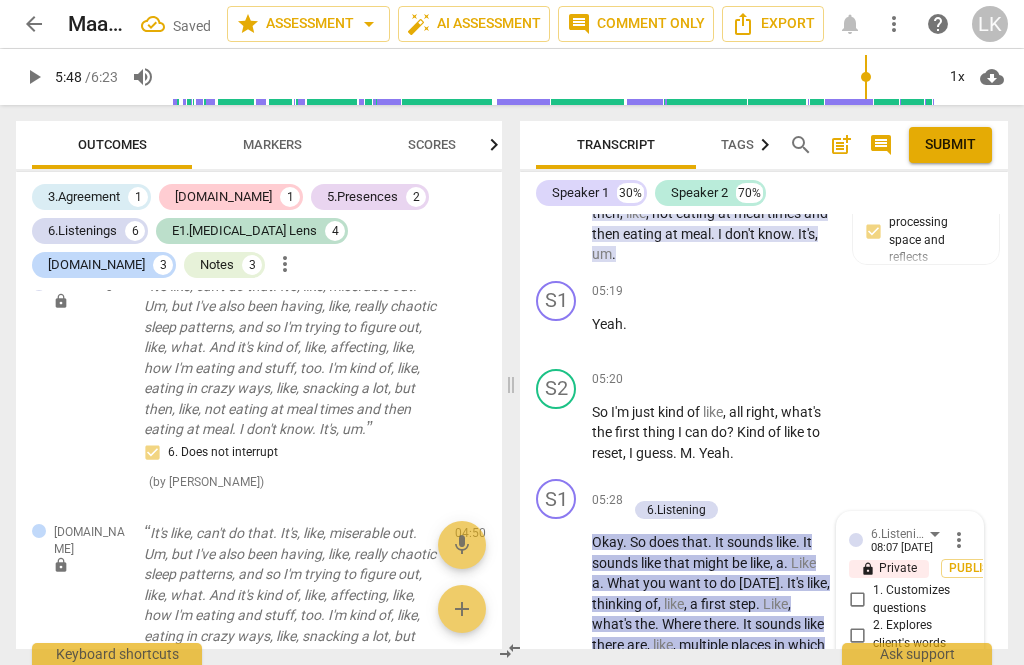 scroll, scrollTop: 4708, scrollLeft: 0, axis: vertical 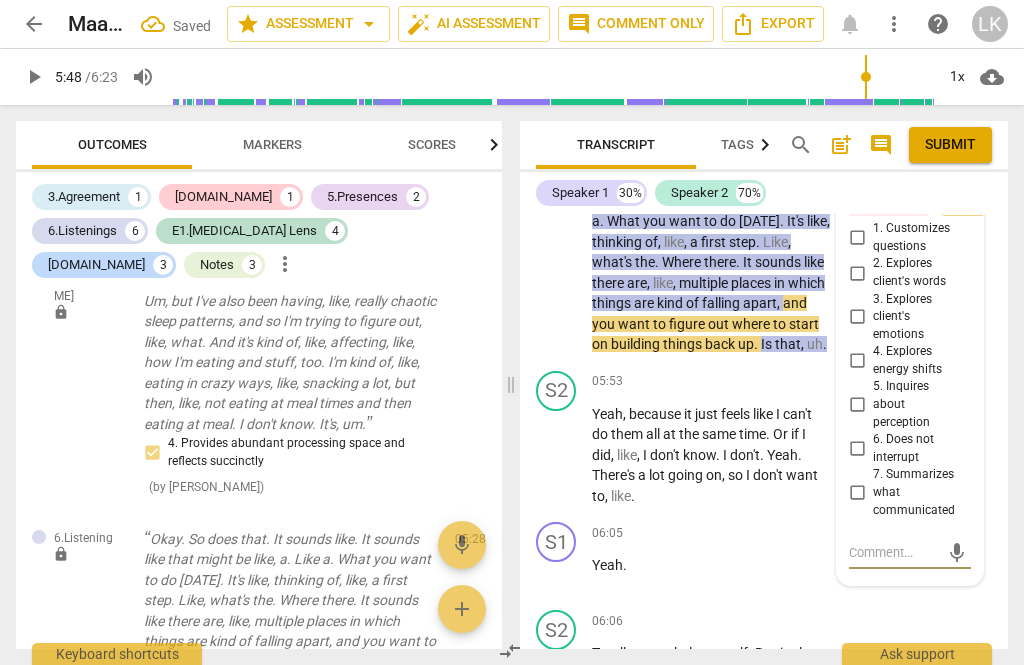 click on "7. Summarizes what communicated" at bounding box center (857, 493) 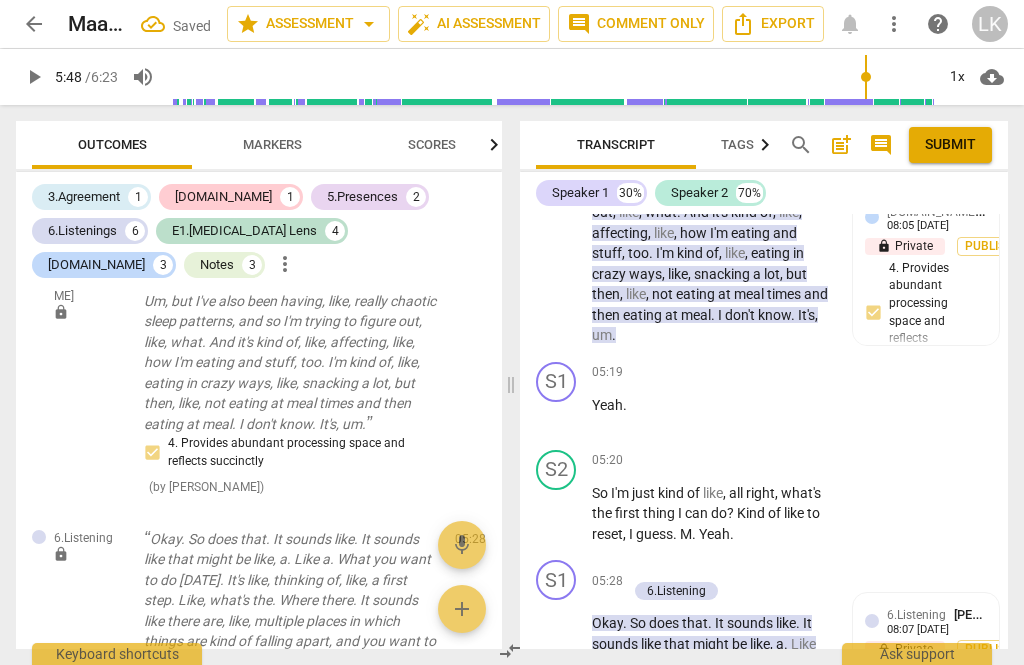 scroll, scrollTop: 4321, scrollLeft: 0, axis: vertical 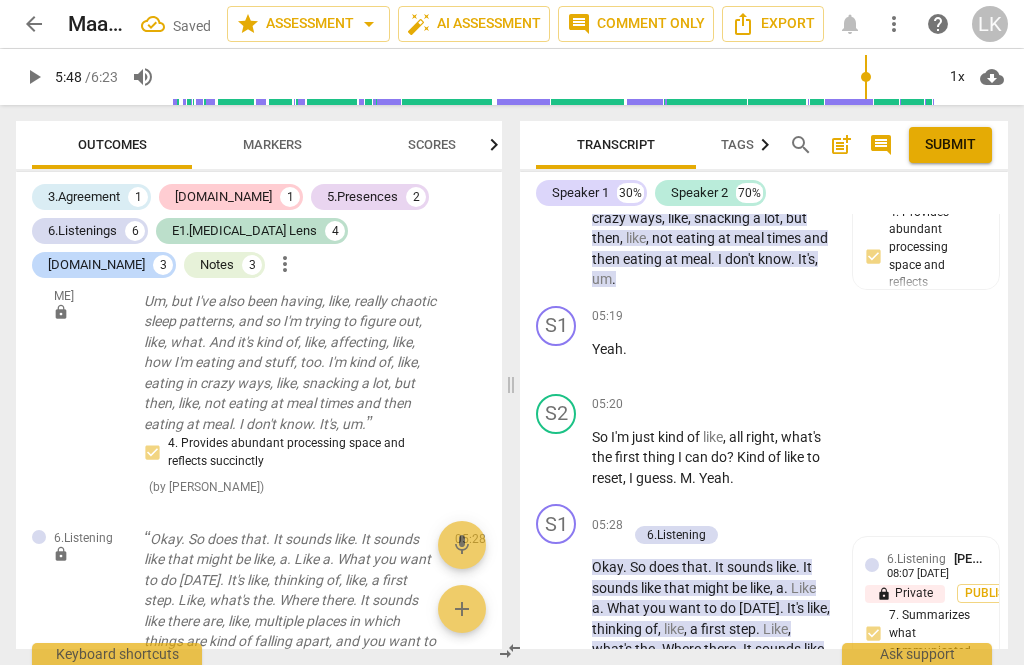 click on "+" at bounding box center [637, 514] 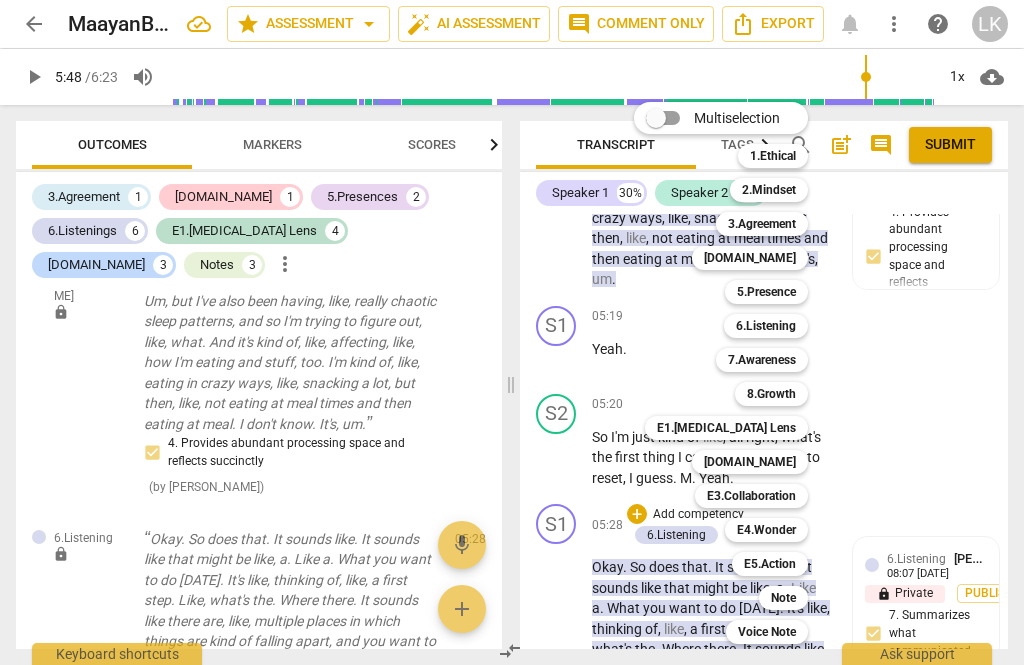 click on "3.Agreement" at bounding box center [762, 224] 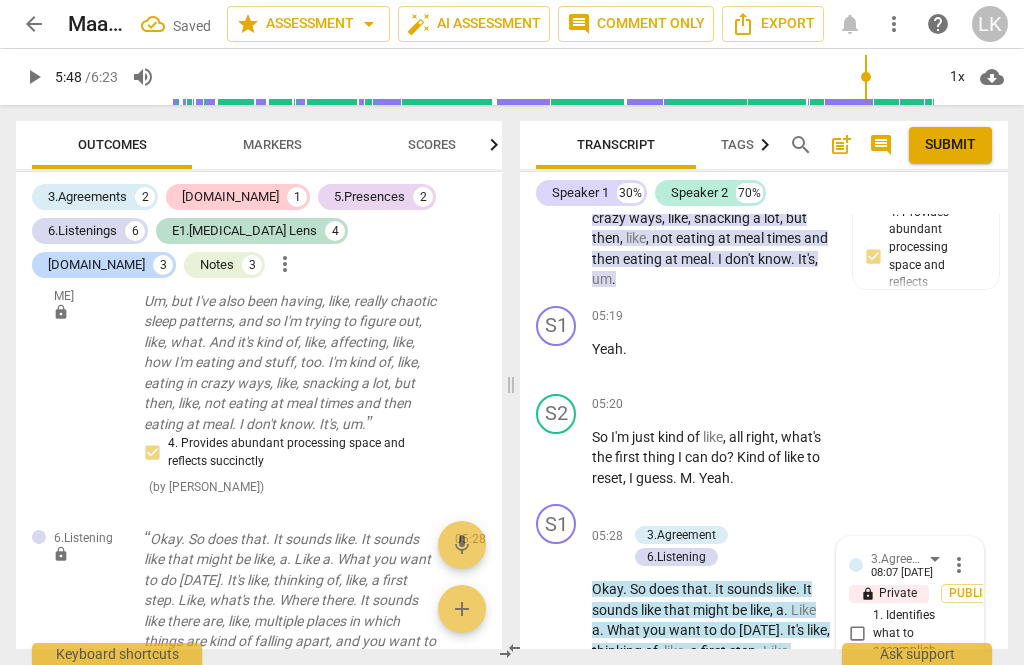 scroll, scrollTop: 3859, scrollLeft: 0, axis: vertical 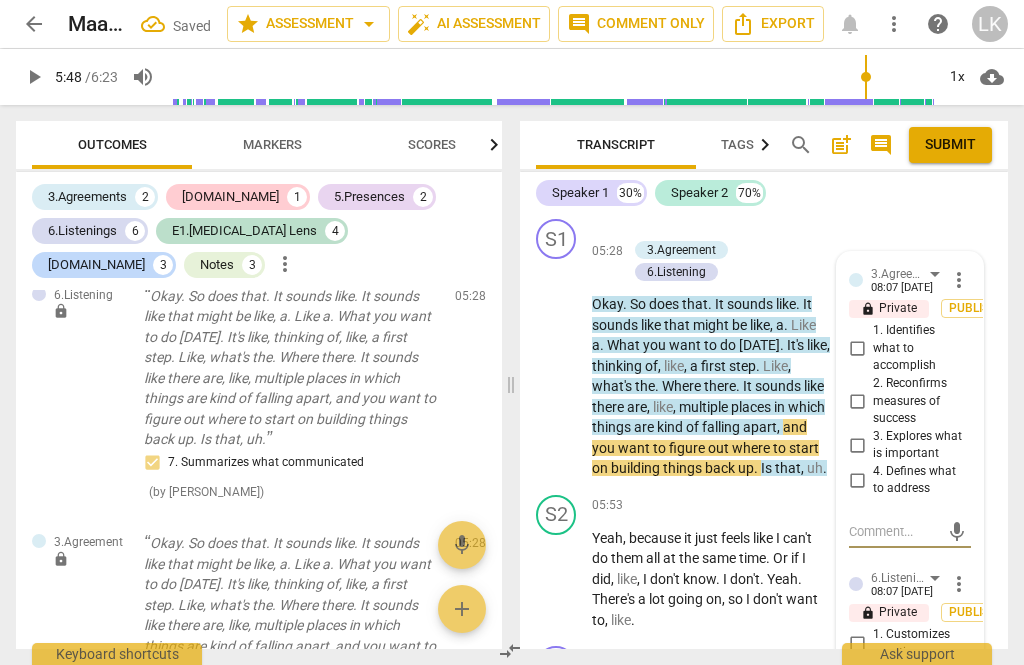 click on "1. Identifies what to accomplish" at bounding box center [857, 349] 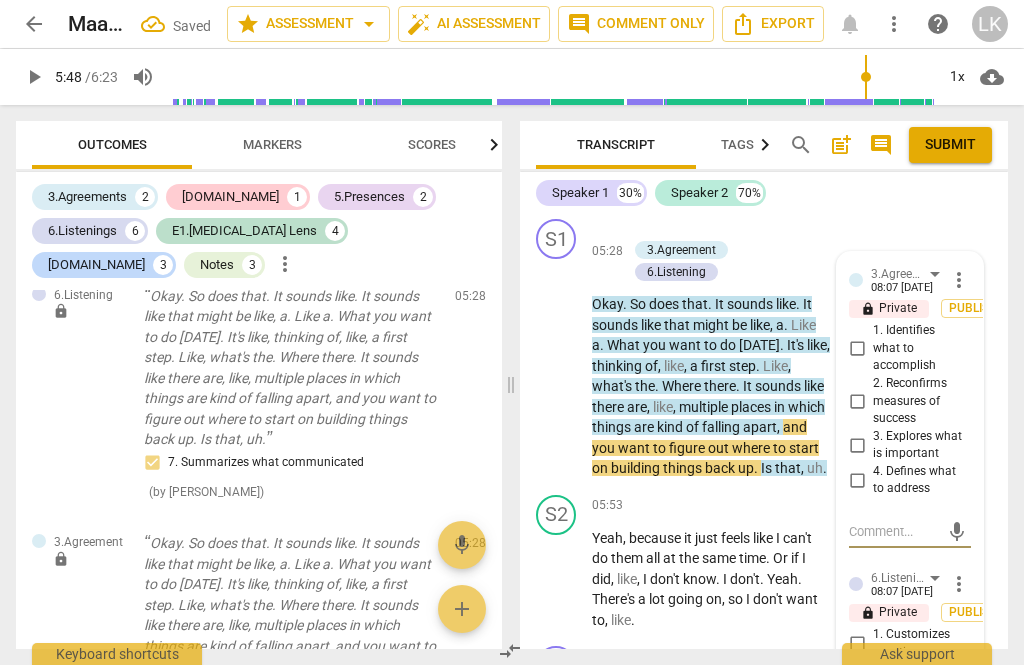checkbox on "true" 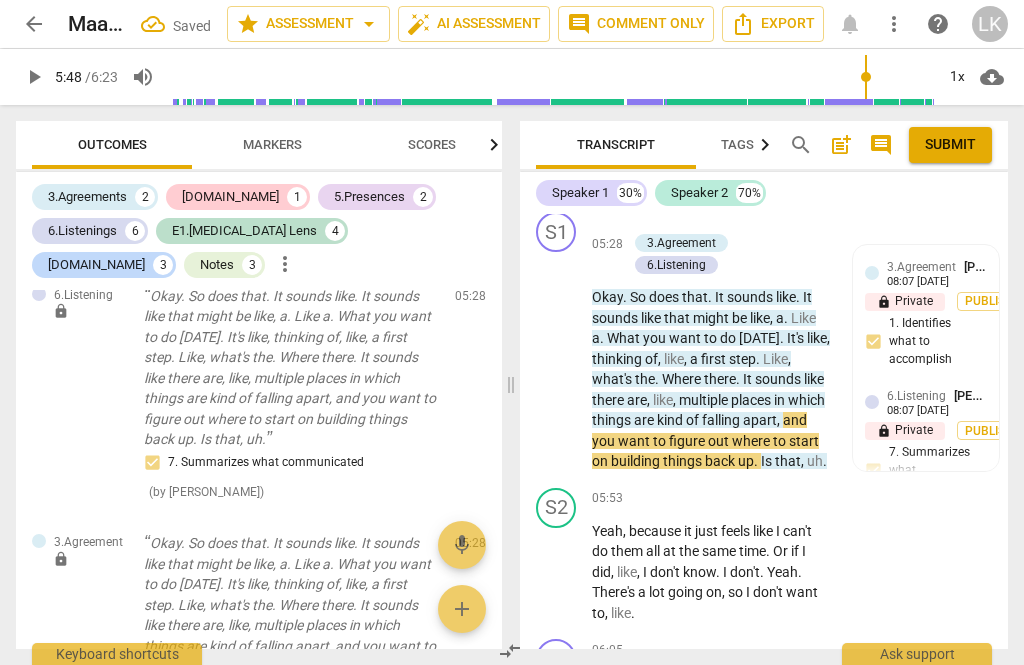scroll, scrollTop: 4613, scrollLeft: 0, axis: vertical 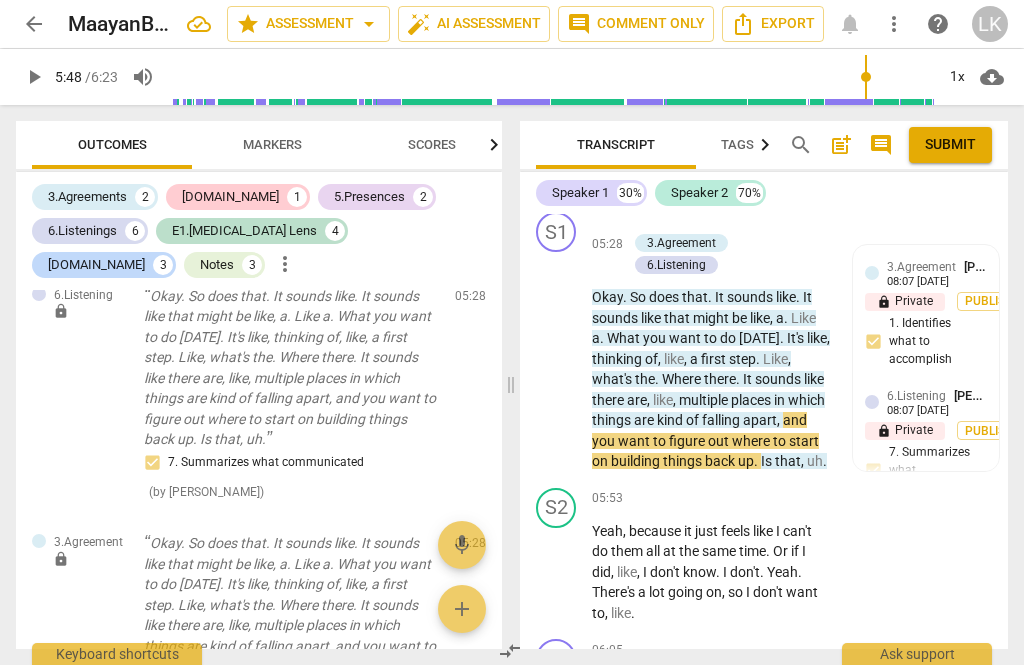 click on "play_arrow" at bounding box center (557, 572) 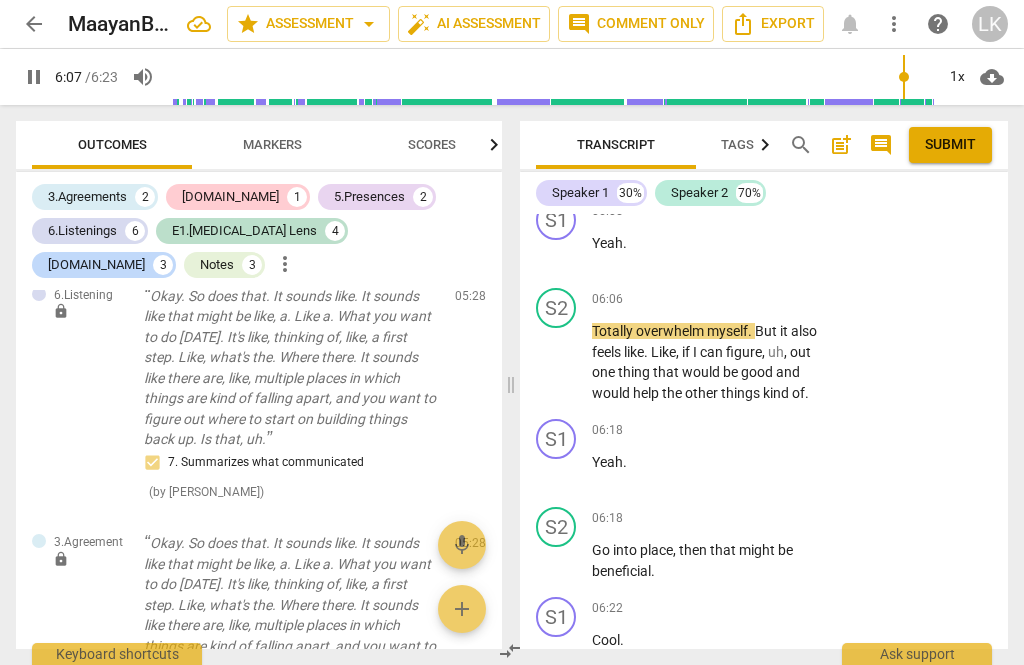 scroll, scrollTop: 5051, scrollLeft: 0, axis: vertical 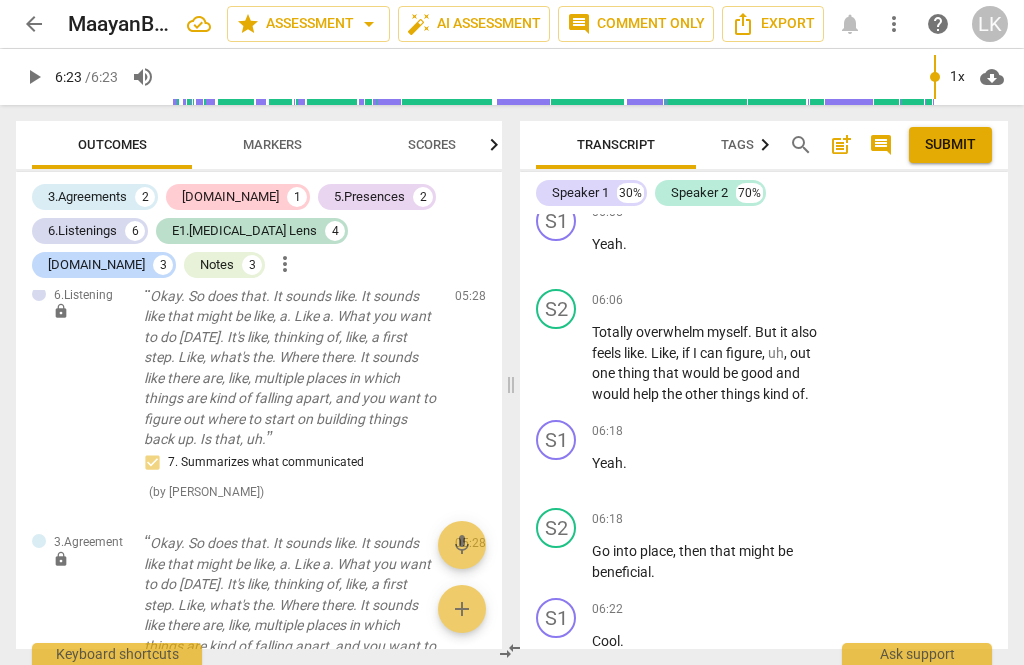 type on "383" 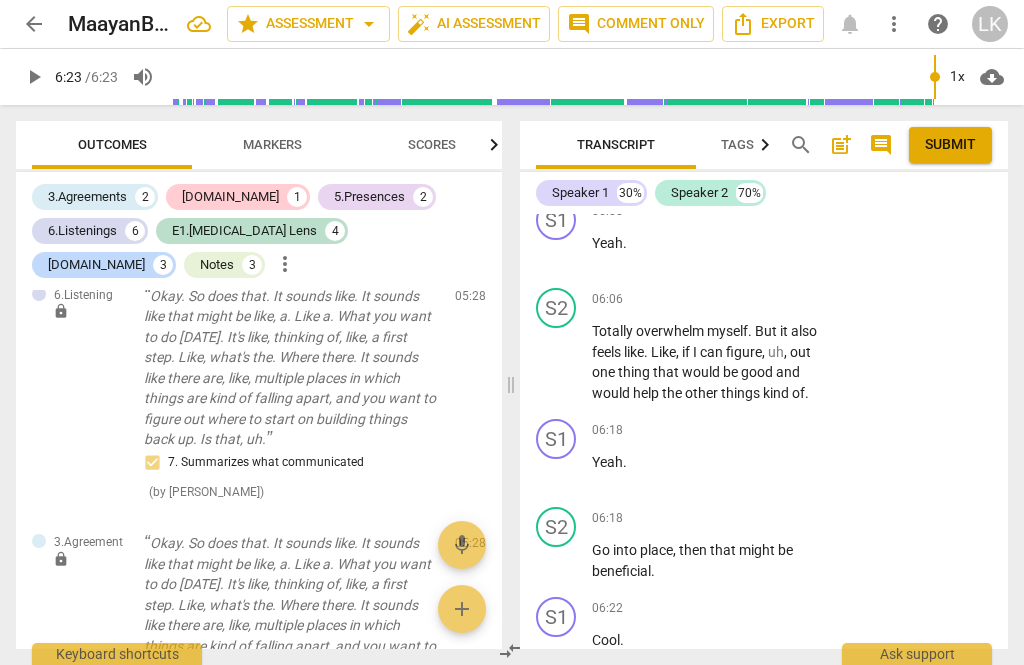 scroll, scrollTop: 5051, scrollLeft: 0, axis: vertical 